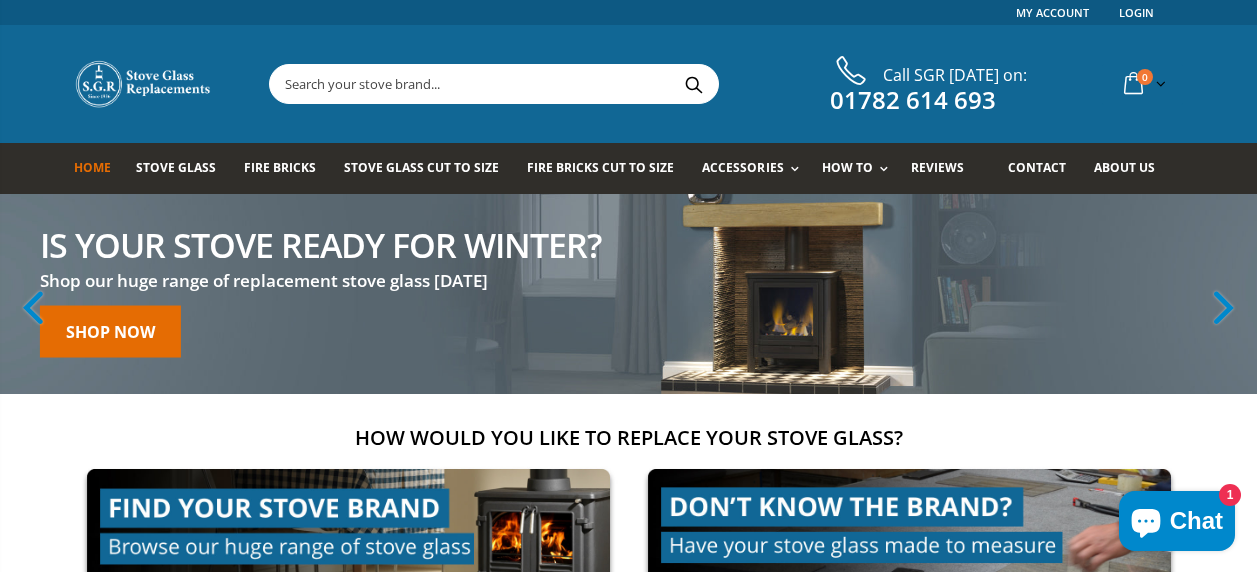 scroll, scrollTop: 0, scrollLeft: 0, axis: both 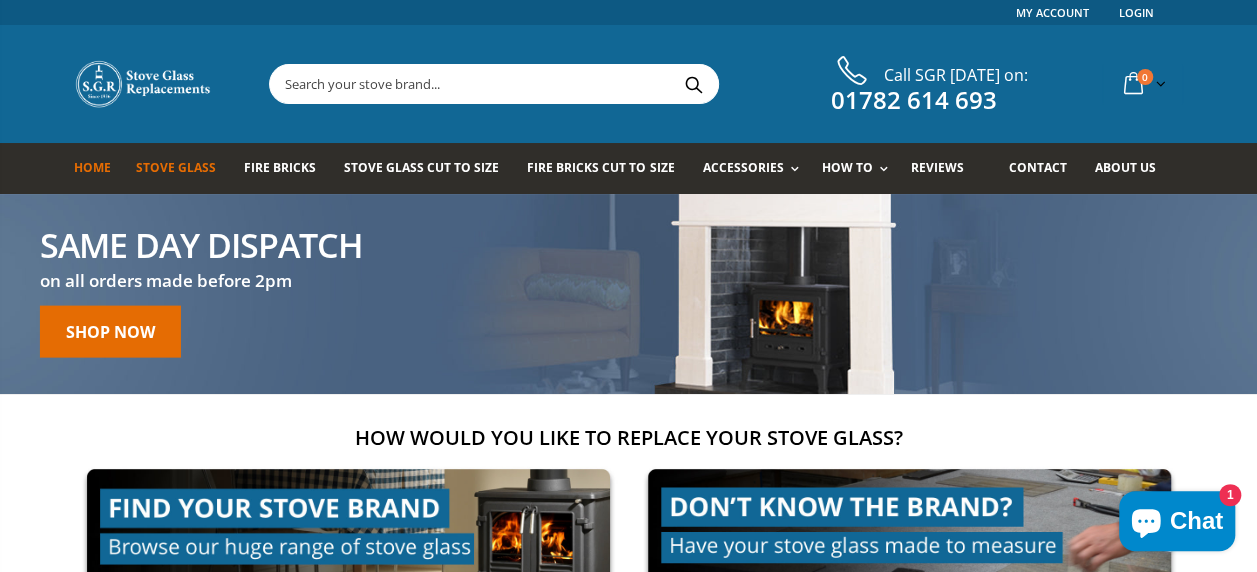 click on "Stove Glass" at bounding box center (176, 167) 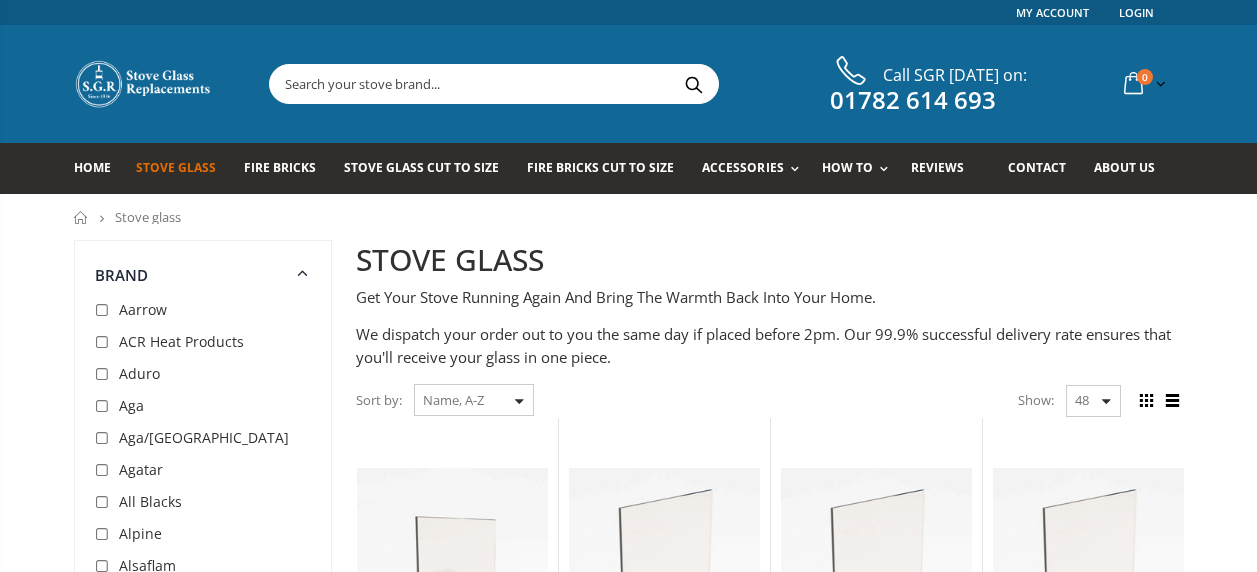 scroll, scrollTop: 146, scrollLeft: 0, axis: vertical 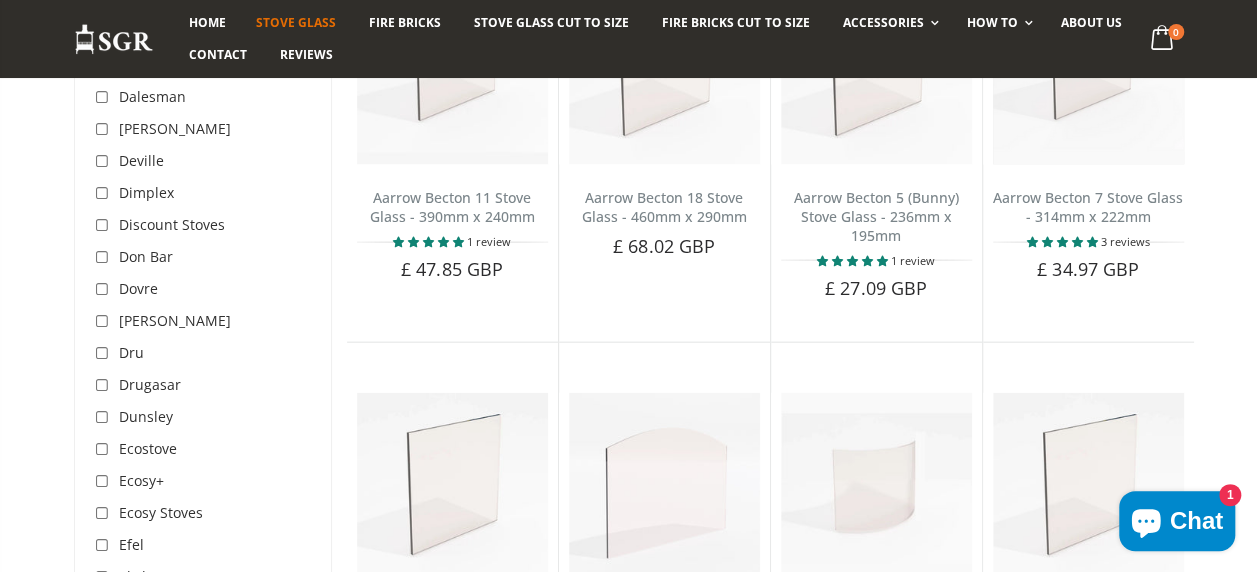 click on "Ecosy+" at bounding box center (141, 480) 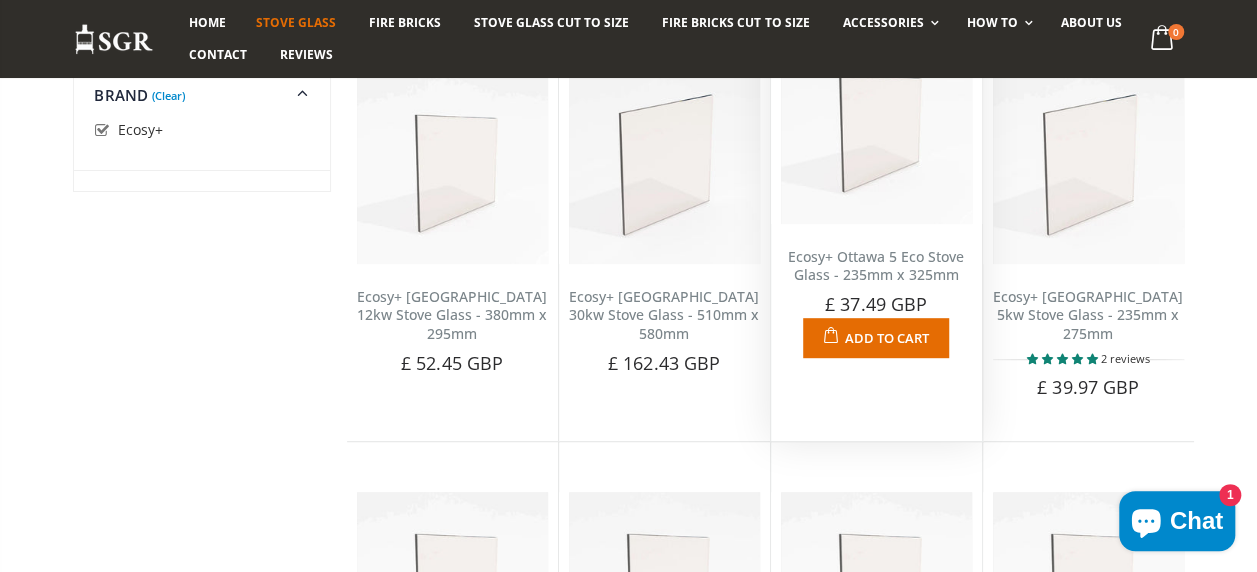 scroll, scrollTop: 384, scrollLeft: 0, axis: vertical 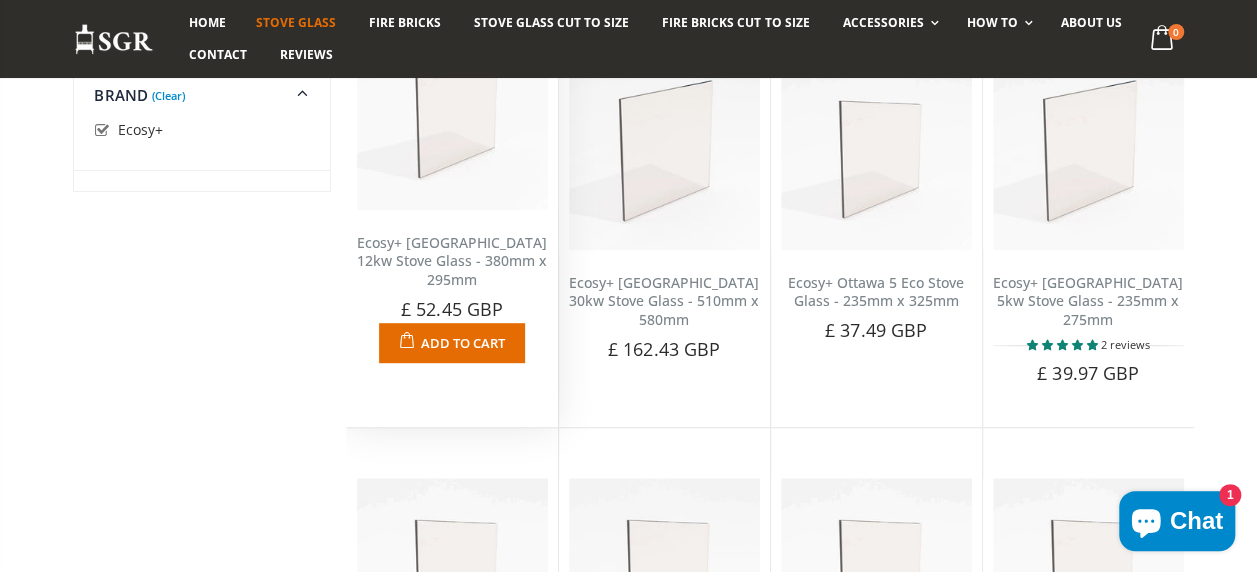 click on "Ecosy+ [GEOGRAPHIC_DATA] 12kw Stove Glass - 380mm x 295mm" at bounding box center [452, 261] 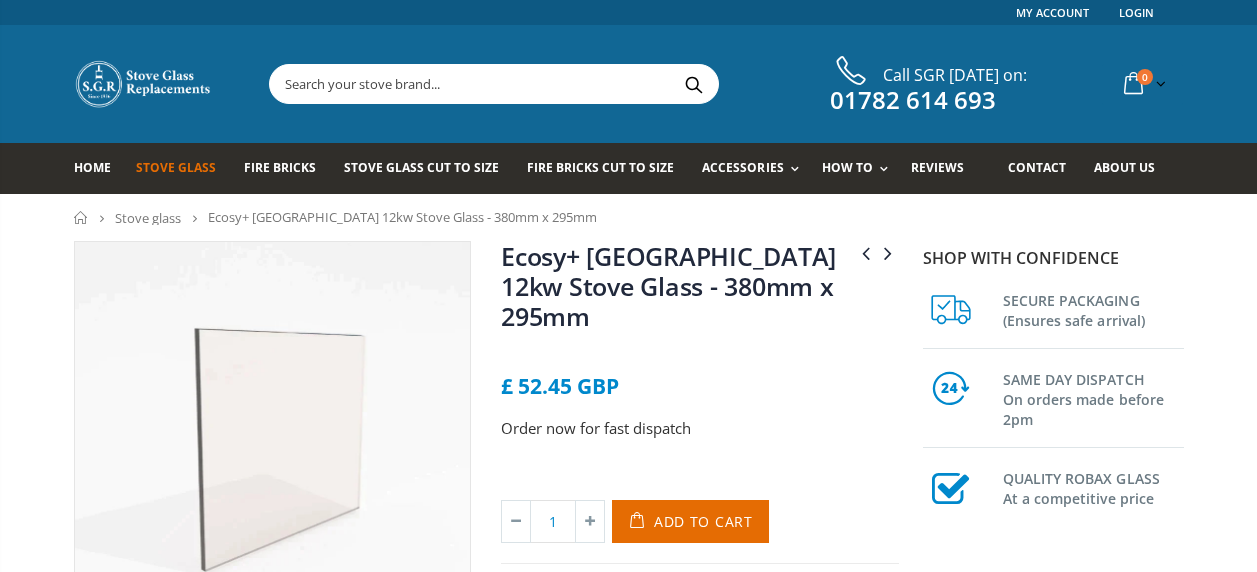 scroll, scrollTop: 0, scrollLeft: 0, axis: both 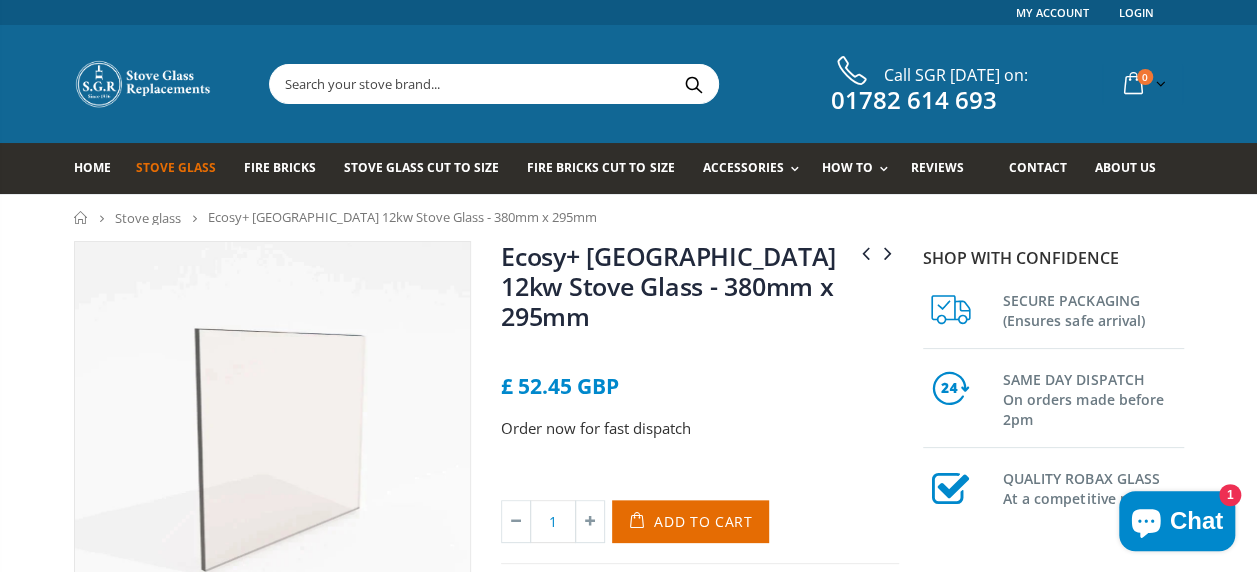 click on "Home
Stove glass
Ecosy+ [GEOGRAPHIC_DATA] 12kw Stove Glass - 380mm x 295mm" at bounding box center [629, 217] 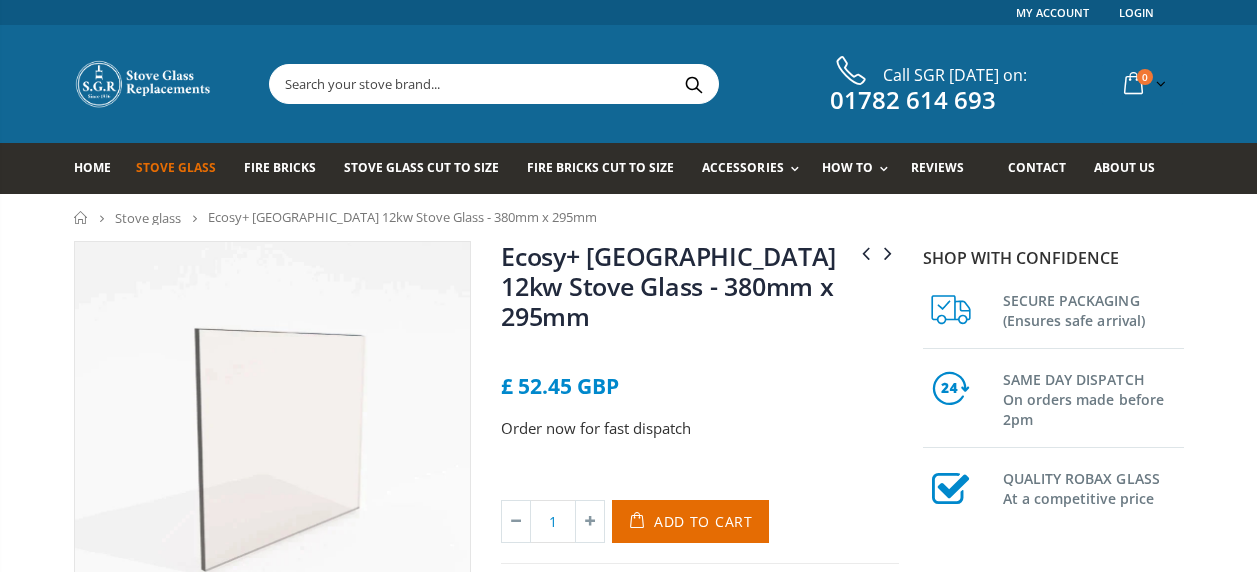 scroll, scrollTop: 0, scrollLeft: 0, axis: both 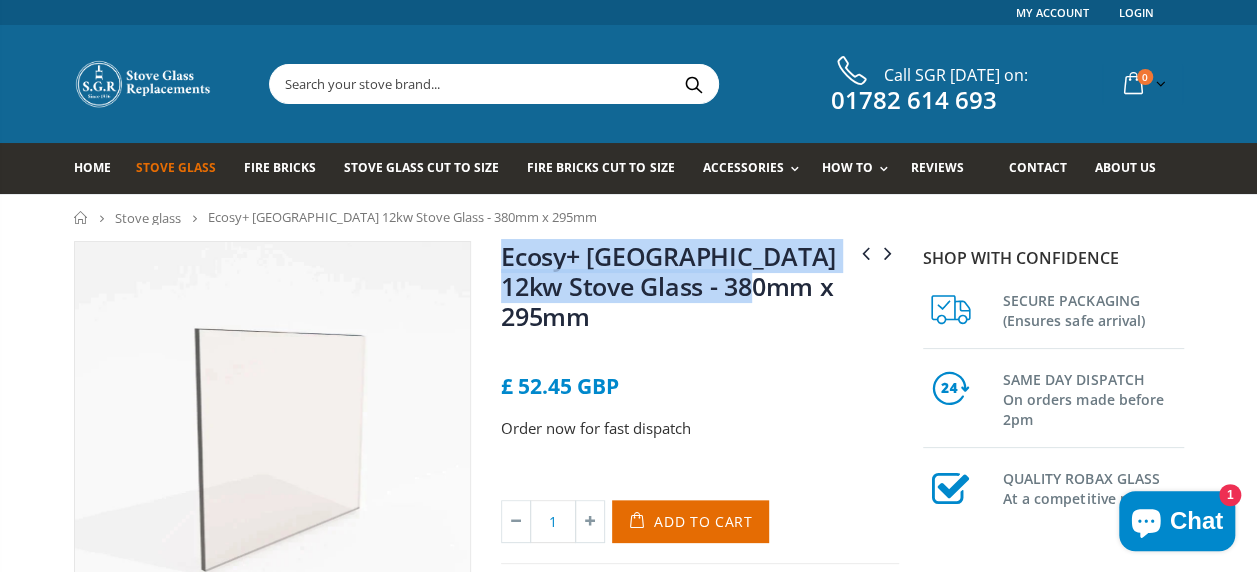 drag, startPoint x: 495, startPoint y: 253, endPoint x: 800, endPoint y: 301, distance: 308.75394 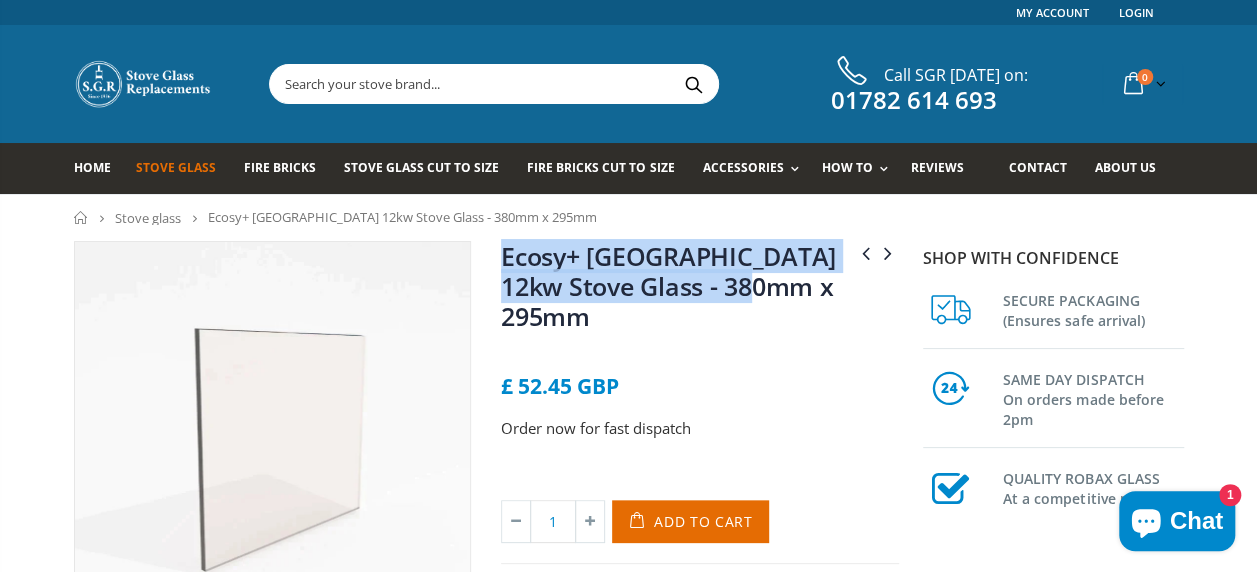 click on "Ecosy Purefire 6.7-8kw Stove Glass - 335mm x 350mm
Ecosy+ Ottawa 30kw Stove Glass - 510mm x 580mm
Ecosy+ Ottawa 12kw Stove Glass - 380mm x 295mm
No reviews
£ 52.45 GBP
Order now for fast dispatch
Title Default Title Default Title -  £ 52.45 GBP
1" at bounding box center [700, 440] 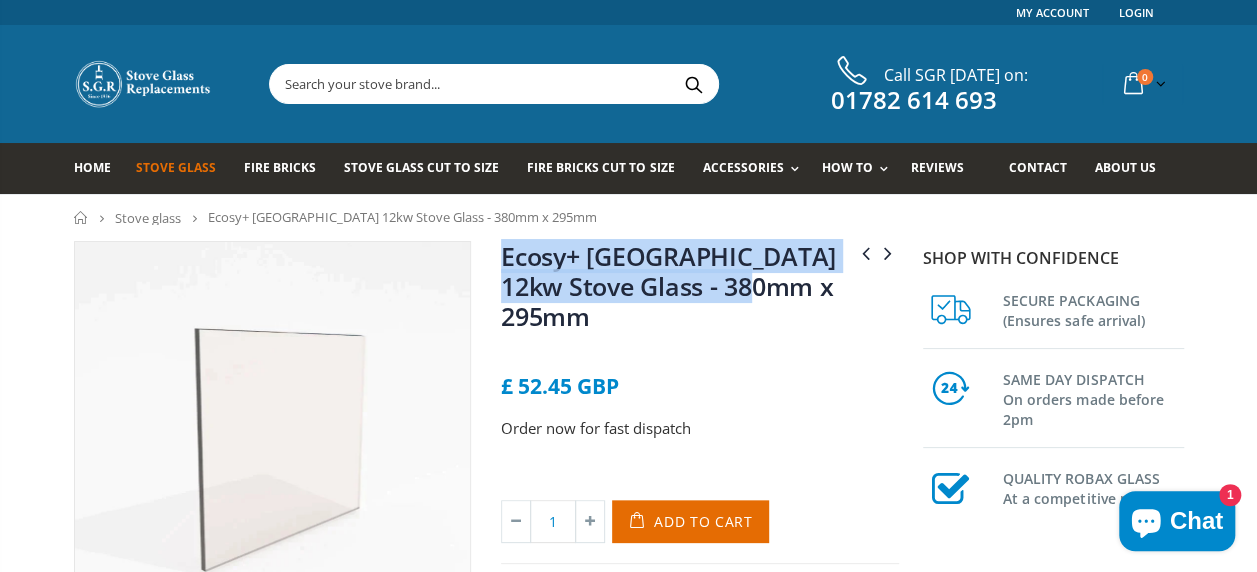 copy on "Ecosy+ [GEOGRAPHIC_DATA] 12kw Stove Glass - 380mm x 295mm" 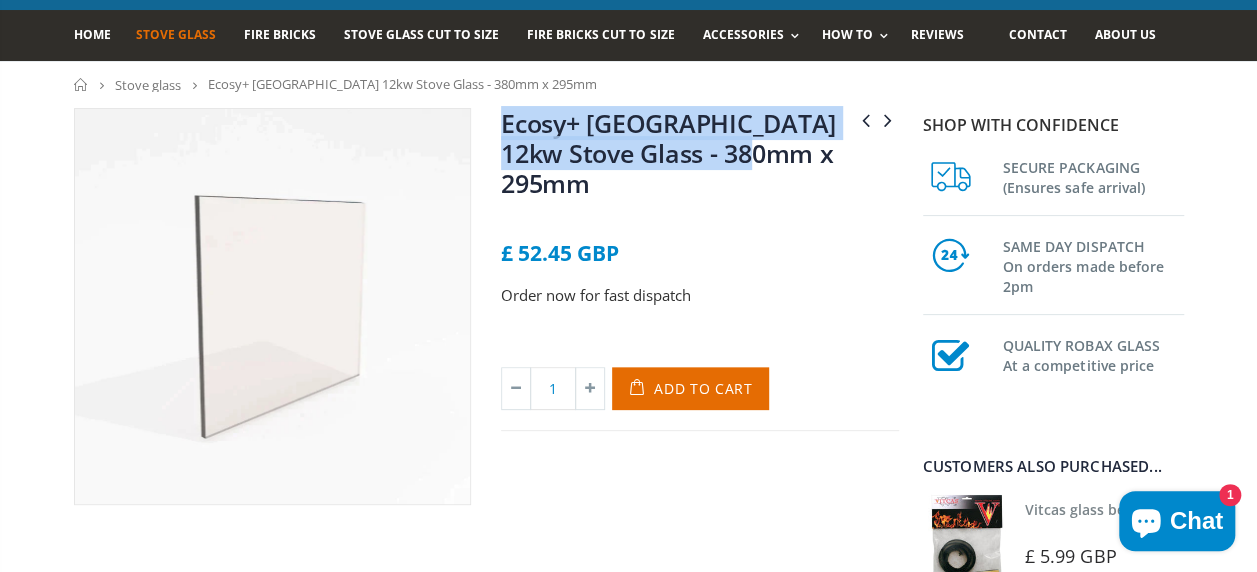 scroll, scrollTop: 160, scrollLeft: 0, axis: vertical 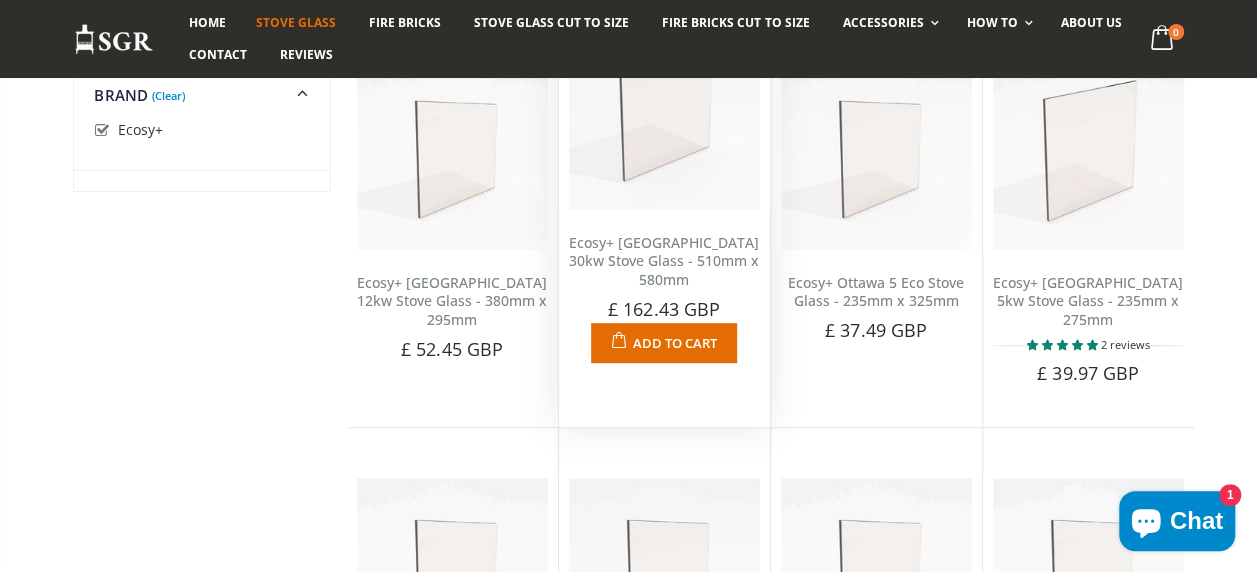 click on "Ecosy+ [GEOGRAPHIC_DATA] 30kw Stove Glass - 510mm x 580mm" at bounding box center (664, 261) 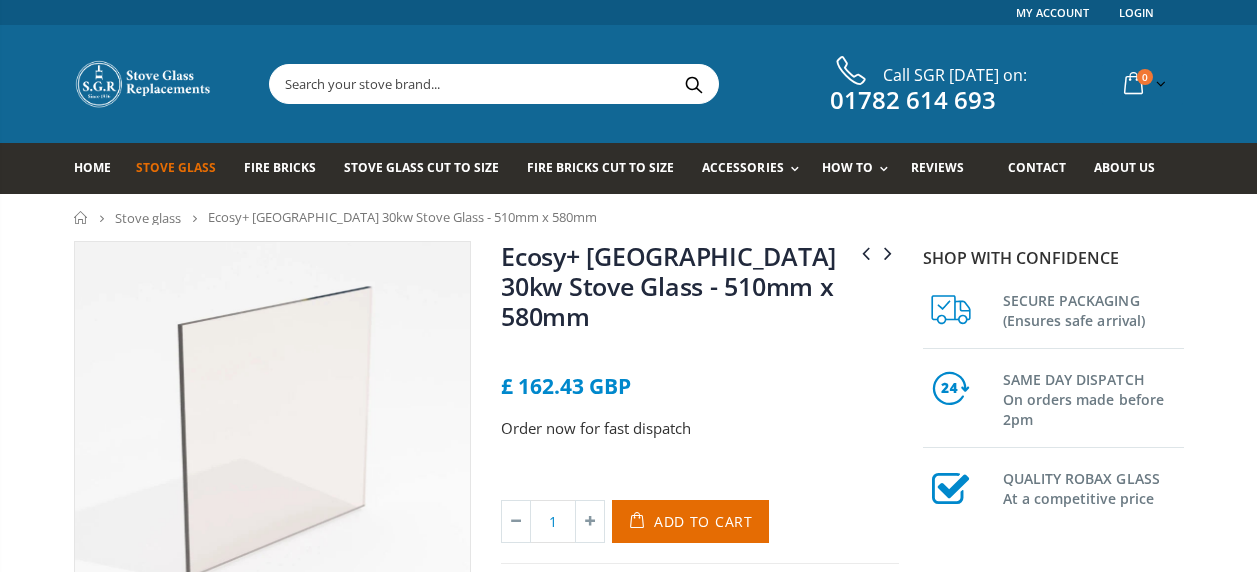 scroll, scrollTop: 0, scrollLeft: 0, axis: both 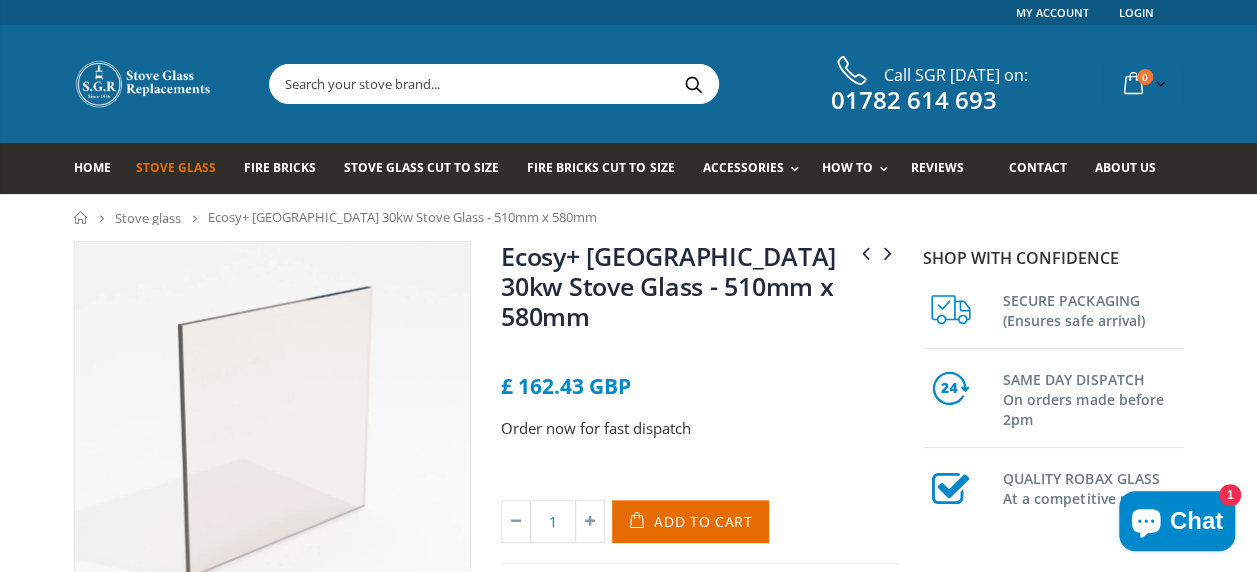 click on "Ecosy+ [GEOGRAPHIC_DATA] 30kw Stove Glass - 510mm x 580mm" at bounding box center (668, 286) 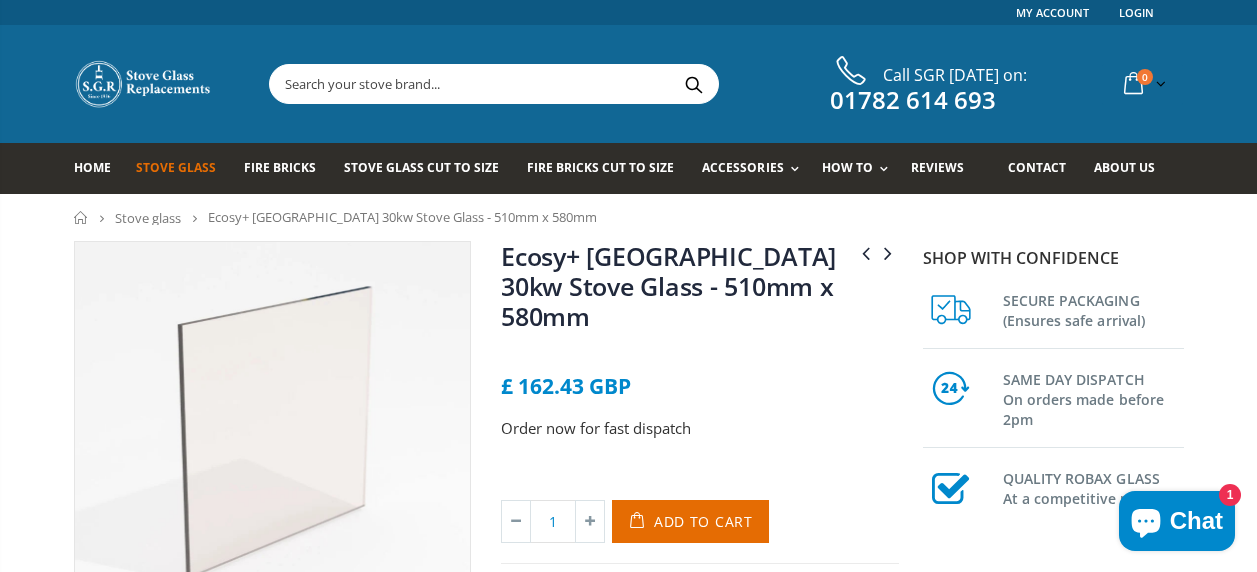 scroll, scrollTop: 0, scrollLeft: 0, axis: both 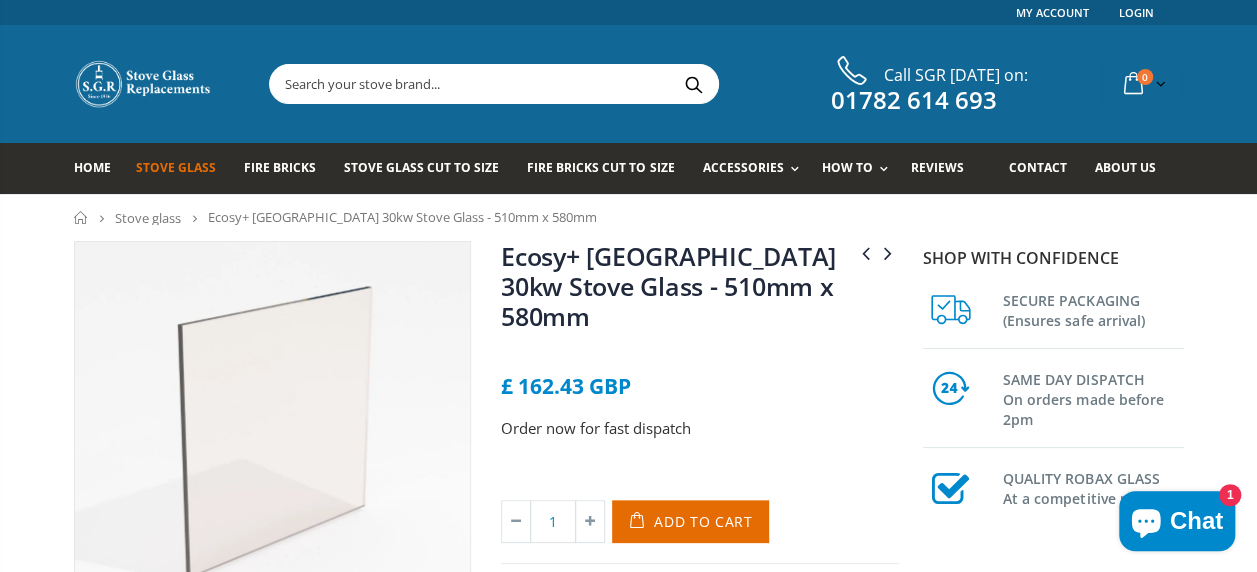 click on "Ecosy+ [GEOGRAPHIC_DATA] 30kw Stove Glass - 510mm x 580mm" at bounding box center (668, 286) 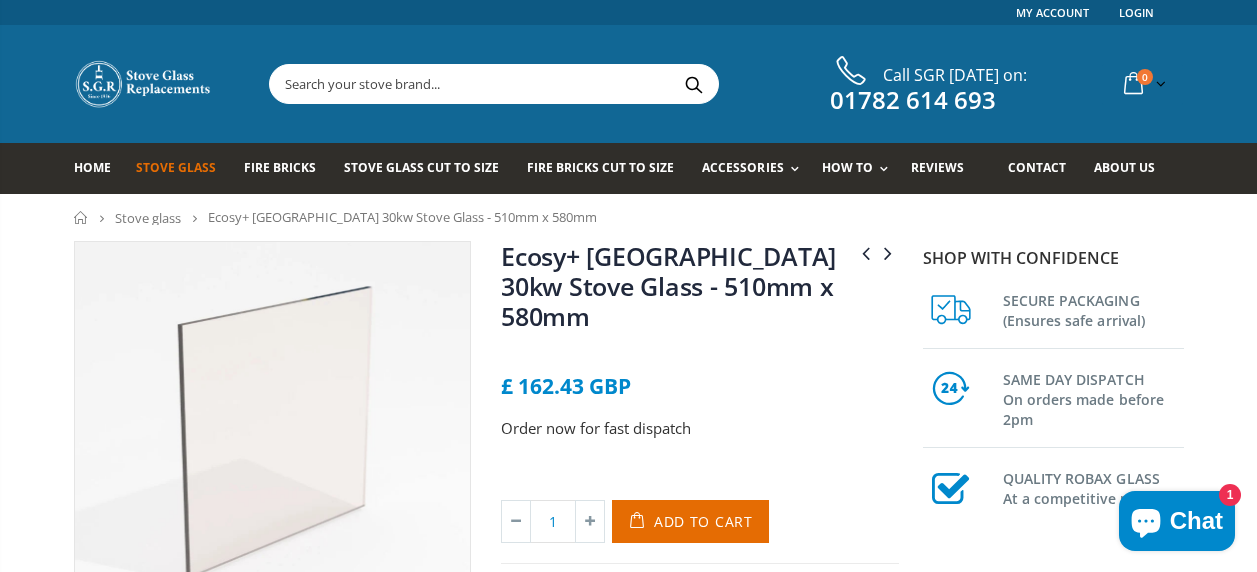 scroll, scrollTop: 0, scrollLeft: 0, axis: both 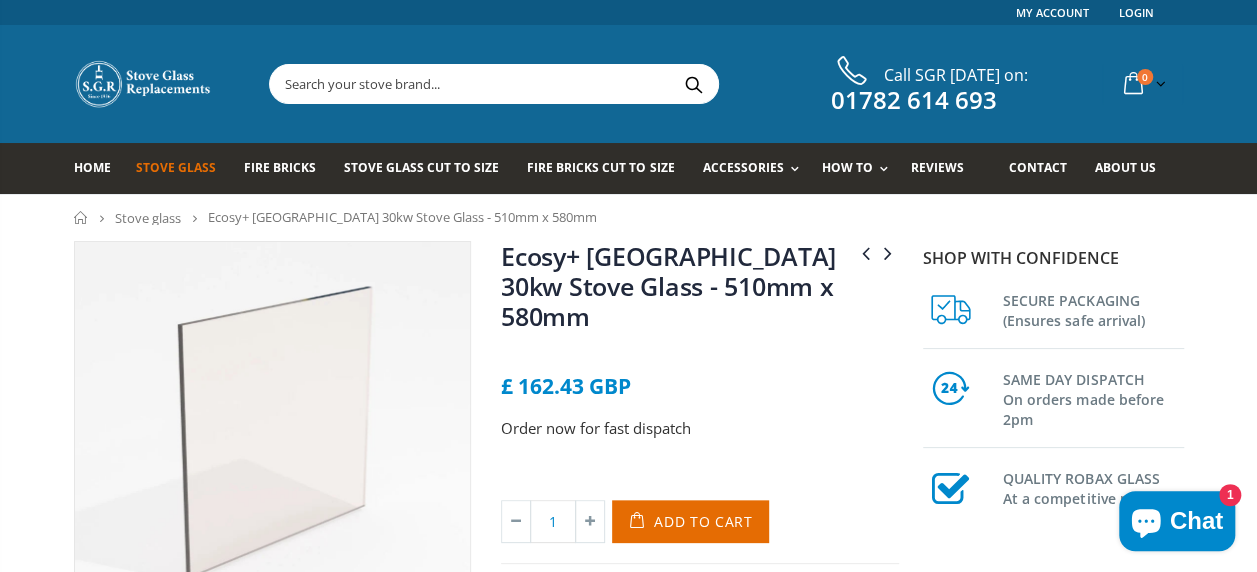 click on "Ecosy+ [GEOGRAPHIC_DATA] 30kw Stove Glass - 510mm x 580mm" at bounding box center (668, 286) 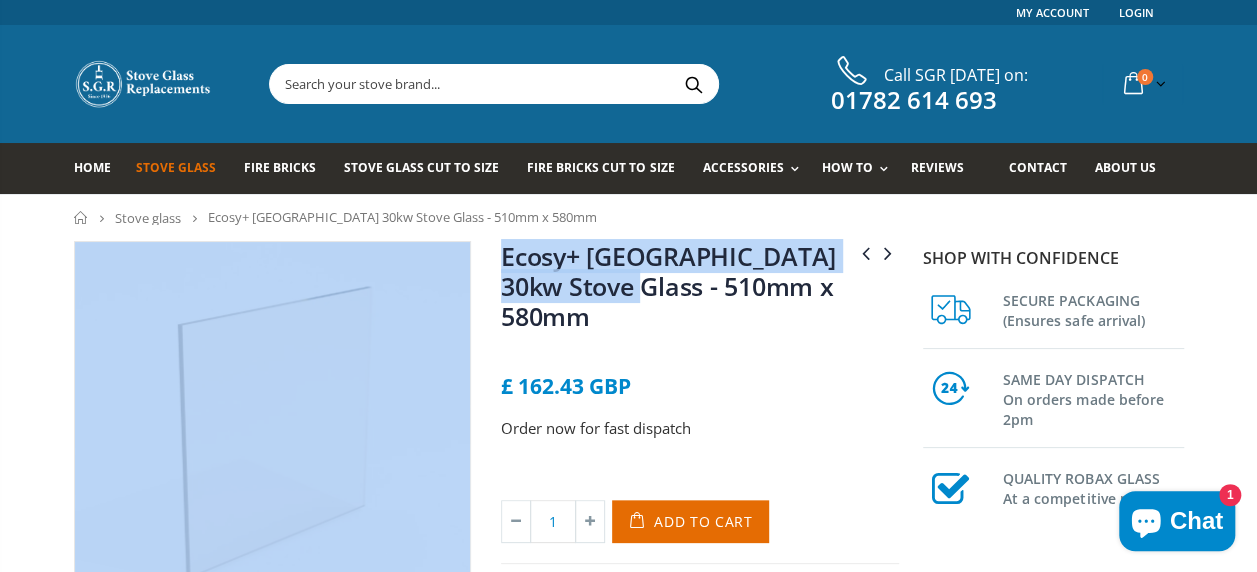 drag, startPoint x: 508, startPoint y: 237, endPoint x: 629, endPoint y: 285, distance: 130.17296 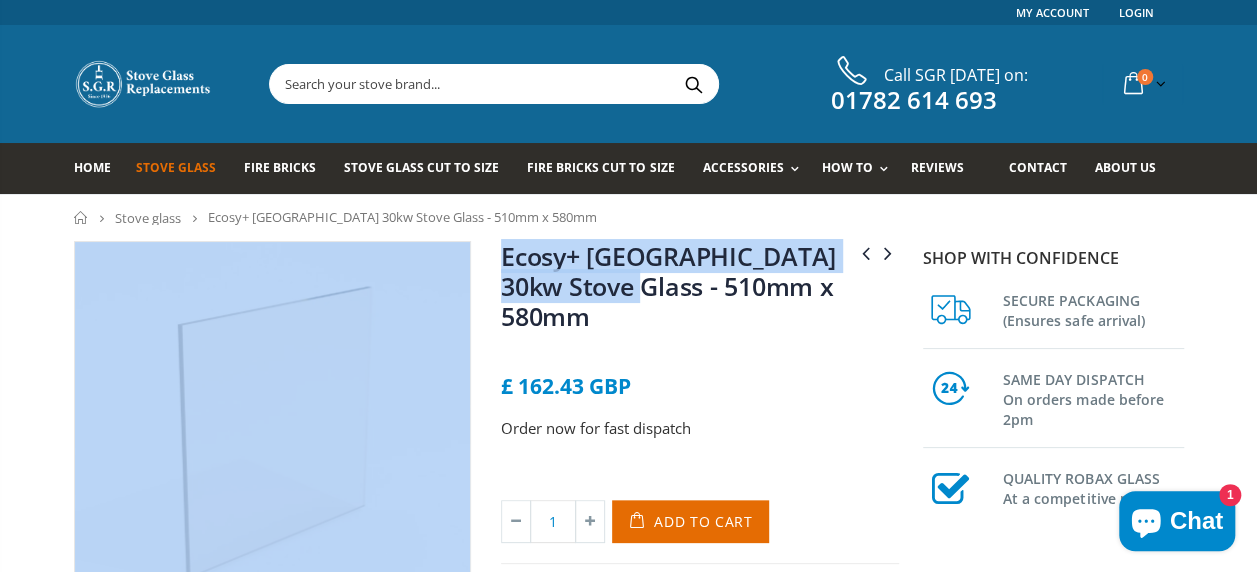 click on "Home
Stove glass
Ecosy+ Ottawa 30kw Stove Glass - 510mm x 580mm
Ecosy+ Ottawa 12kw Stove Glass - 380mm x 295mm
Ecosy+ Ottawa 5 Eco Stove Glass - 235mm x 325mm" at bounding box center [628, 913] 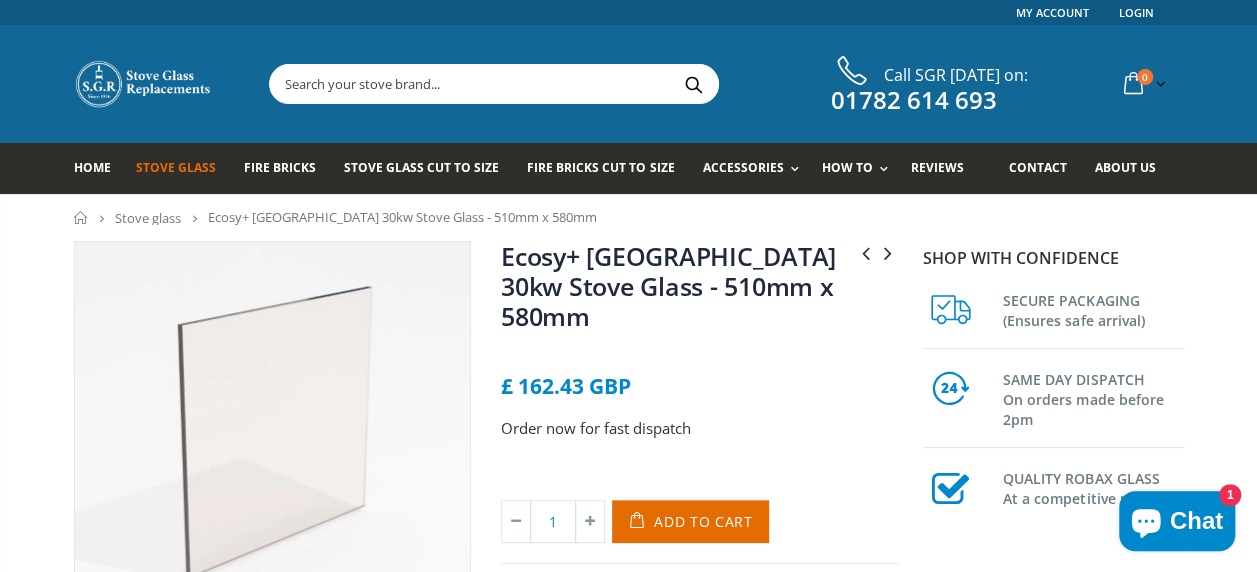 drag, startPoint x: 629, startPoint y: 285, endPoint x: 672, endPoint y: 324, distance: 58.0517 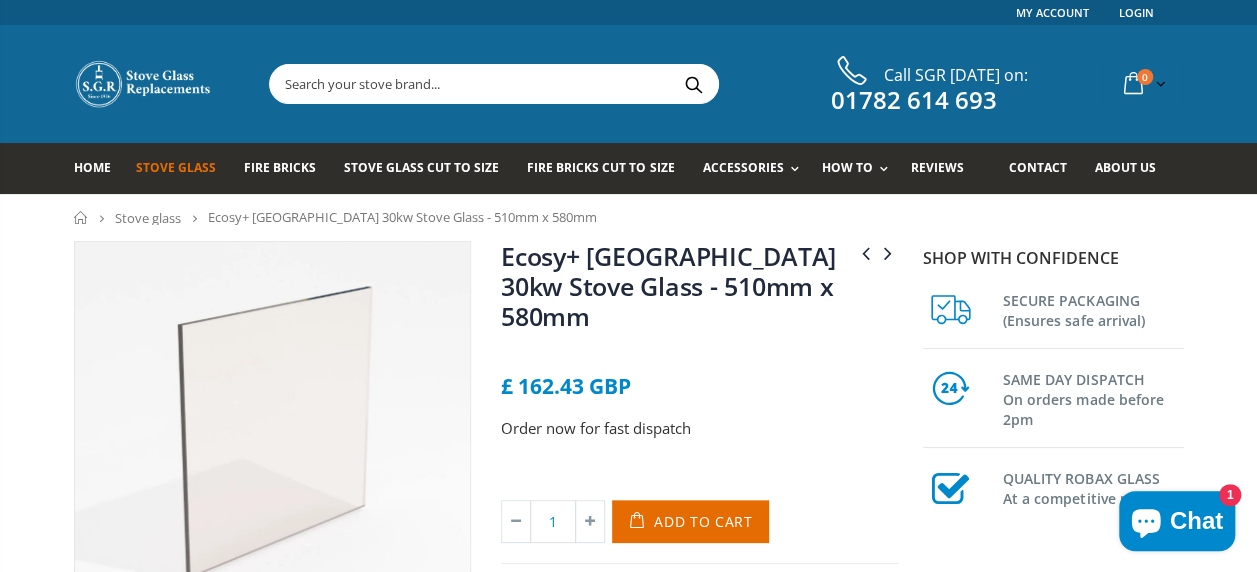 click at bounding box center (700, 352) 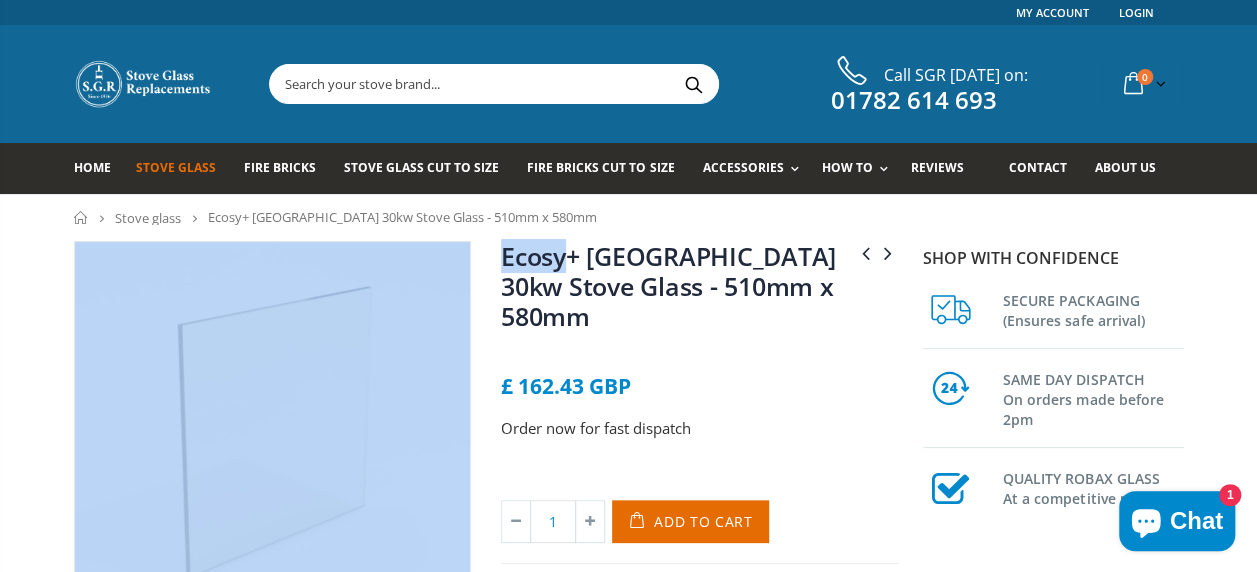 drag, startPoint x: 525, startPoint y: 234, endPoint x: 562, endPoint y: 262, distance: 46.400433 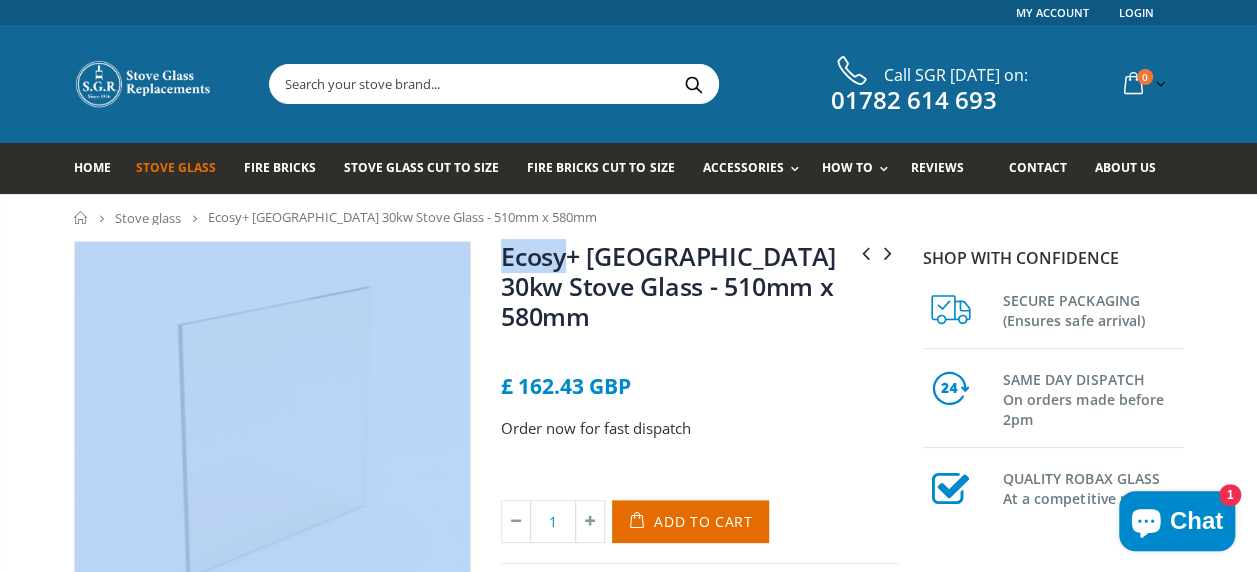 click on "Home
Stove glass
Ecosy+ Ottawa 30kw Stove Glass - 510mm x 580mm
Ecosy+ Ottawa 12kw Stove Glass - 380mm x 295mm
Ecosy+ Ottawa 5 Eco Stove Glass - 235mm x 325mm" at bounding box center [628, 913] 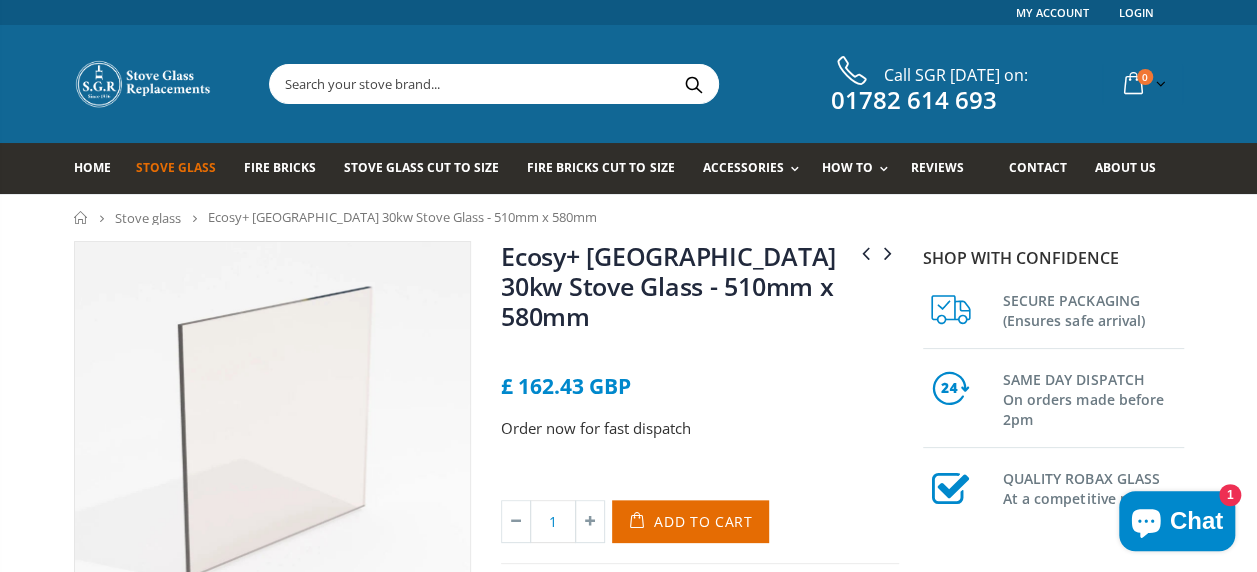 drag, startPoint x: 562, startPoint y: 262, endPoint x: 802, endPoint y: 292, distance: 241.86774 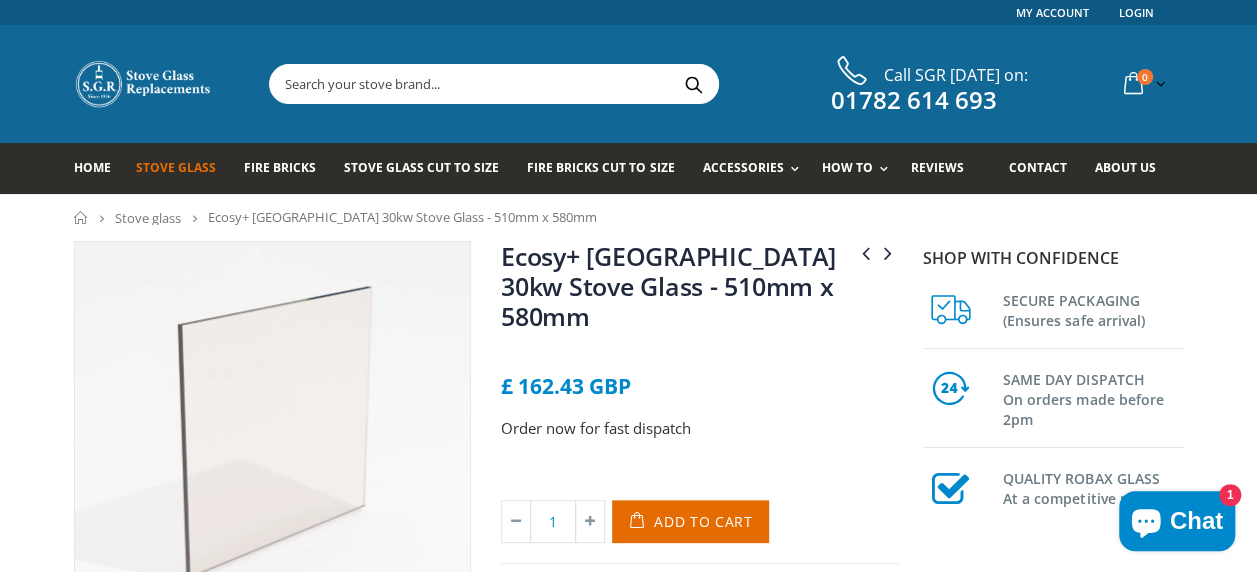 click on "Ecosy+ [GEOGRAPHIC_DATA] 30kw Stove Glass - 510mm x 580mm" at bounding box center [700, 290] 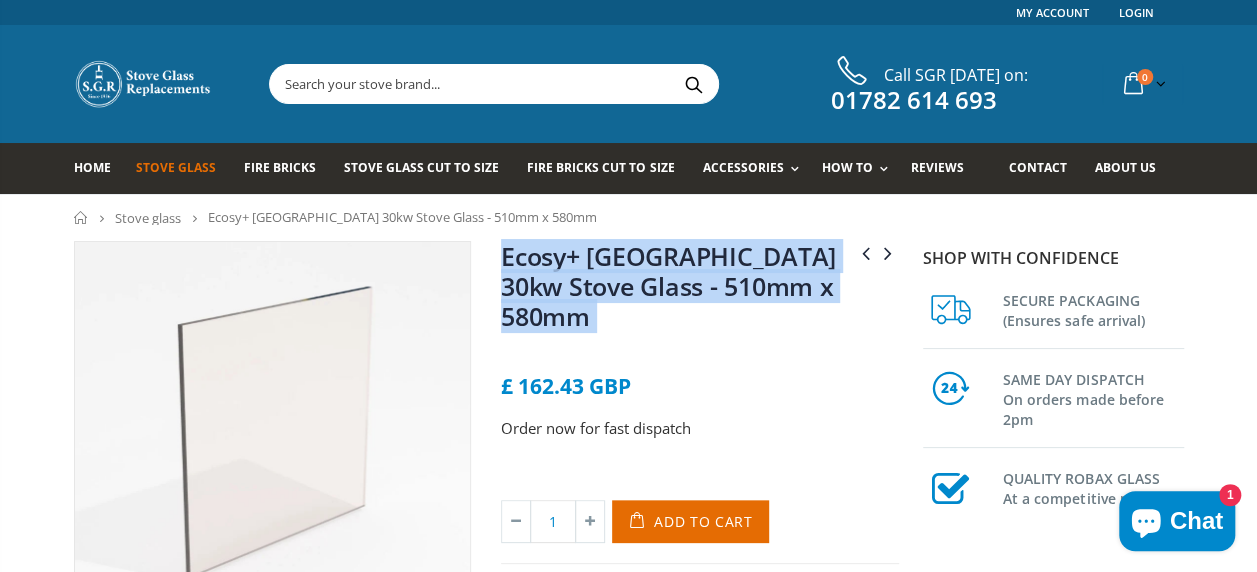 drag, startPoint x: 802, startPoint y: 292, endPoint x: 518, endPoint y: 240, distance: 288.7213 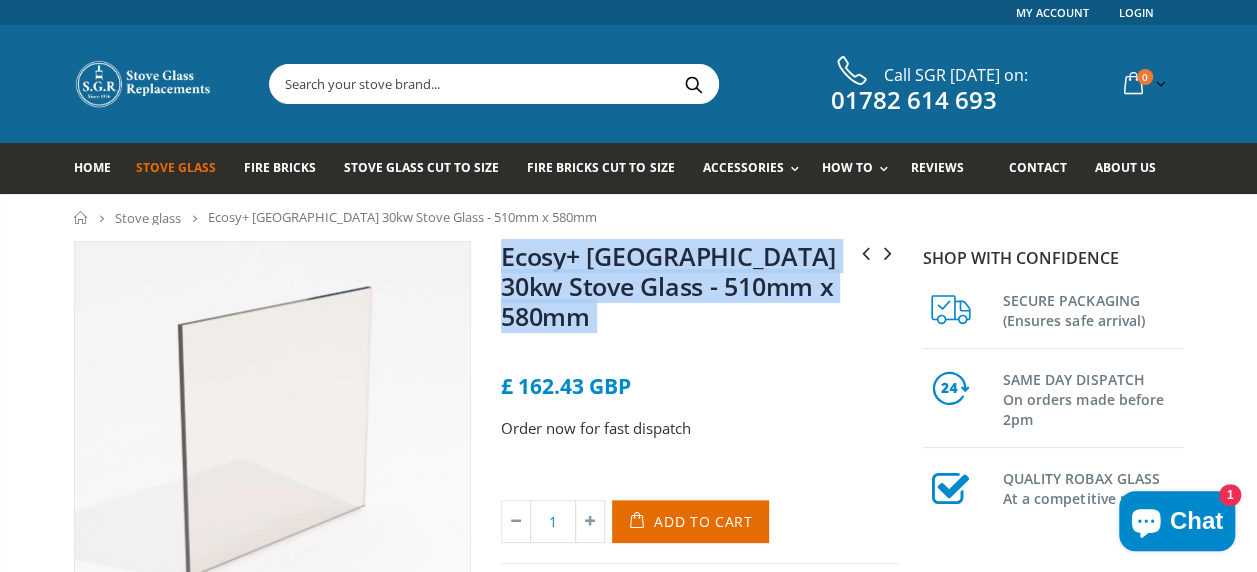 click on "Ecosy+ [GEOGRAPHIC_DATA] 30kw Stove Glass - 510mm x 580mm" at bounding box center (700, 290) 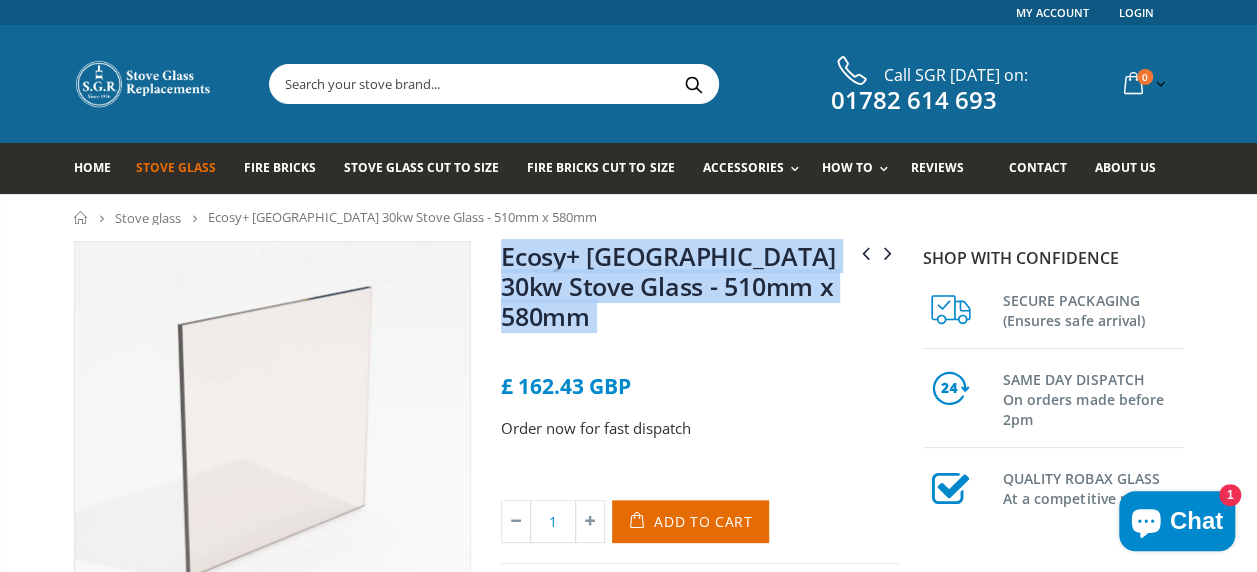 copy on "Ecosy+ Ottawa 30kw Stove Glass - 510mm x 580mm
No reviews" 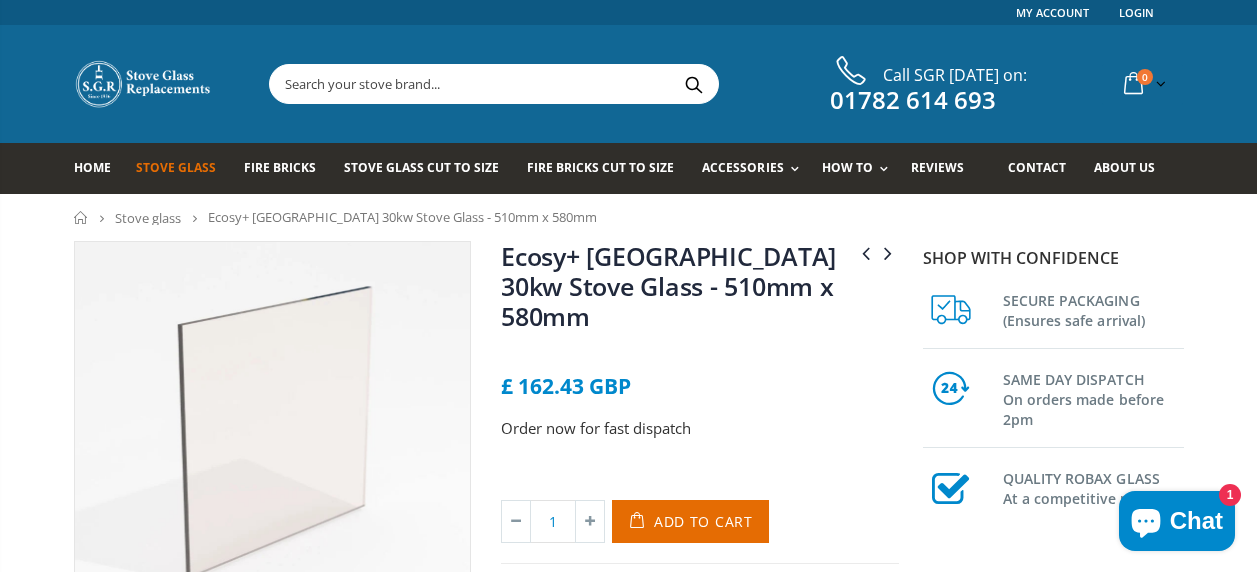 scroll, scrollTop: 0, scrollLeft: 0, axis: both 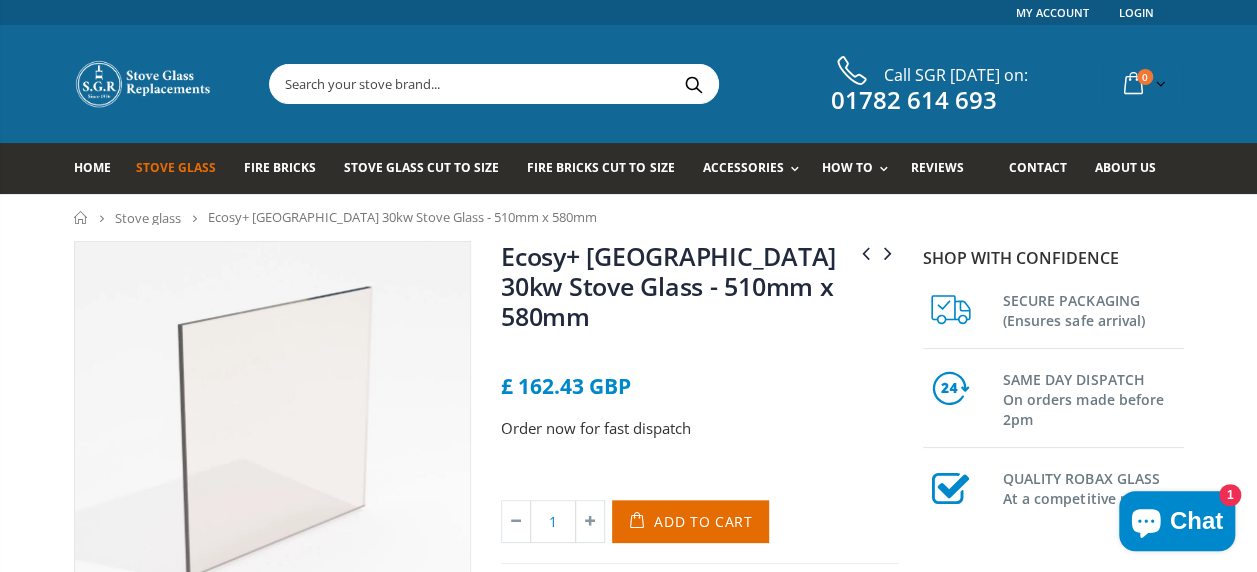 click at bounding box center [273, 440] 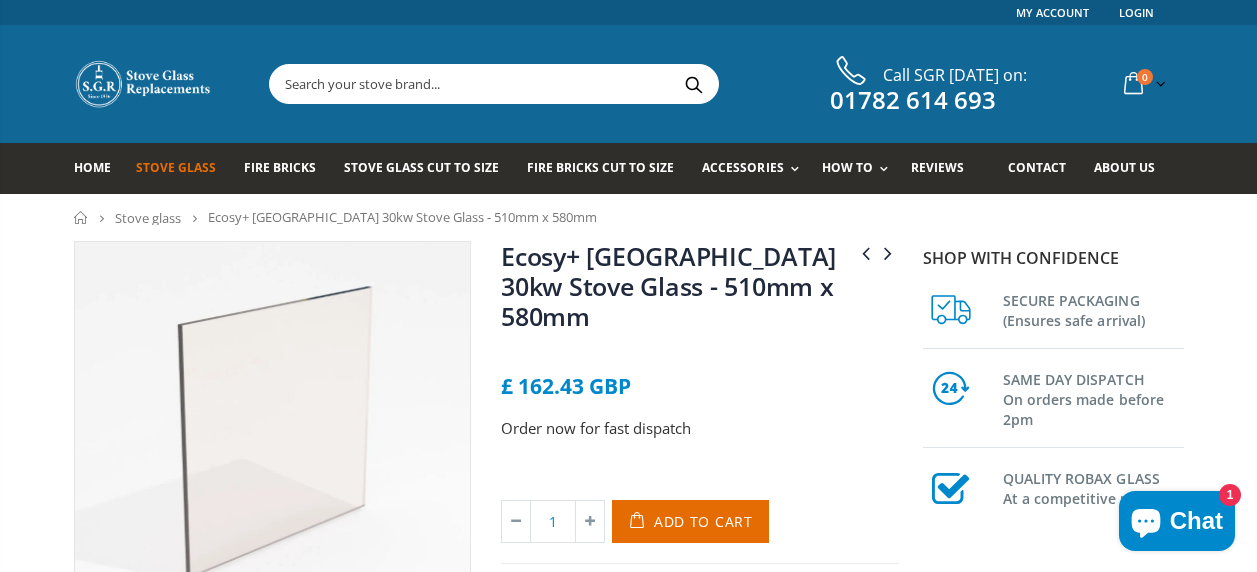 scroll, scrollTop: 0, scrollLeft: 0, axis: both 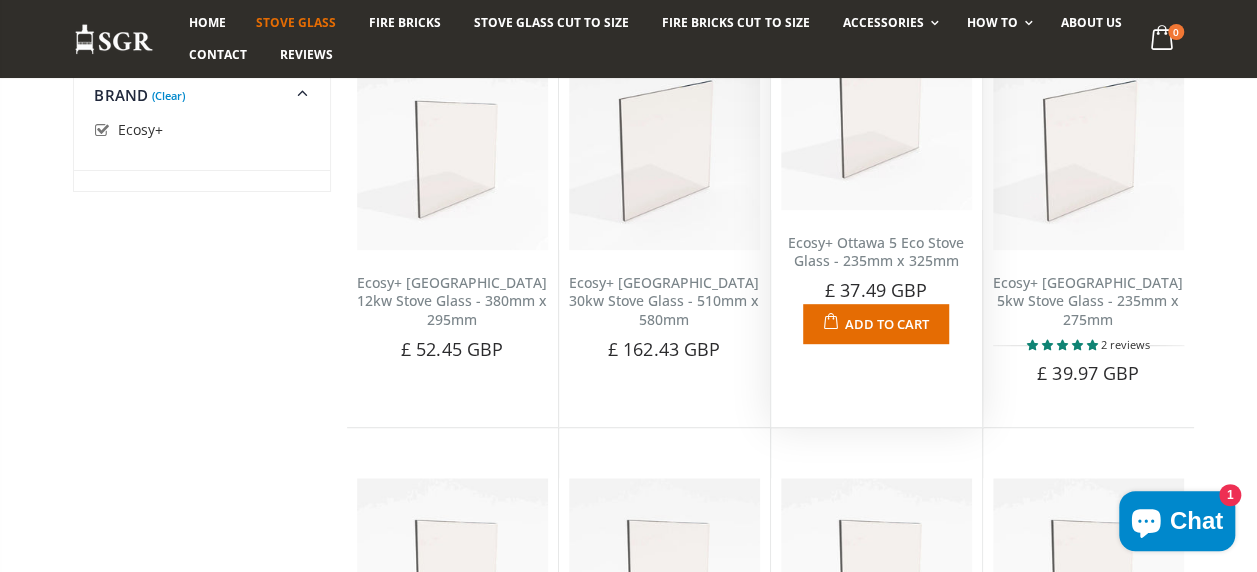 click on "Ecosy+ Ottawa 5 Eco Stove Glass - 235mm x 325mm" at bounding box center (876, 252) 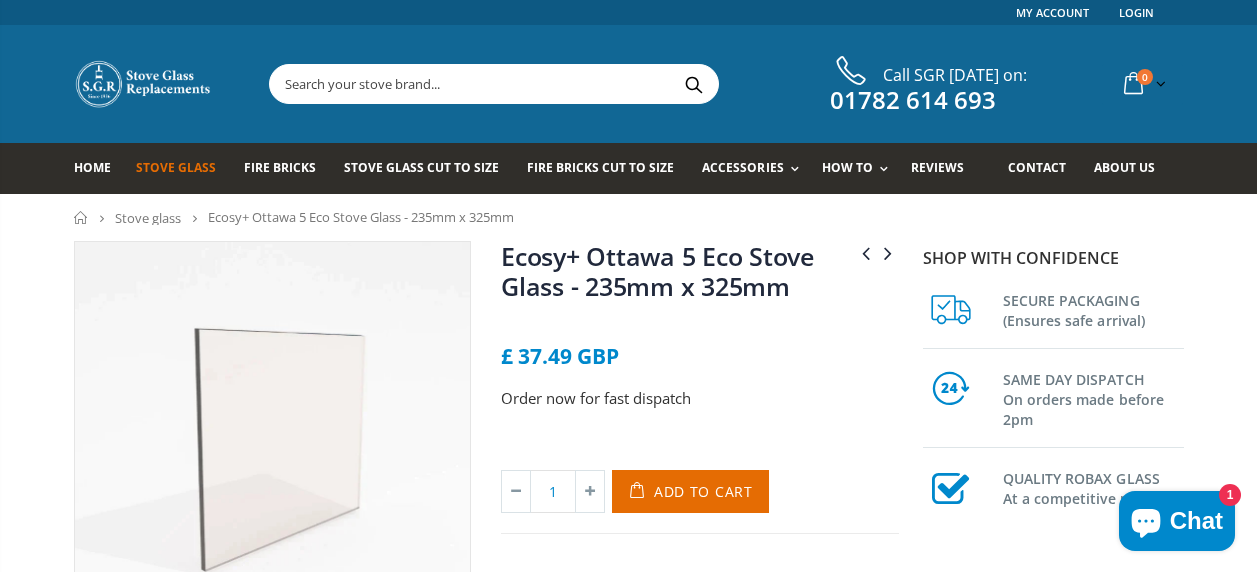 scroll, scrollTop: 0, scrollLeft: 0, axis: both 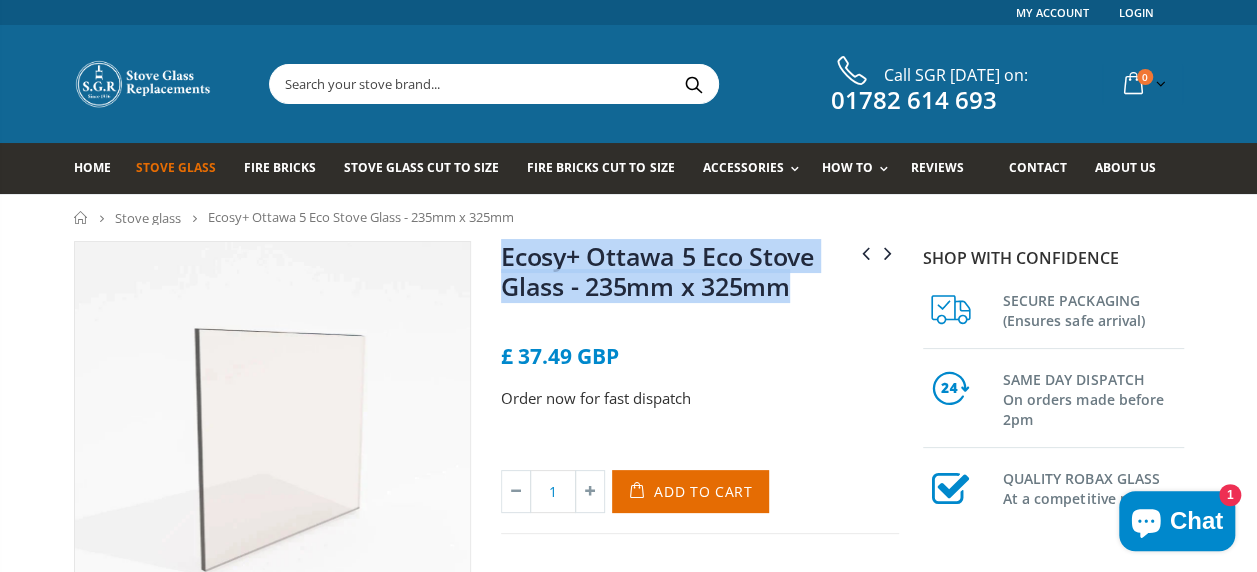 drag, startPoint x: 499, startPoint y: 246, endPoint x: 794, endPoint y: 300, distance: 299.90164 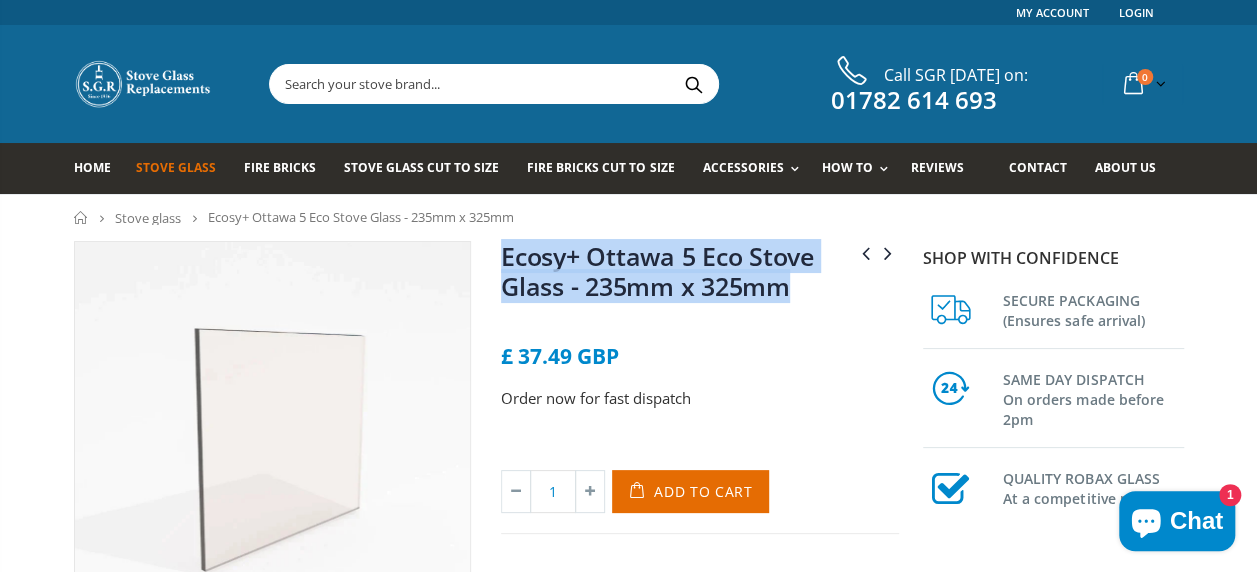 click on "Ecosy+ Ottawa 30kw Stove Glass - 510mm x 580mm
Ecosy+ Ottawa 5kw Stove Glass - 235mm x 275mm
Ecosy+ Ottawa 5 Eco Stove Glass - 235mm x 325mm
No reviews
£ 37.49 GBP
Order now for fast dispatch
Title Default Title Default Title -  £ 37.49 GBP
1" at bounding box center [700, 490] 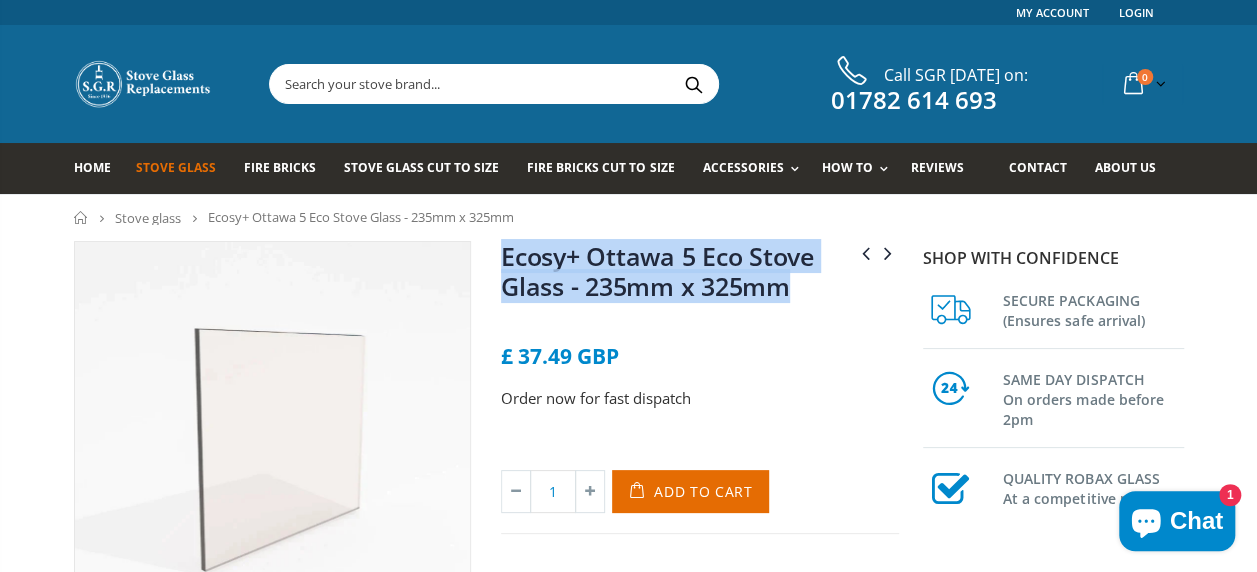 copy on "Ecosy+ Ottawa 5 Eco Stove Glass - 235mm x 325mm" 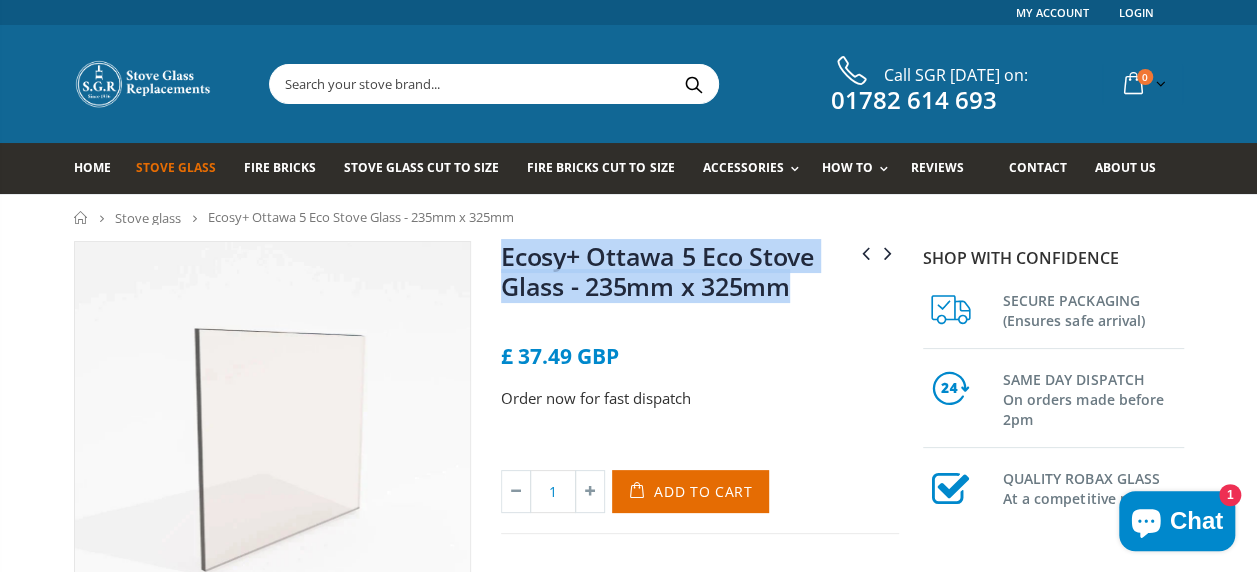 click on "Ecosy+ Ottawa 5 Eco Stove Glass - 235mm x 325mm" at bounding box center [700, 275] 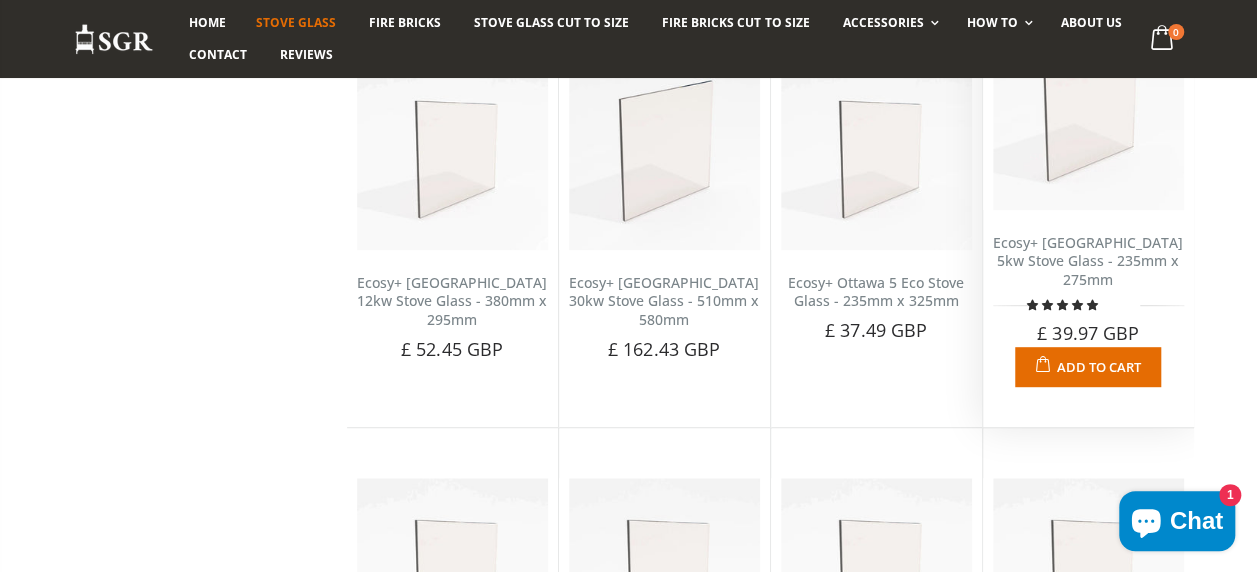 scroll, scrollTop: 410, scrollLeft: 0, axis: vertical 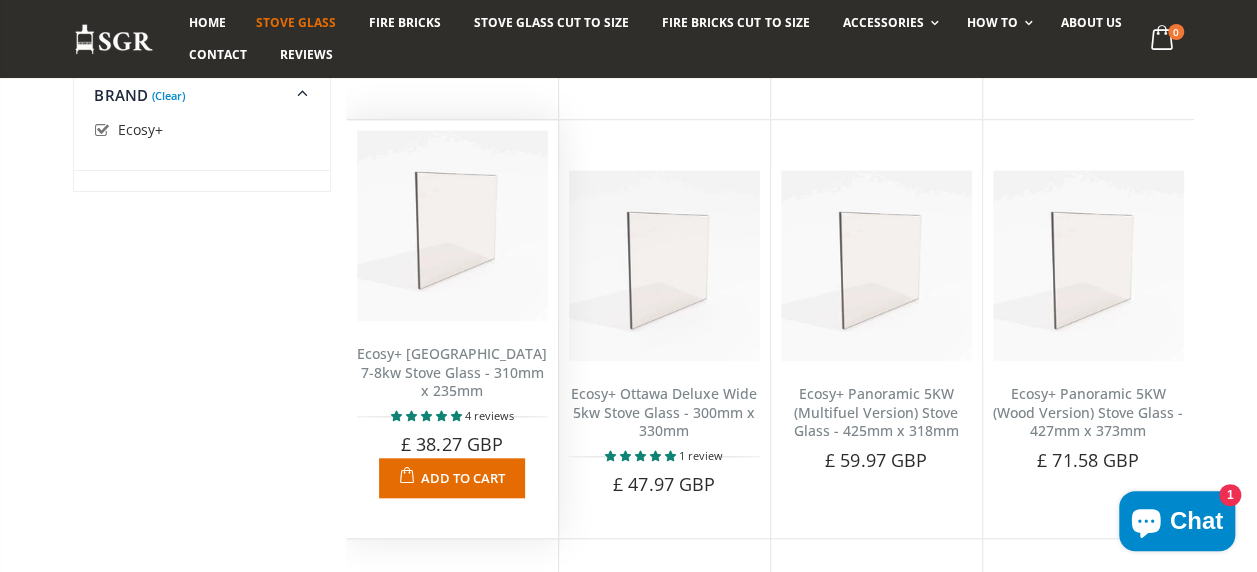 click on "Ecosy+ [GEOGRAPHIC_DATA] 7-8kw Stove Glass - 310mm x 235mm" at bounding box center (452, 372) 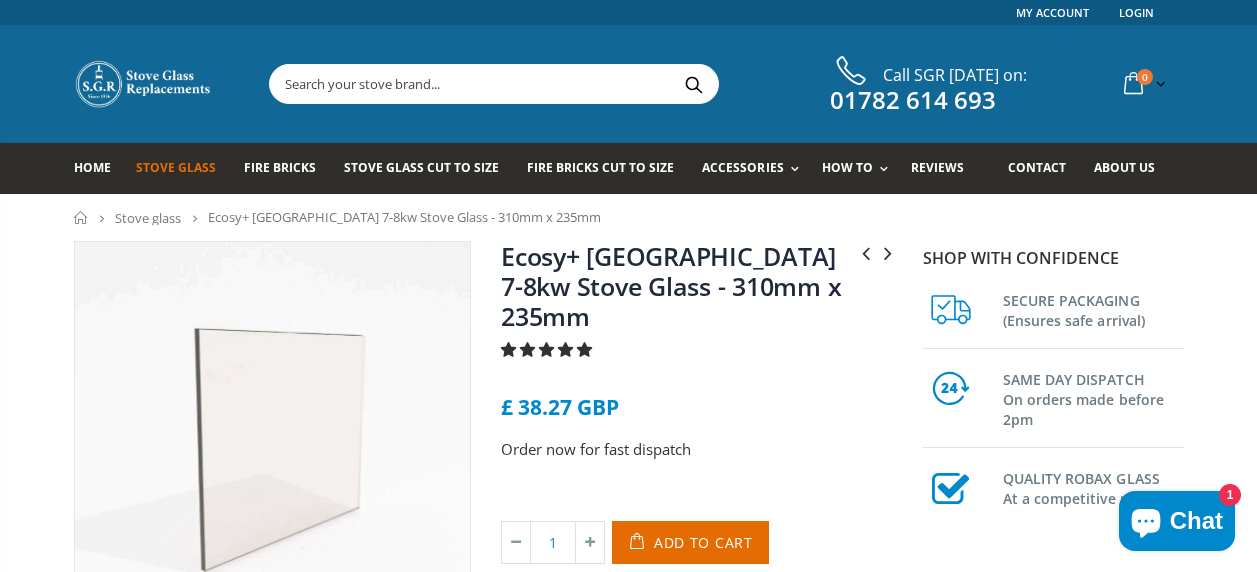 scroll, scrollTop: 0, scrollLeft: 0, axis: both 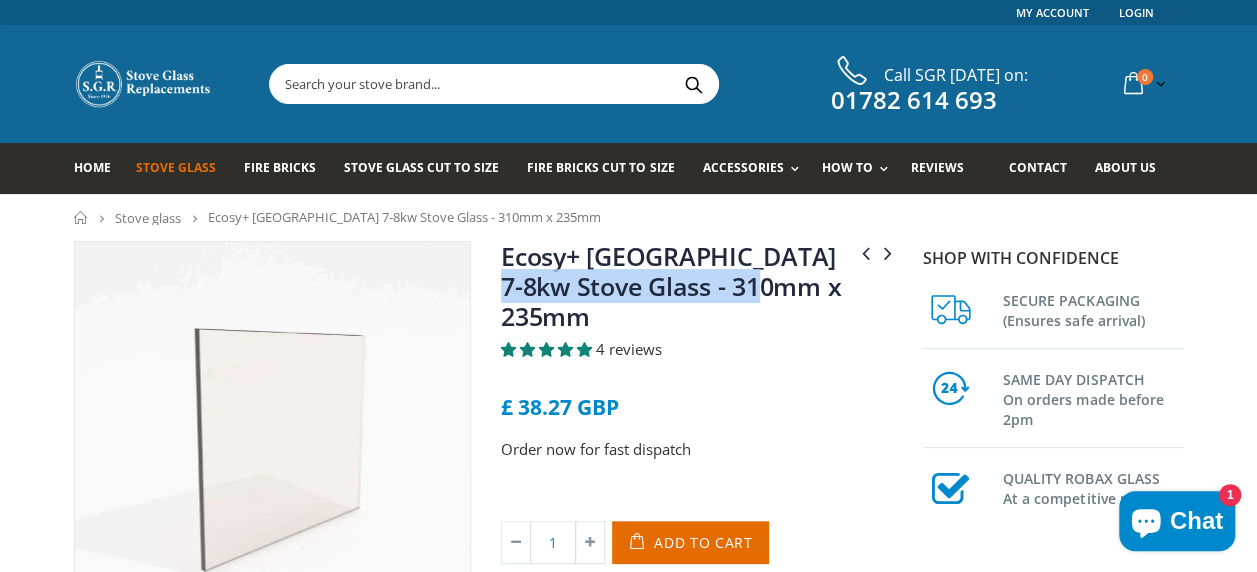 drag, startPoint x: 788, startPoint y: 295, endPoint x: 828, endPoint y: 241, distance: 67.20119 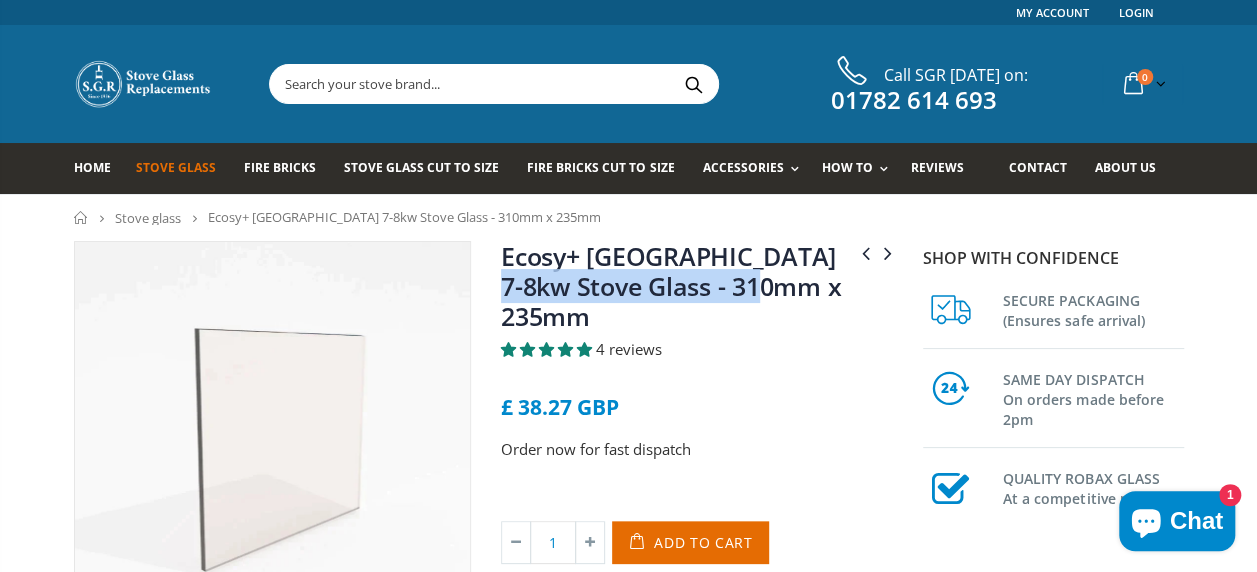 click on "Ecosy+ [GEOGRAPHIC_DATA] 7-8kw Stove Glass - 310mm x 235mm" at bounding box center (700, 290) 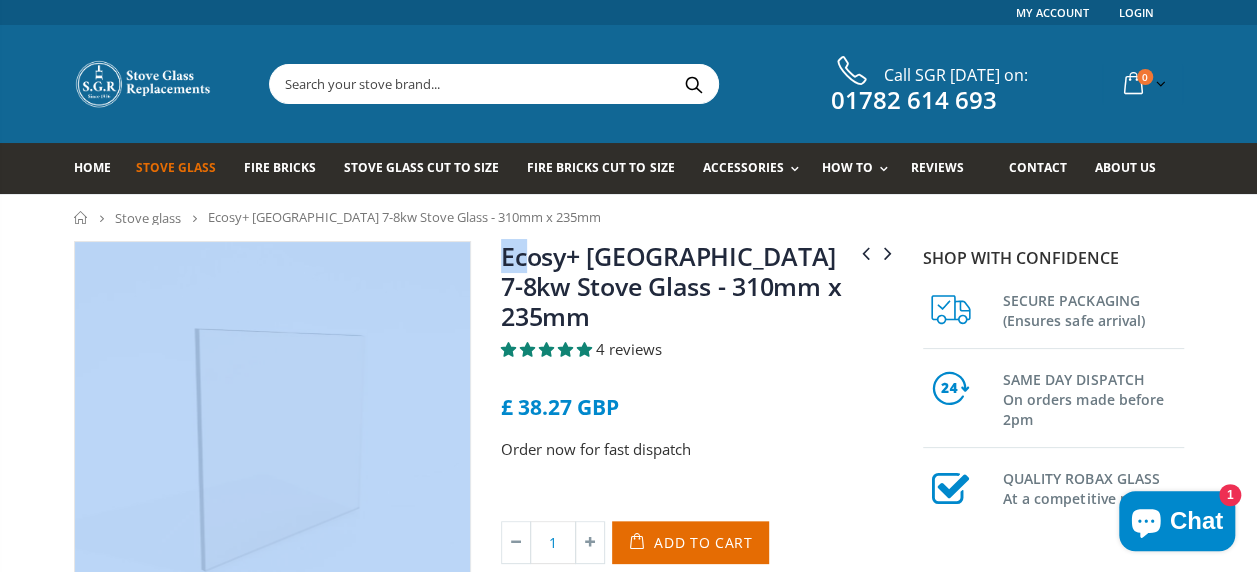 drag, startPoint x: 498, startPoint y: 227, endPoint x: 526, endPoint y: 270, distance: 51.312767 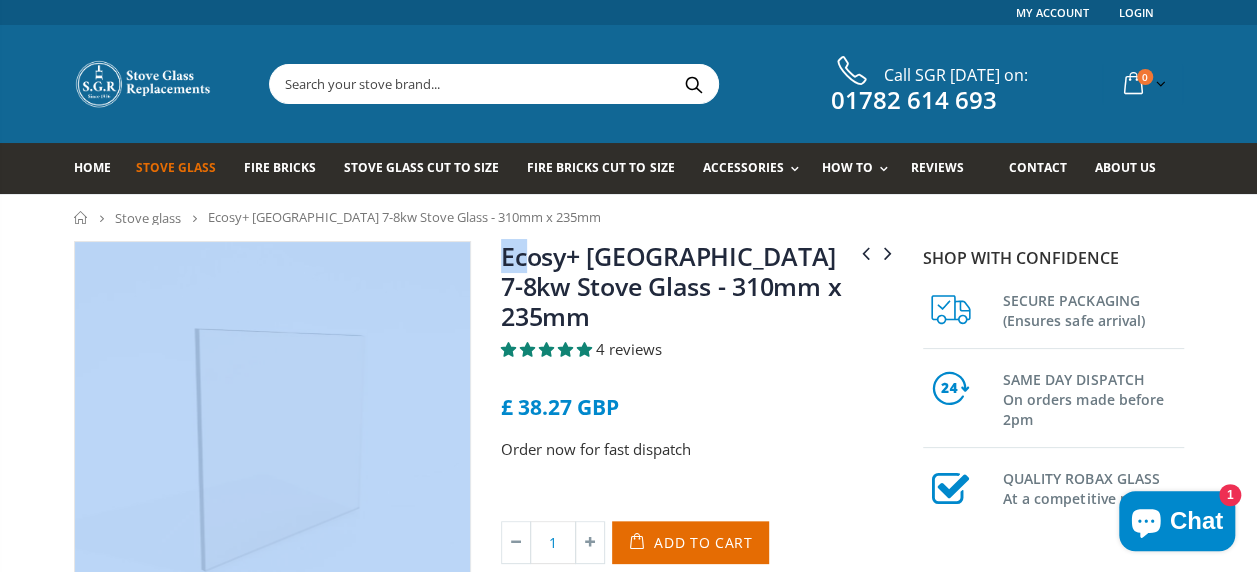 click on "Home
Stove glass
Ecosy+ [GEOGRAPHIC_DATA] 7-8kw Stove Glass - 310mm x 235mm
Ecosy+ [GEOGRAPHIC_DATA] 5kw Stove Glass - 235mm x 275mm
Ecosy+ Ottawa Deluxe Wide 5kw Stove Glass - 300mm x 330mm" at bounding box center (628, 927) 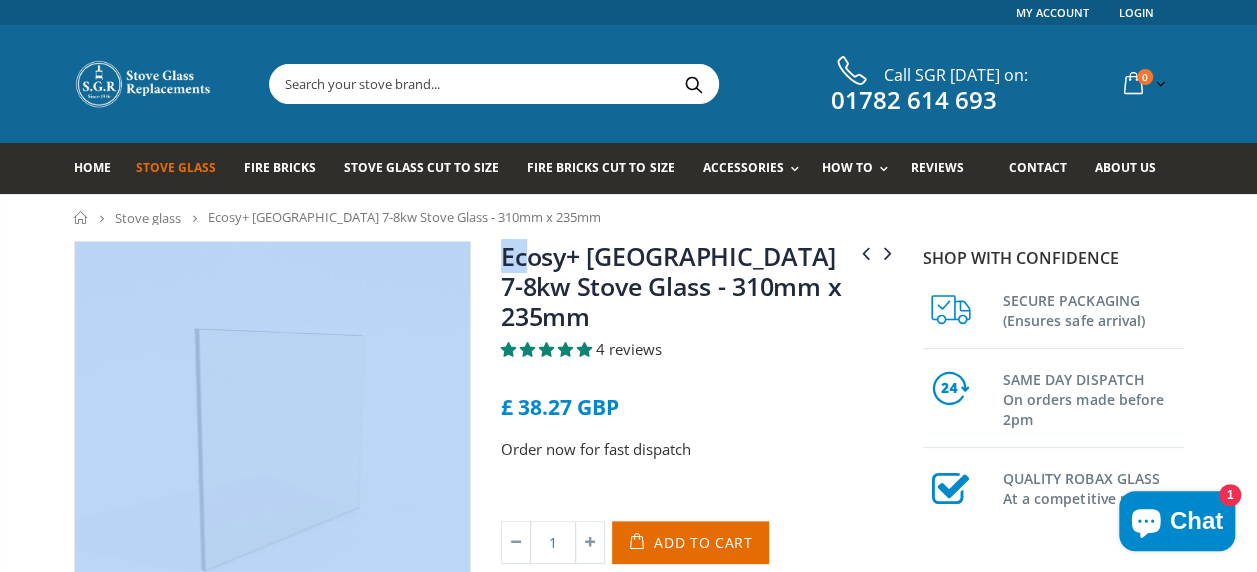 drag, startPoint x: 526, startPoint y: 270, endPoint x: 488, endPoint y: 240, distance: 48.414875 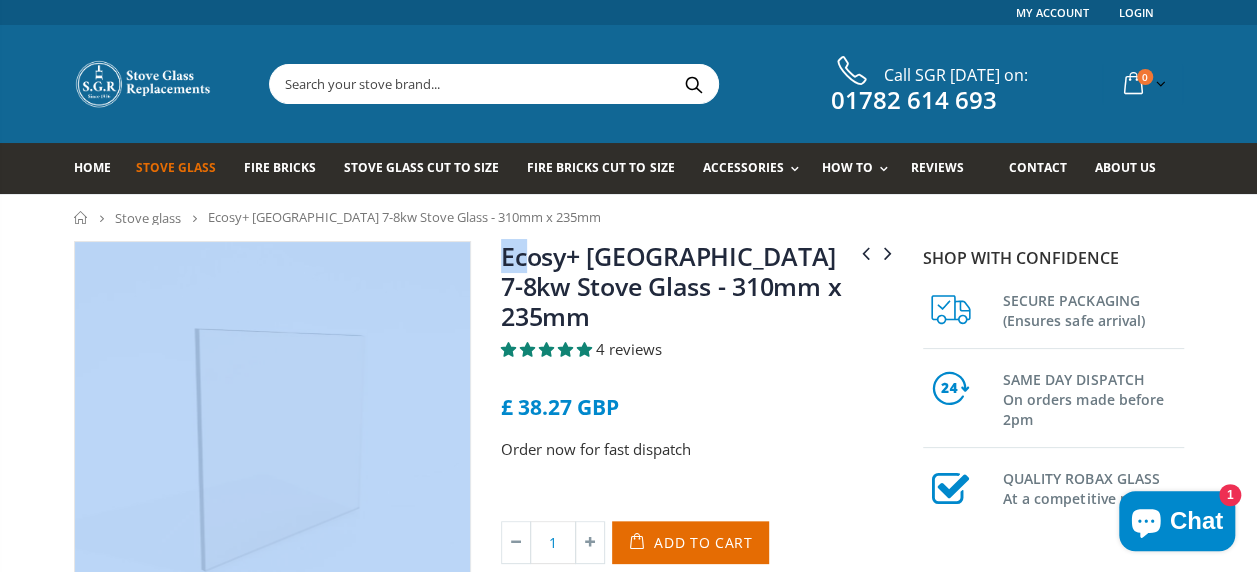 click on "Home
Stove glass
Ecosy+ Ottawa 7-8kw Stove Glass - 310mm x 235mm
Ecosy+ Ottawa 5kw Stove Glass - 235mm x 275mm
Ecosy+ Ottawa Deluxe Wide 5kw Stove Glass - 300mm x 330mm" at bounding box center (628, 927) 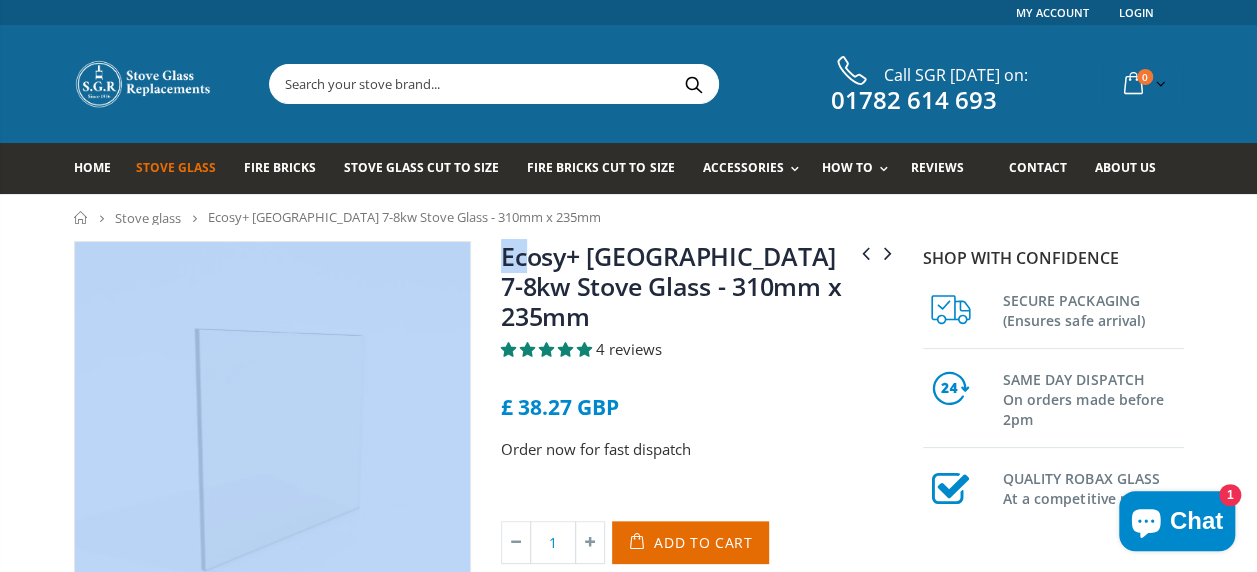 click on "Home
Stove glass
Ecosy+ Ottawa 7-8kw Stove Glass - 310mm x 235mm" at bounding box center (628, 217) 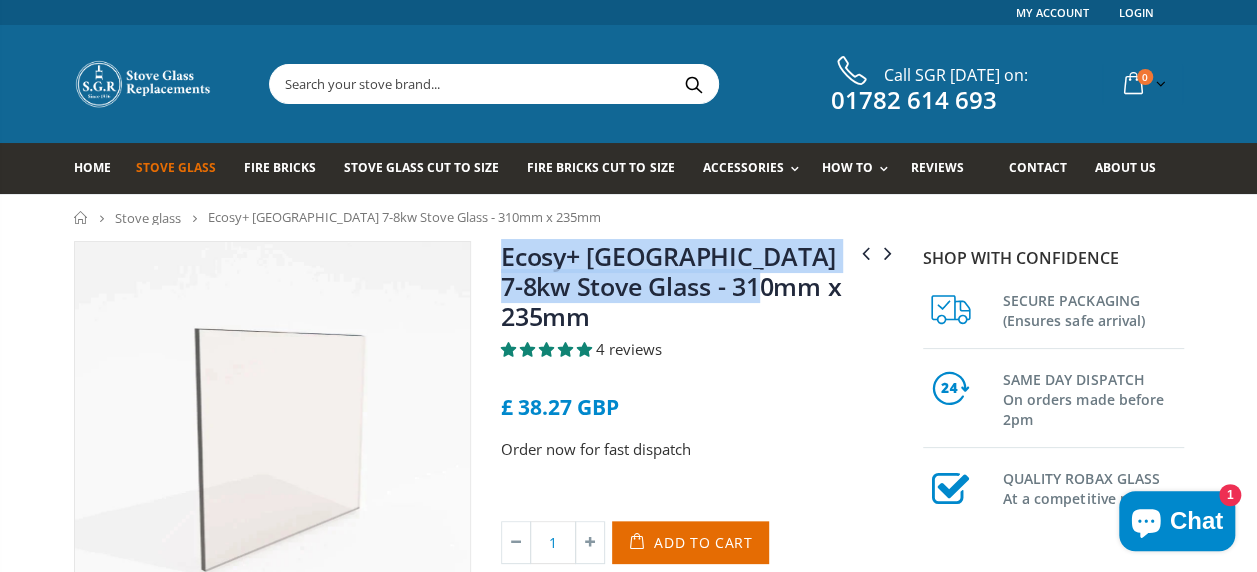 drag, startPoint x: 499, startPoint y: 246, endPoint x: 820, endPoint y: 290, distance: 324.00156 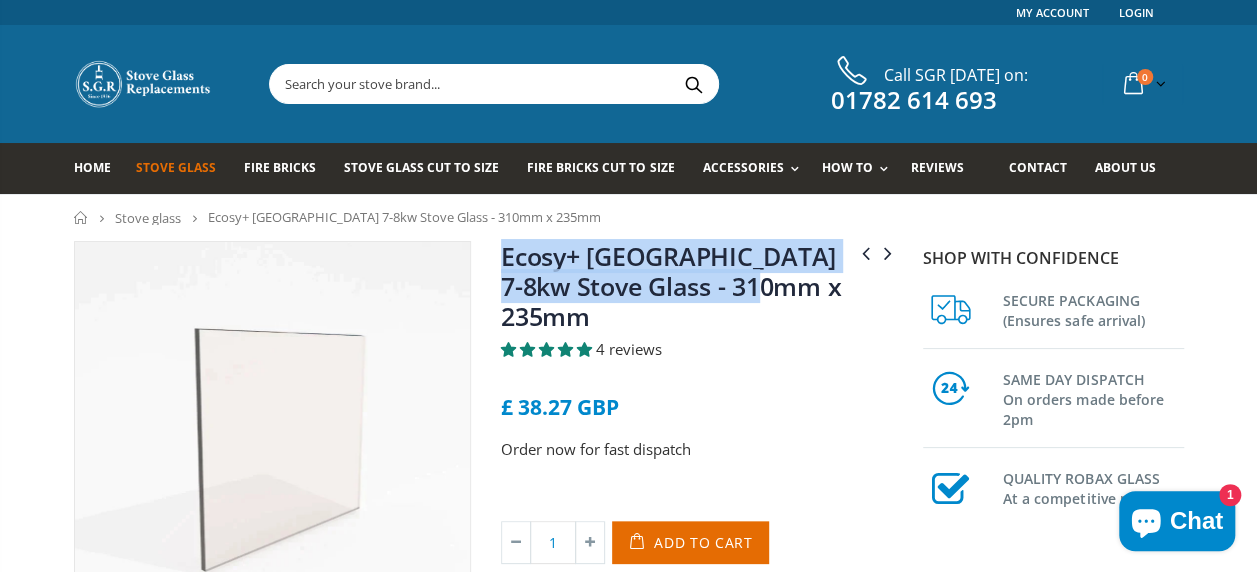 click on "Ecosy+ Ottawa 5kw Stove Glass - 235mm x 275mm
Ecosy+ Ottawa Deluxe Wide 5kw Stove Glass - 300mm x 330mm
Ecosy+ Ottawa 7-8kw Stove Glass - 310mm x 235mm
4 reviews
£ 38.27 GBP
Order now for fast dispatch
Title Default Title Default Title -  £ 38.27 GBP
1
Add to Cart" at bounding box center (700, 440) 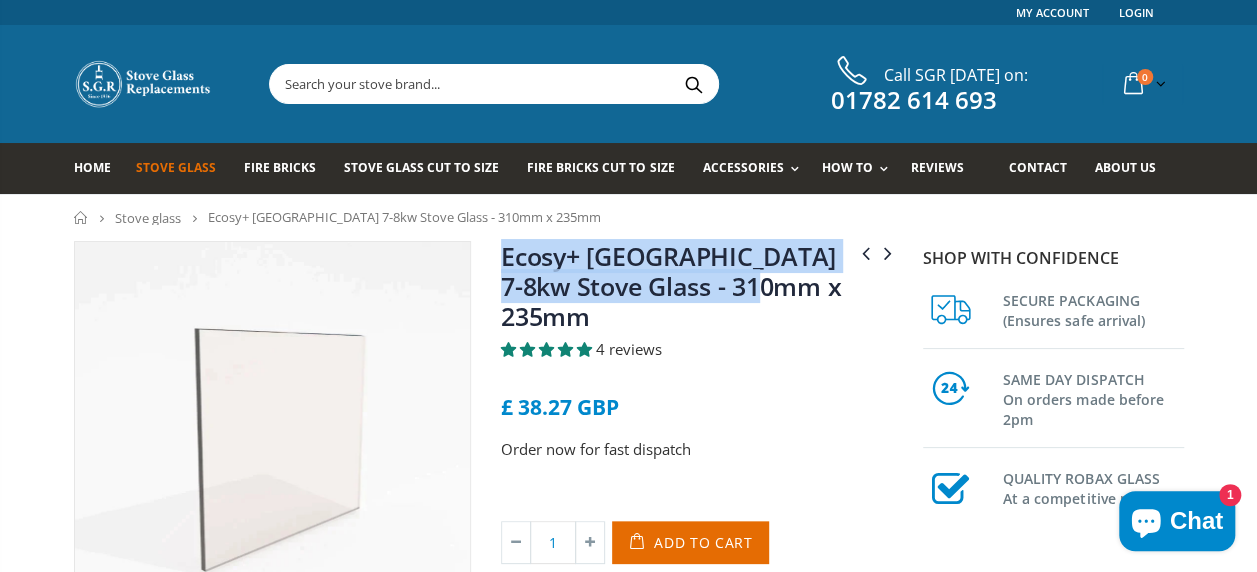 copy on "Ecosy+ [GEOGRAPHIC_DATA] 7-8kw Stove Glass - 310mm x 235mm" 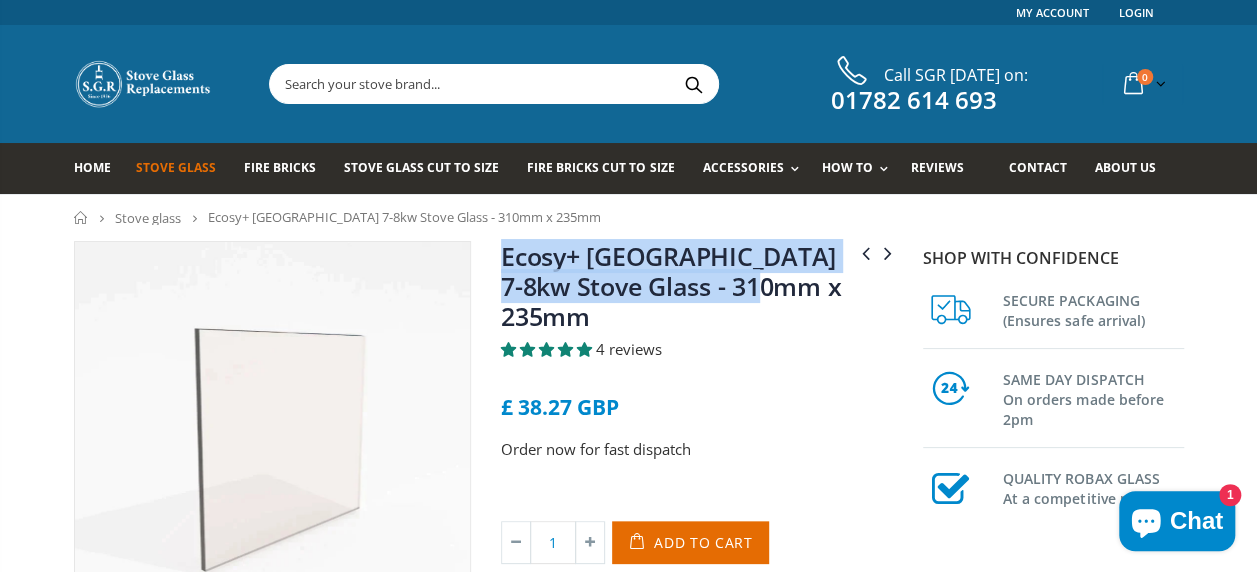 click on "Ecosy+ [GEOGRAPHIC_DATA] 7-8kw Stove Glass - 310mm x 235mm" at bounding box center [700, 290] 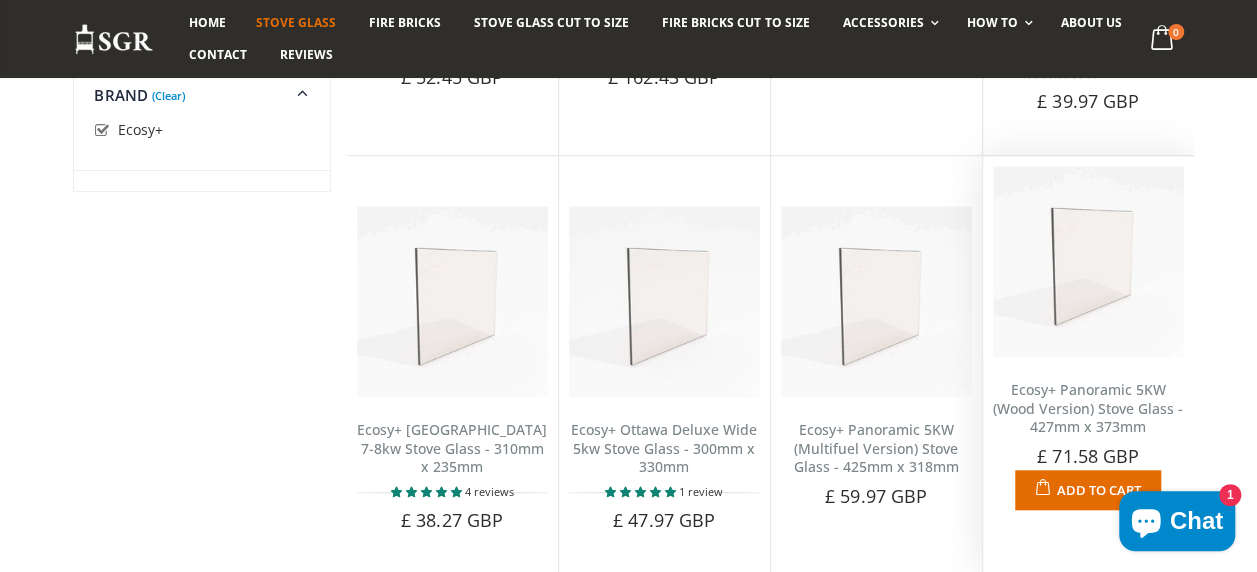 scroll, scrollTop: 668, scrollLeft: 0, axis: vertical 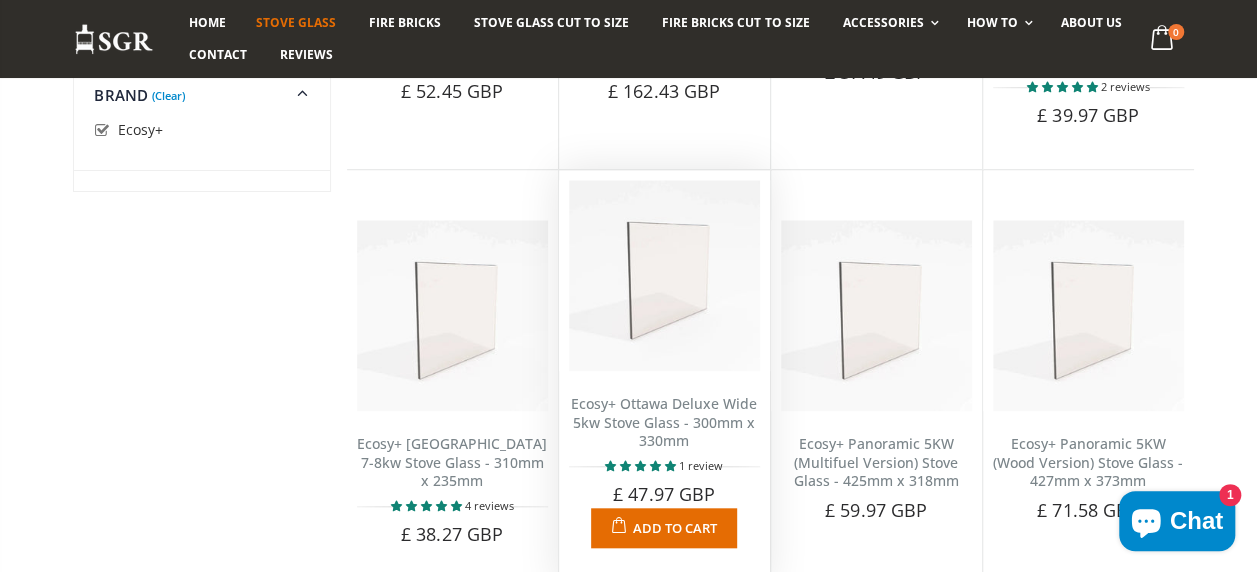 click on "Ecosy+ Ottawa Deluxe Wide 5kw Stove Glass - 300mm x 330mm" at bounding box center (664, 422) 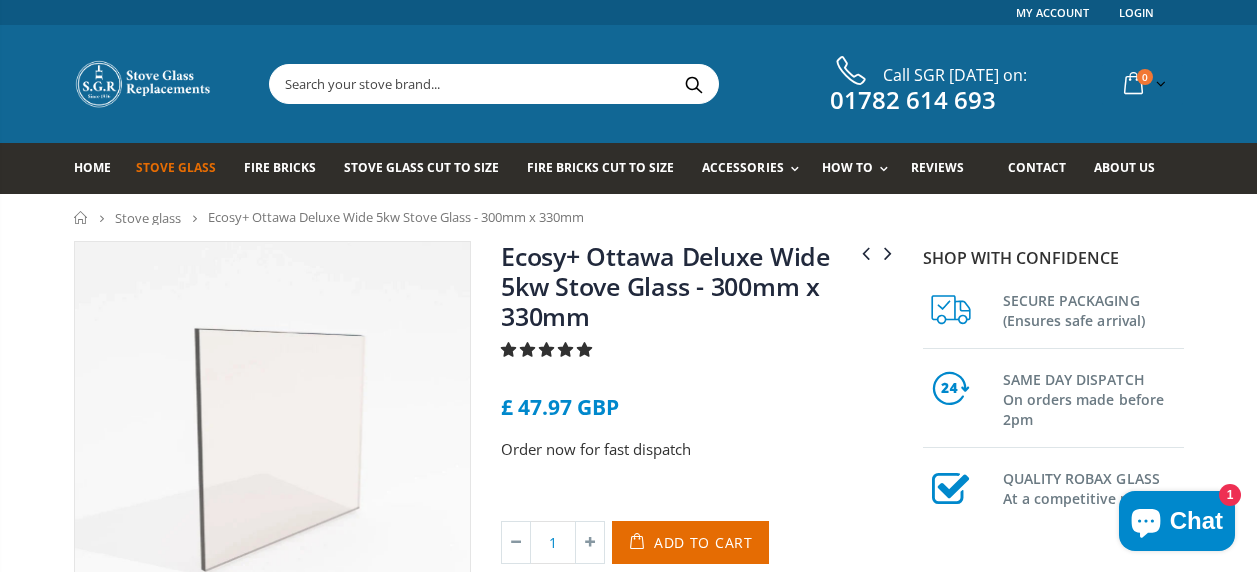 scroll, scrollTop: 0, scrollLeft: 0, axis: both 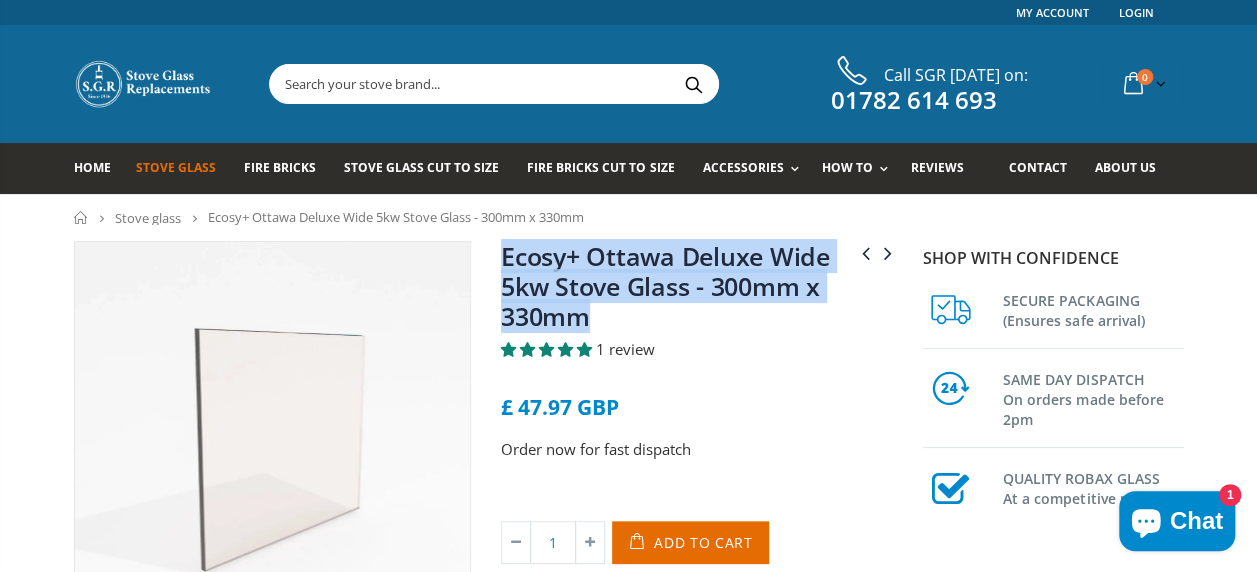 drag, startPoint x: 609, startPoint y: 322, endPoint x: 500, endPoint y: 240, distance: 136.40015 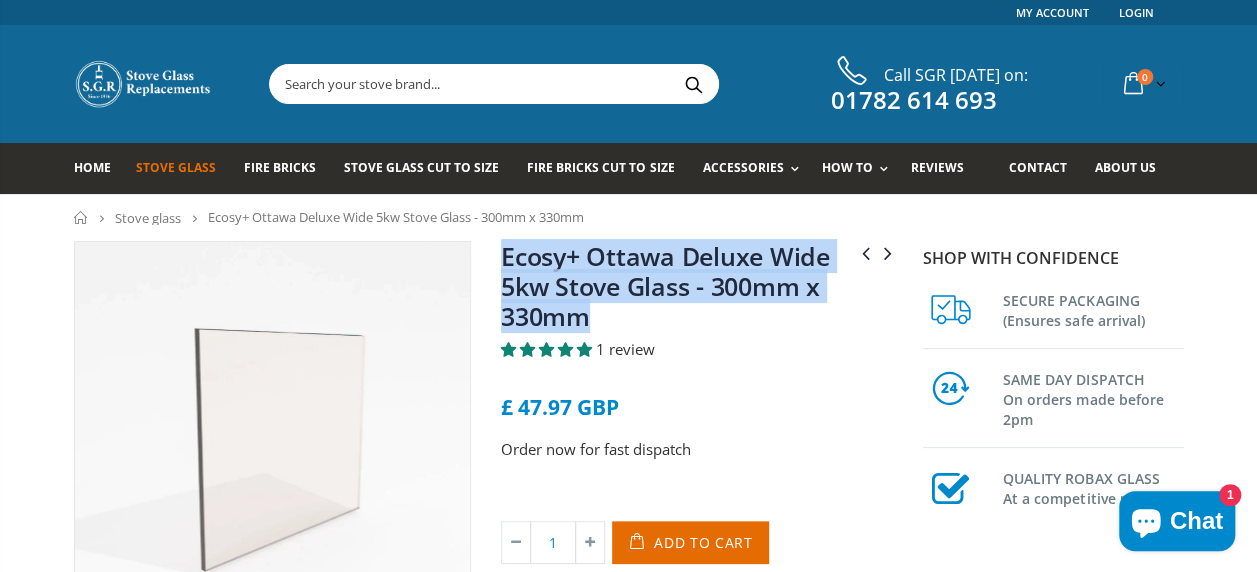 click on "Ecosy+ Ottawa Deluxe Wide 5kw Stove Glass - 300mm x 330mm" at bounding box center (700, 290) 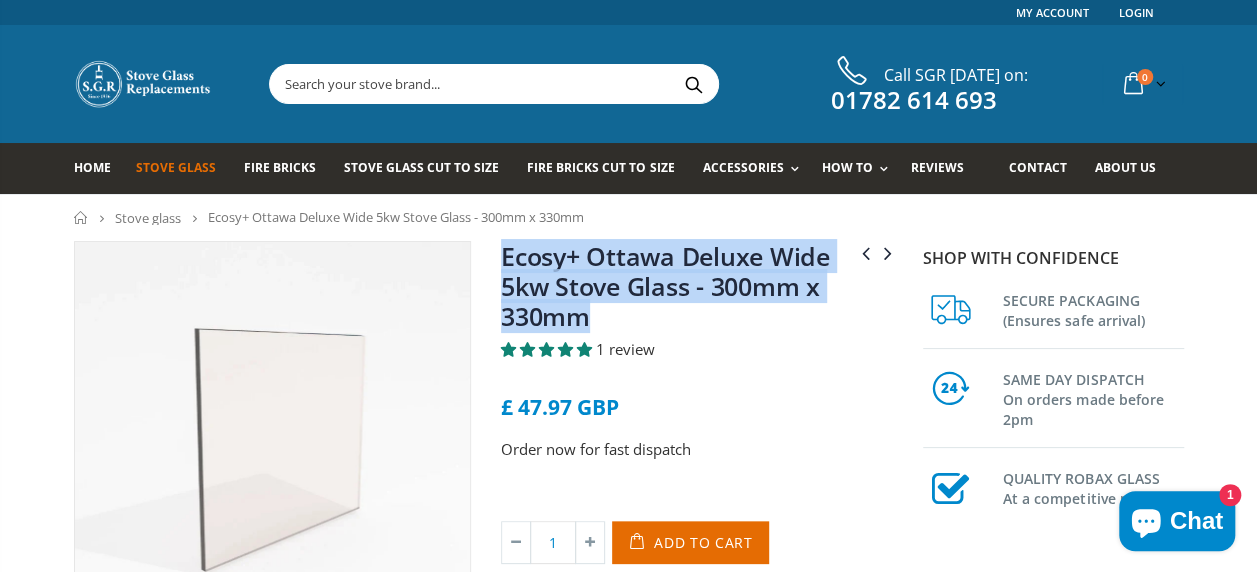 copy on "Ecosy+ Ottawa Deluxe Wide 5kw Stove Glass - 300mm x 330mm" 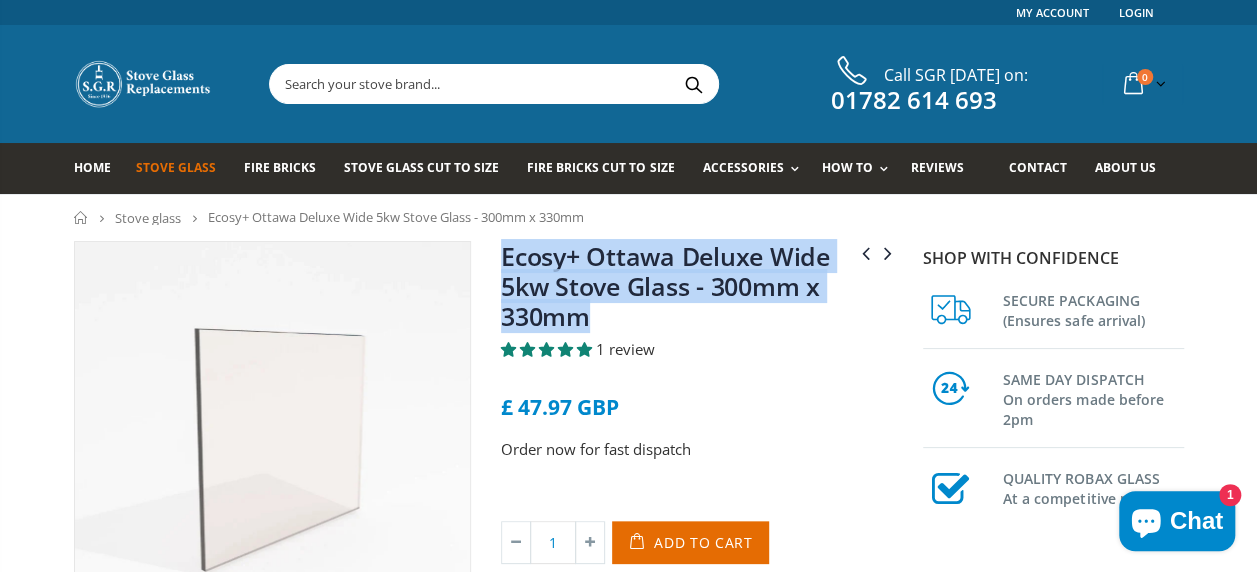 click on "Ecosy+ Ottawa Deluxe Wide 5kw Stove Glass - 300mm x 330mm" at bounding box center (665, 286) 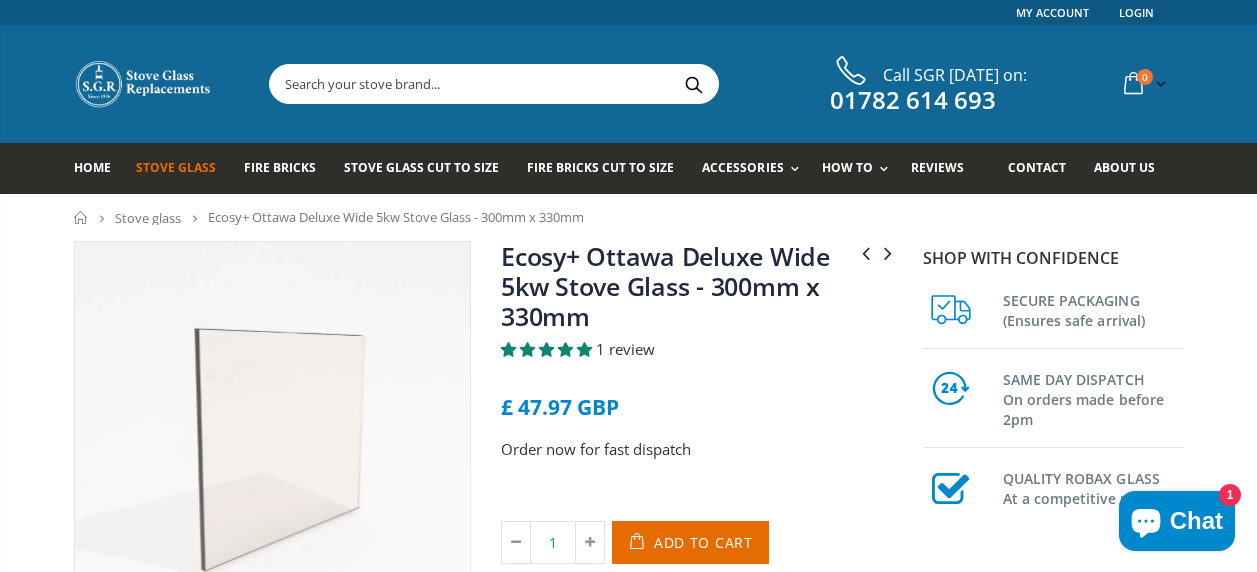 scroll, scrollTop: 0, scrollLeft: 0, axis: both 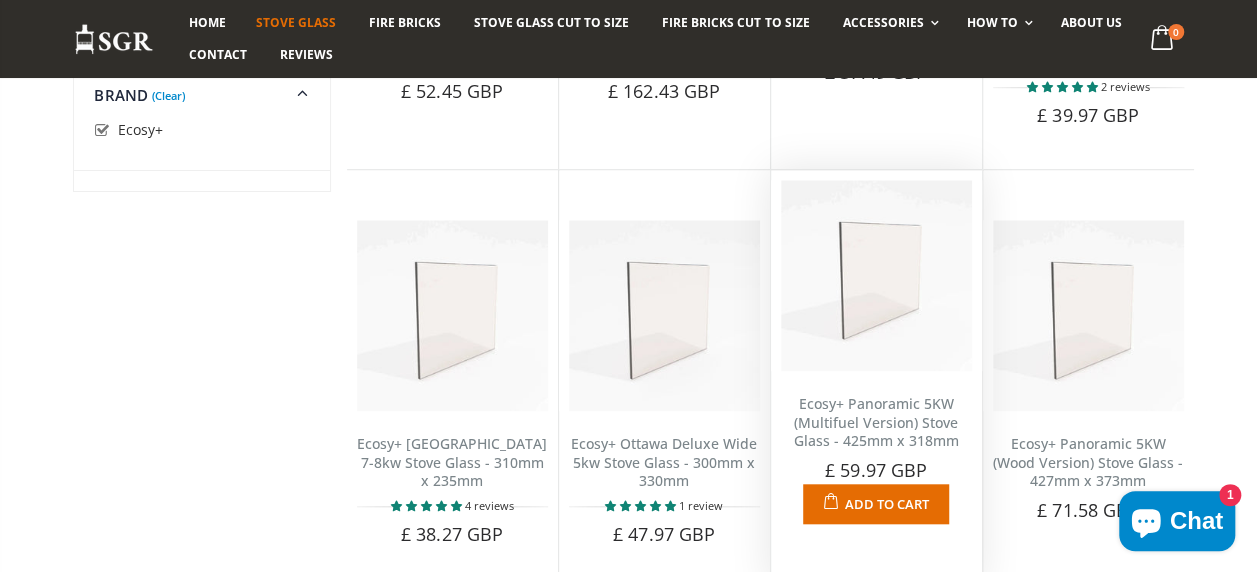 click on "Ecosy+ Panoramic 5KW (Multifuel Version) Stove Glass - 425mm x 318mm" at bounding box center [876, 422] 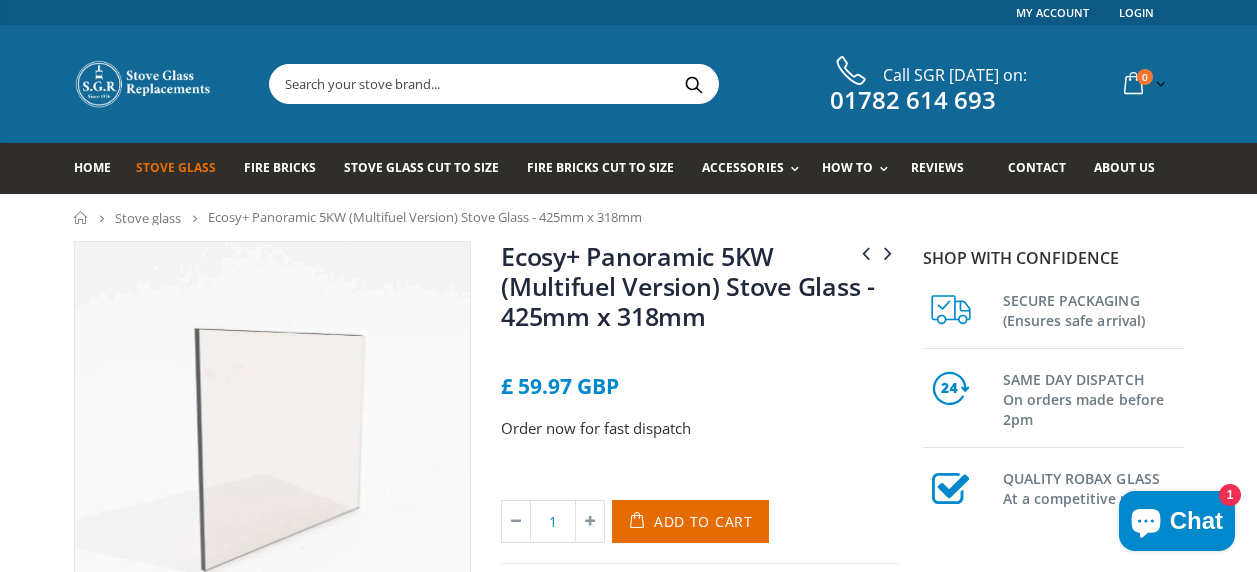 scroll, scrollTop: 0, scrollLeft: 0, axis: both 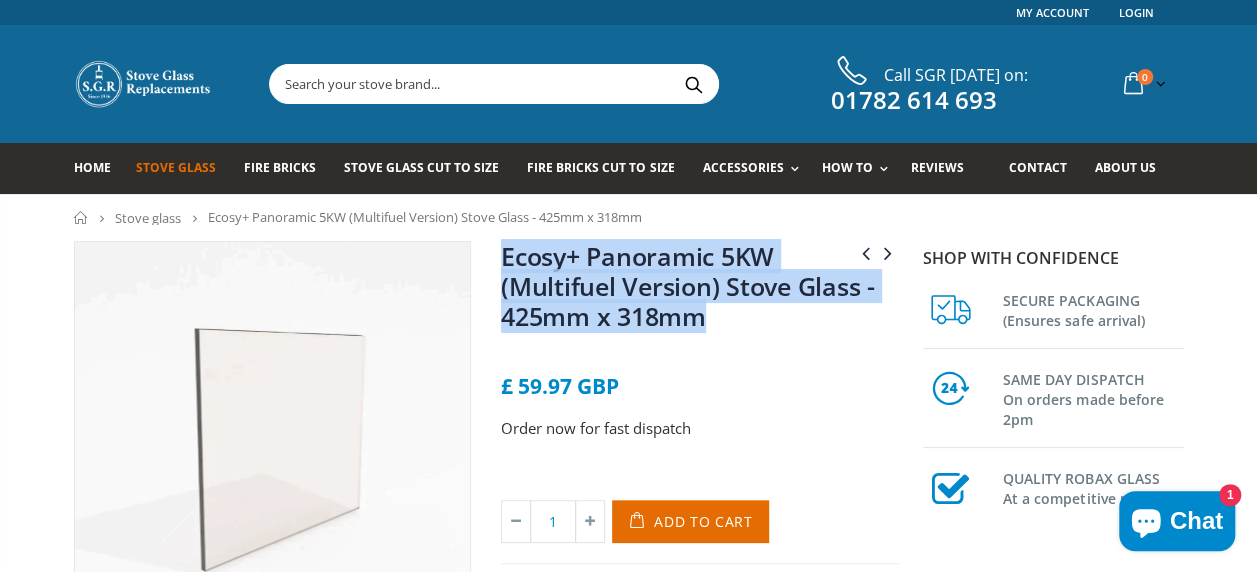 drag, startPoint x: 708, startPoint y: 325, endPoint x: 502, endPoint y: 244, distance: 221.35266 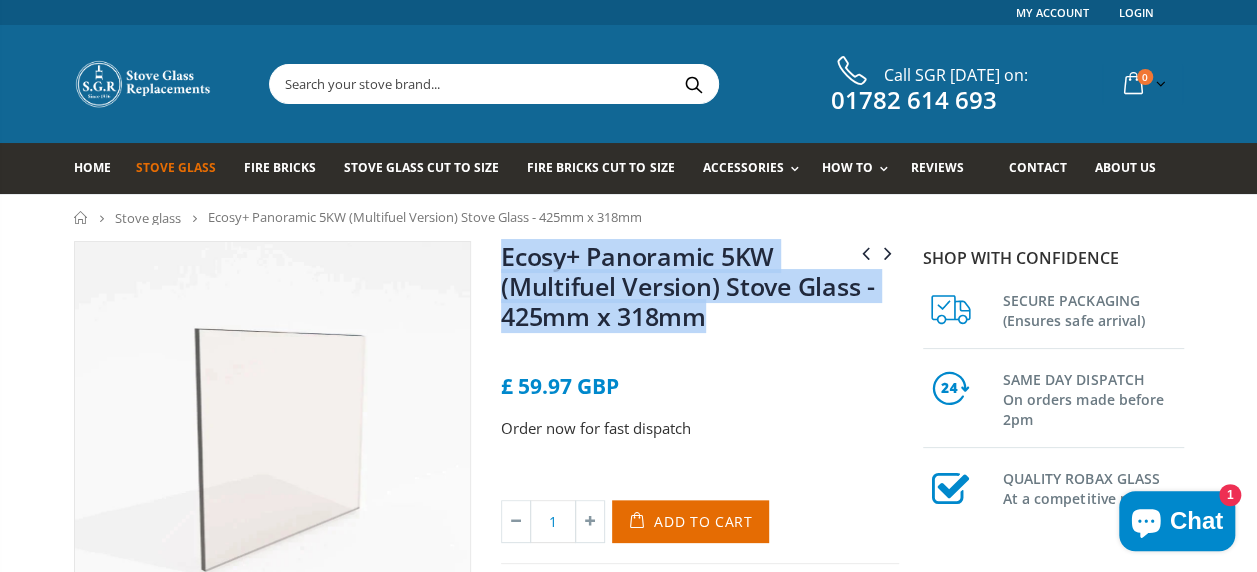 click on "Ecosy+ Panoramic 5KW (Multifuel Version) Stove Glass - 425mm x 318mm" at bounding box center (700, 290) 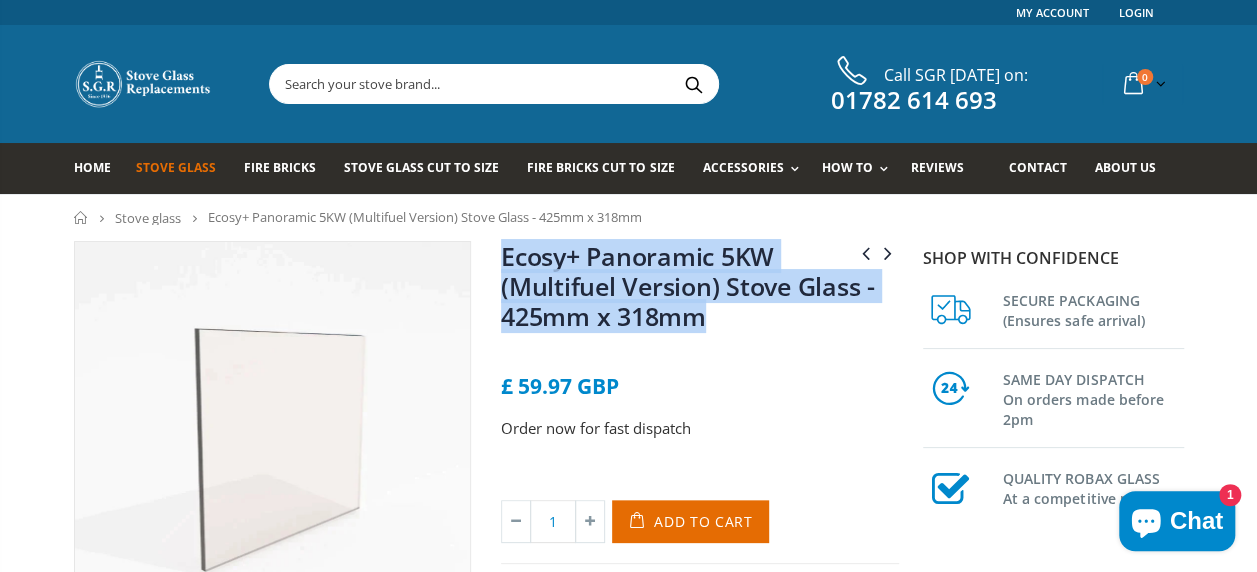 copy on "Ecosy+ Panoramic 5KW (Multifuel Version) Stove Glass - 425mm x 318mm" 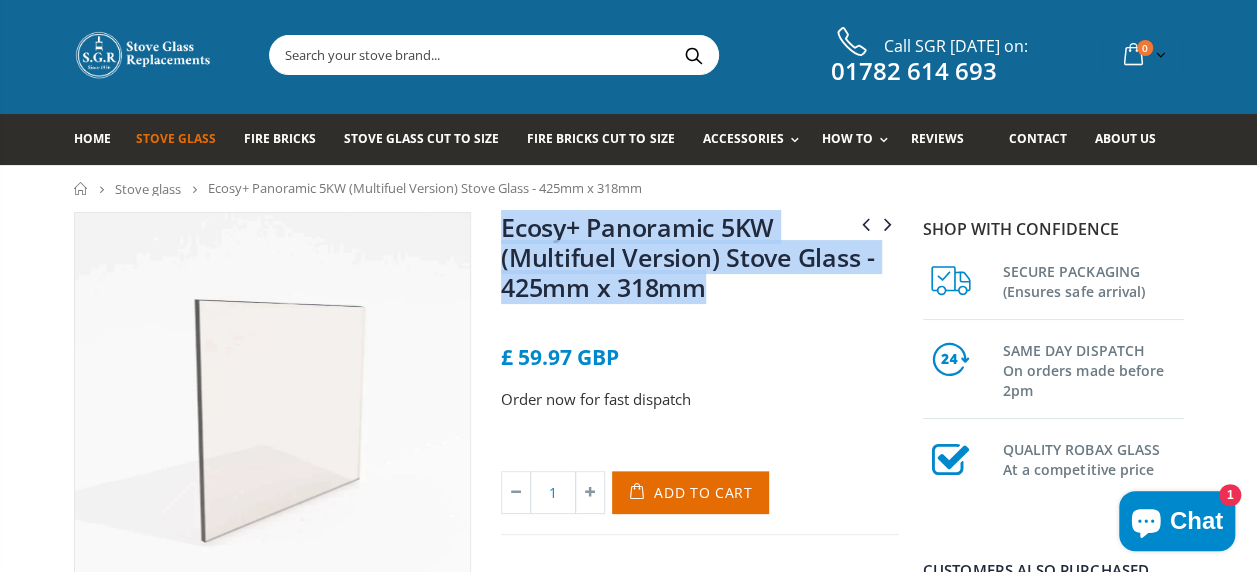 scroll, scrollTop: 40, scrollLeft: 0, axis: vertical 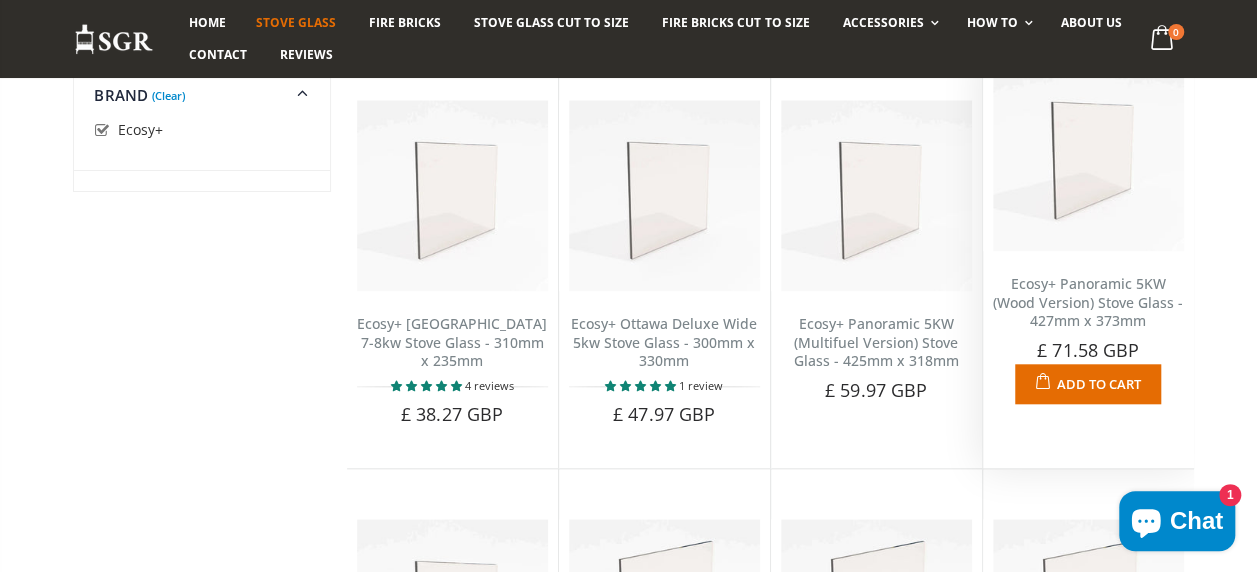 click on "Ecosy+ Panoramic 5KW (Wood Version) Stove Glass - 427mm x 373mm" at bounding box center [1088, 302] 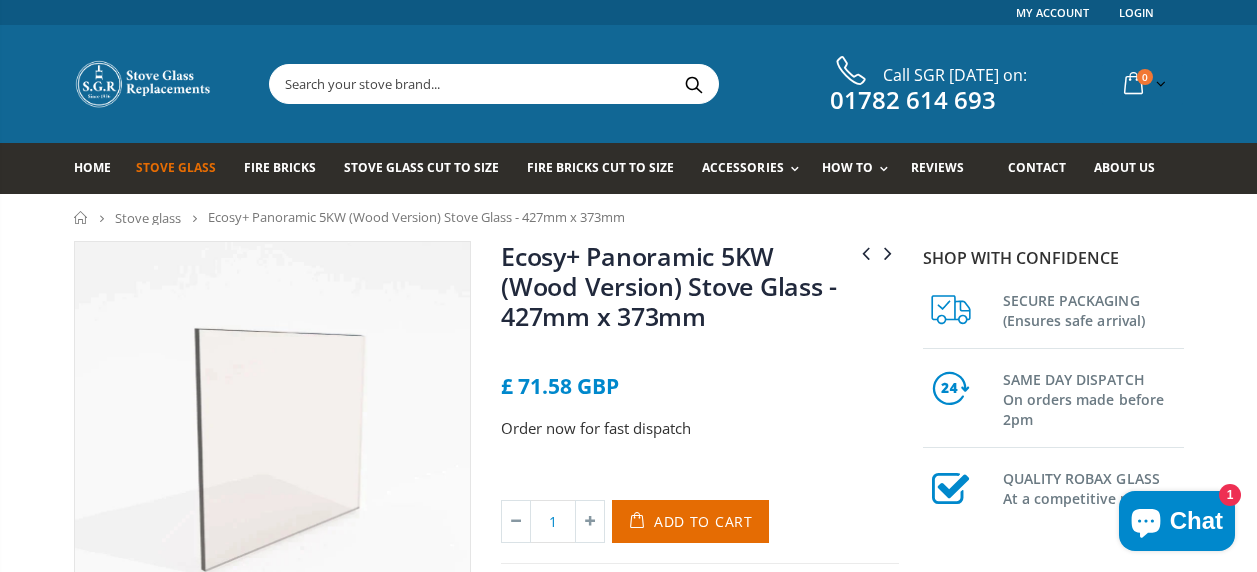 scroll, scrollTop: 0, scrollLeft: 0, axis: both 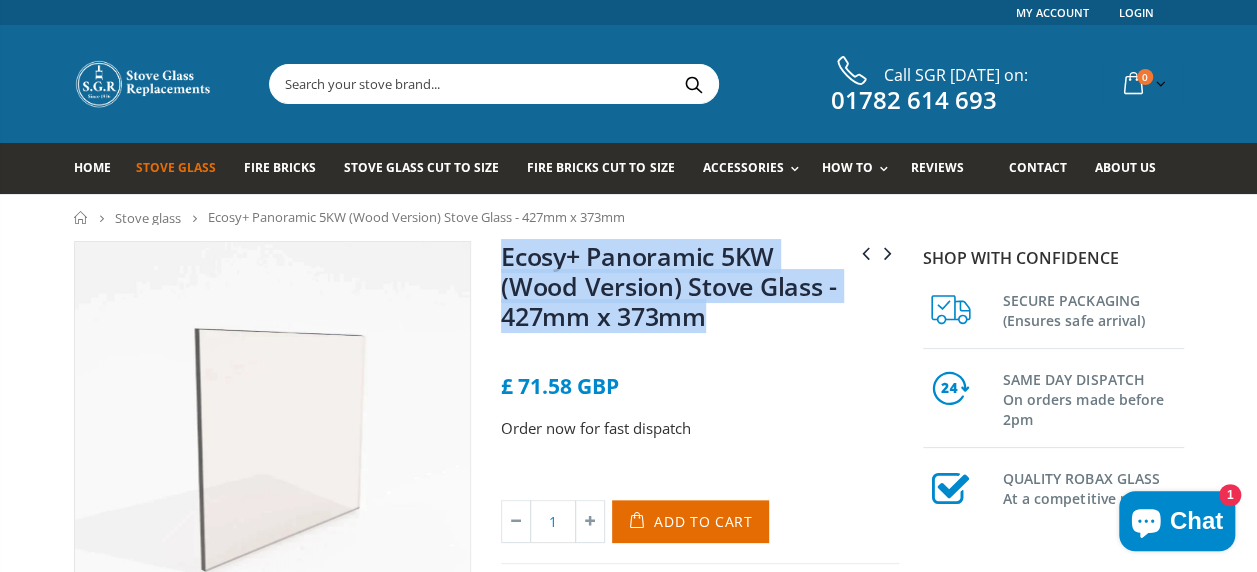 drag, startPoint x: 714, startPoint y: 322, endPoint x: 496, endPoint y: 249, distance: 229.8978 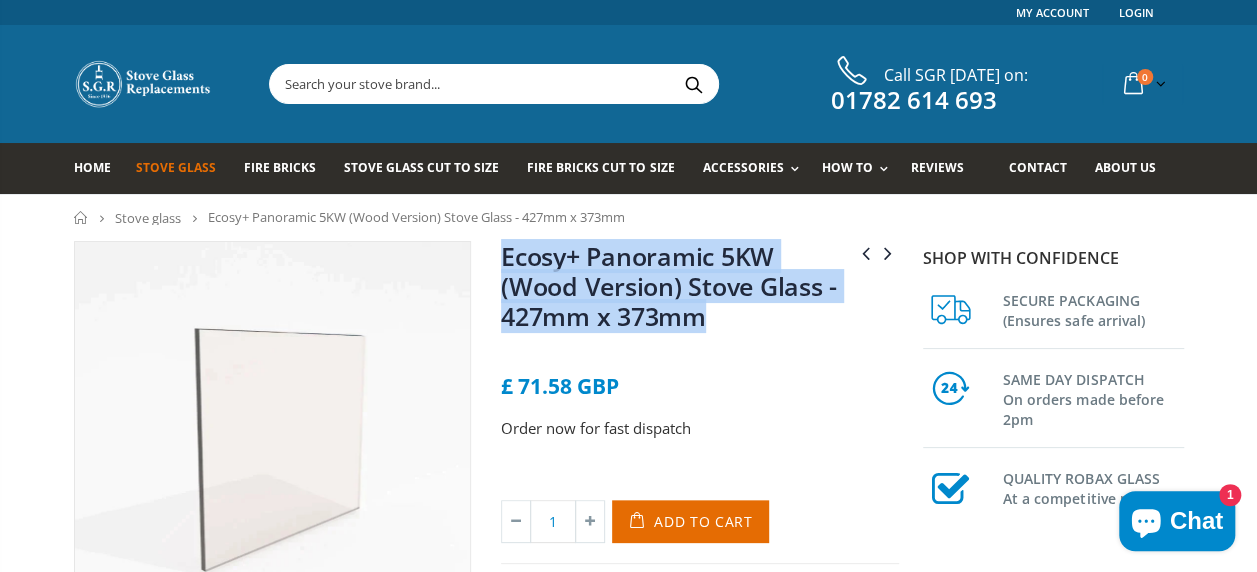 click on "Ecosy+ Panoramic 5KW (Multifuel Version) Stove Glass - 425mm x 318mm
Ecosy+ Panoramic 5kw Traditional Wood Stove Glass - 405mm x 305mm
Ecosy+ Panoramic 5KW (Wood Version) Stove Glass - 427mm x 373mm
No reviews
£ 71.58 GBP
Order now for fast dispatch
Title Default Title Default Title -  £ 71.58 GBP
1
Add to Cart" at bounding box center [700, 440] 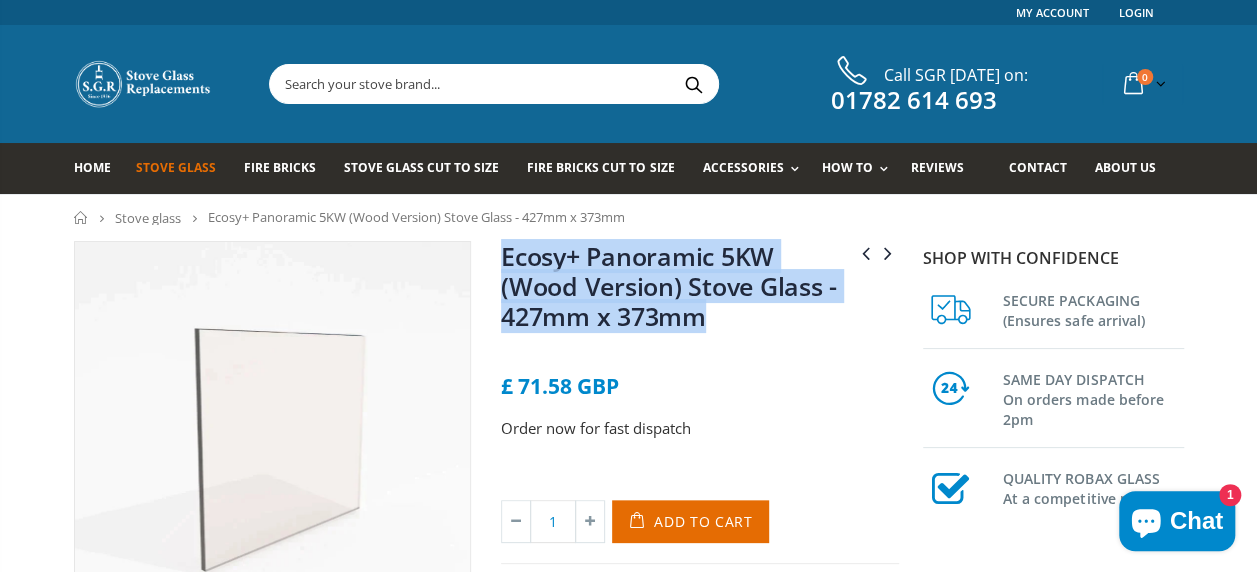 copy on "Ecosy+ Panoramic 5KW (Wood Version) Stove Glass - 427mm x 373mm" 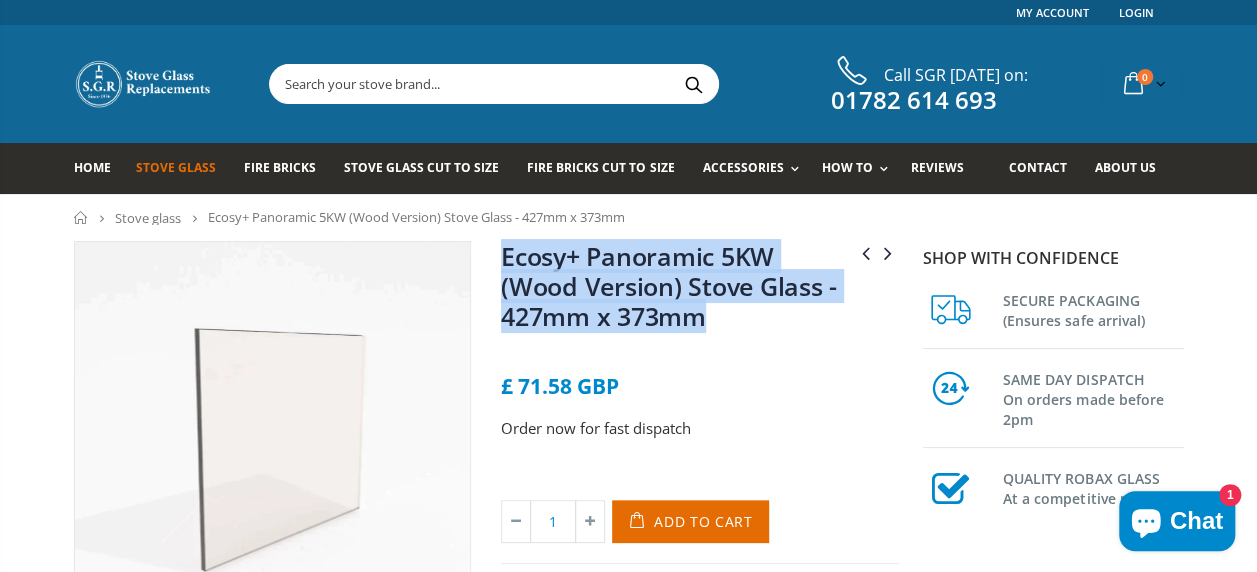 click on "Ecosy+ Panoramic 5KW (Multifuel Version) Stove Glass - 425mm x 318mm
Ecosy+ Panoramic 5kw Traditional Wood Stove Glass - 405mm x 305mm
Ecosy+ Panoramic 5KW (Wood Version) Stove Glass - 427mm x 373mm
No reviews
£ 71.58 GBP
Order now for fast dispatch
Title Default Title Default Title -  £ 71.58 GBP
1
Add to Cart" at bounding box center [700, 440] 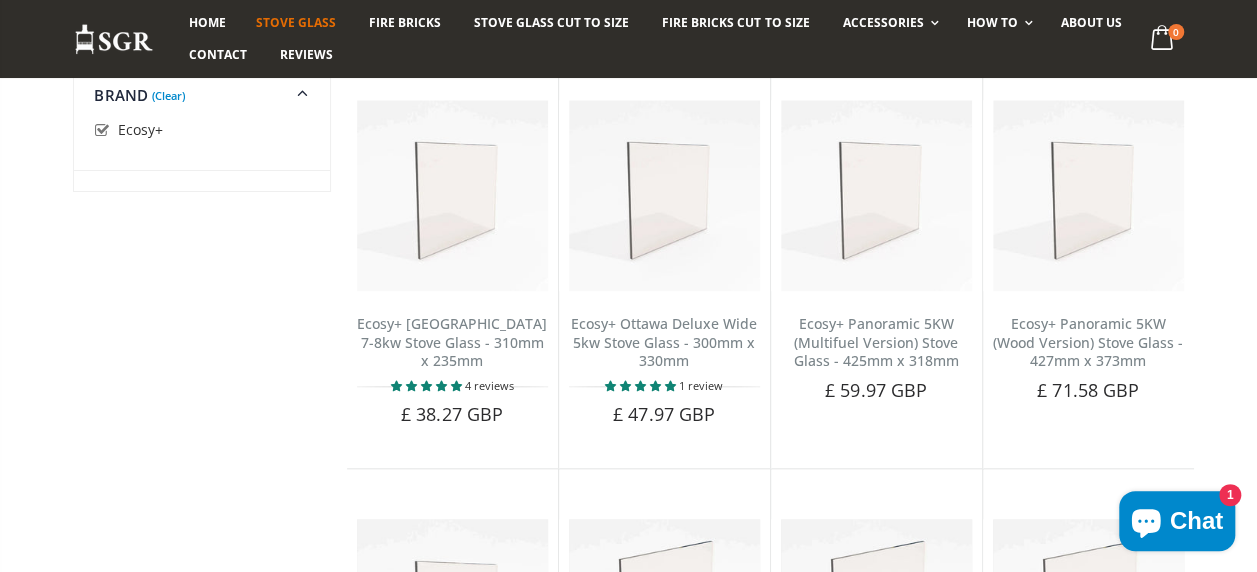 scroll, scrollTop: 788, scrollLeft: 0, axis: vertical 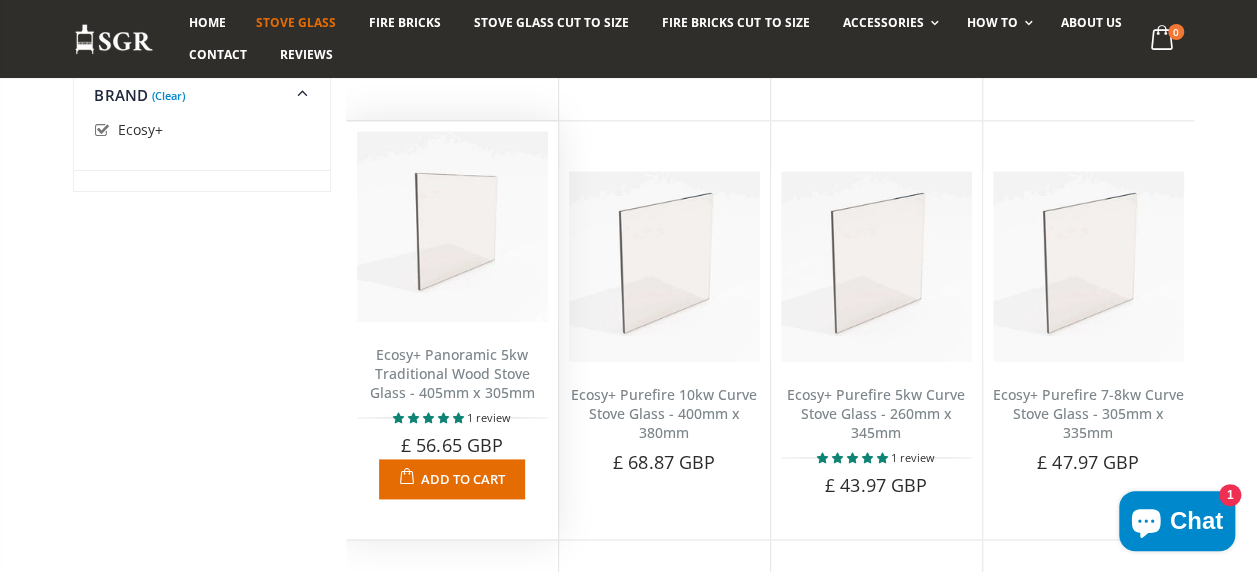 click on "Ecosy+ Panoramic 5kw Traditional Wood Stove Glass - 405mm x 305mm" at bounding box center [452, 373] 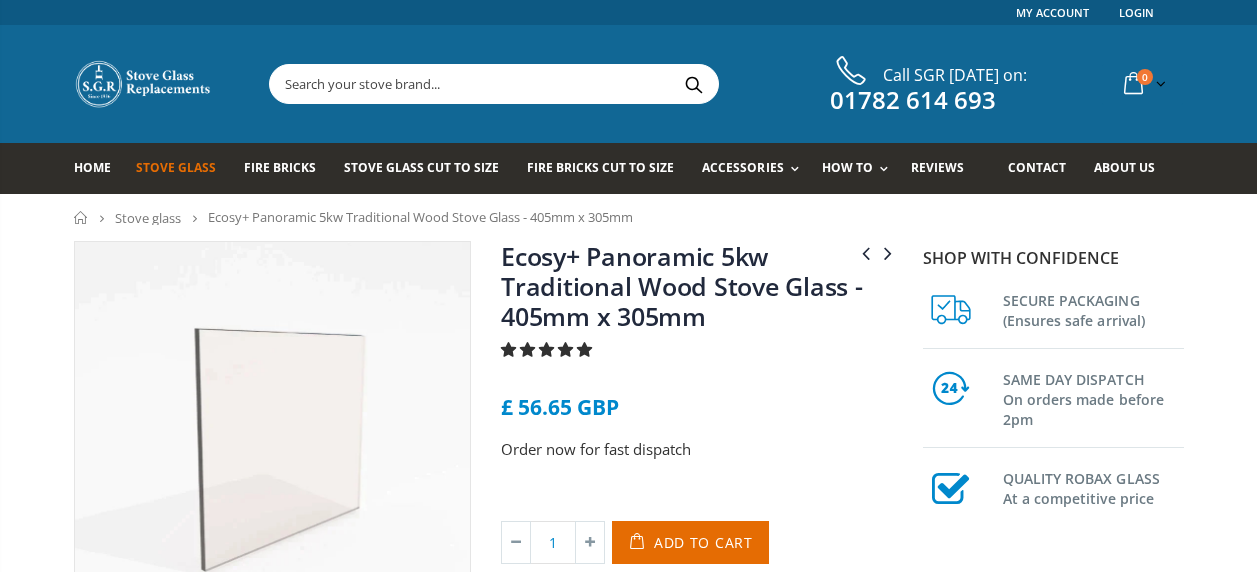 scroll, scrollTop: 0, scrollLeft: 0, axis: both 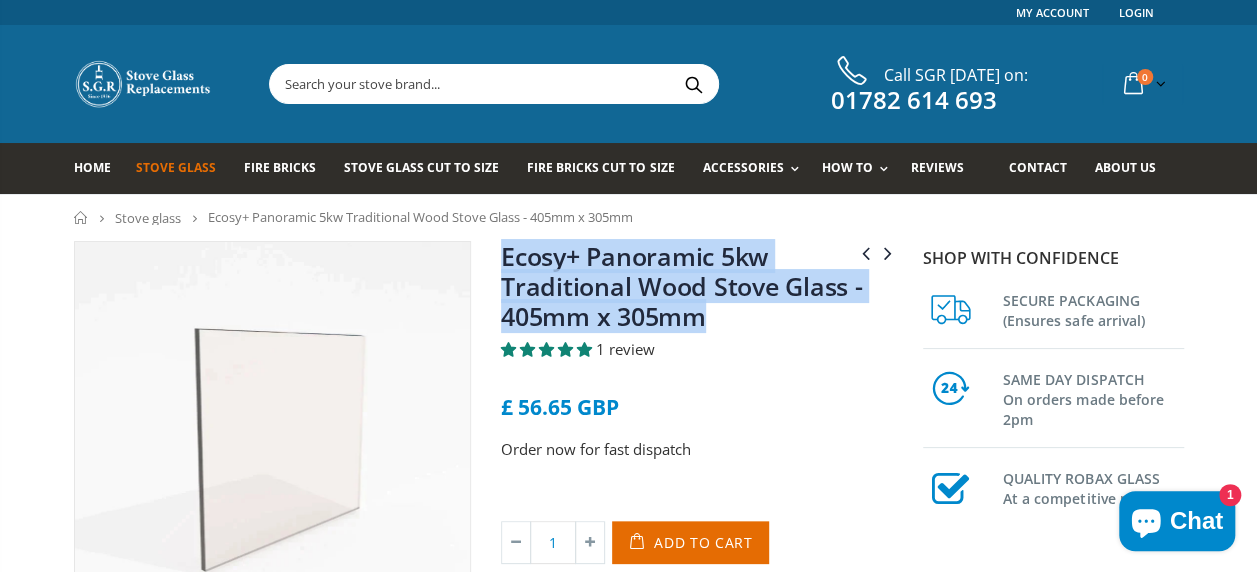 drag, startPoint x: 710, startPoint y: 325, endPoint x: 503, endPoint y: 260, distance: 216.96544 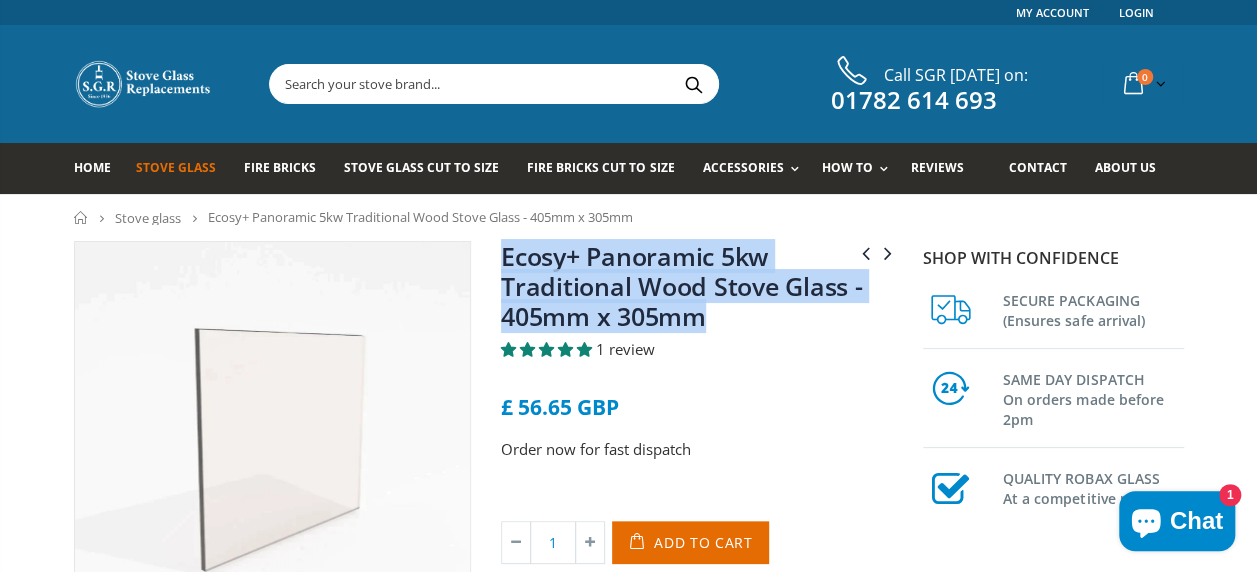 click on "Ecosy+ Panoramic 5kw Traditional Wood Stove Glass - 405mm x 305mm" at bounding box center (700, 290) 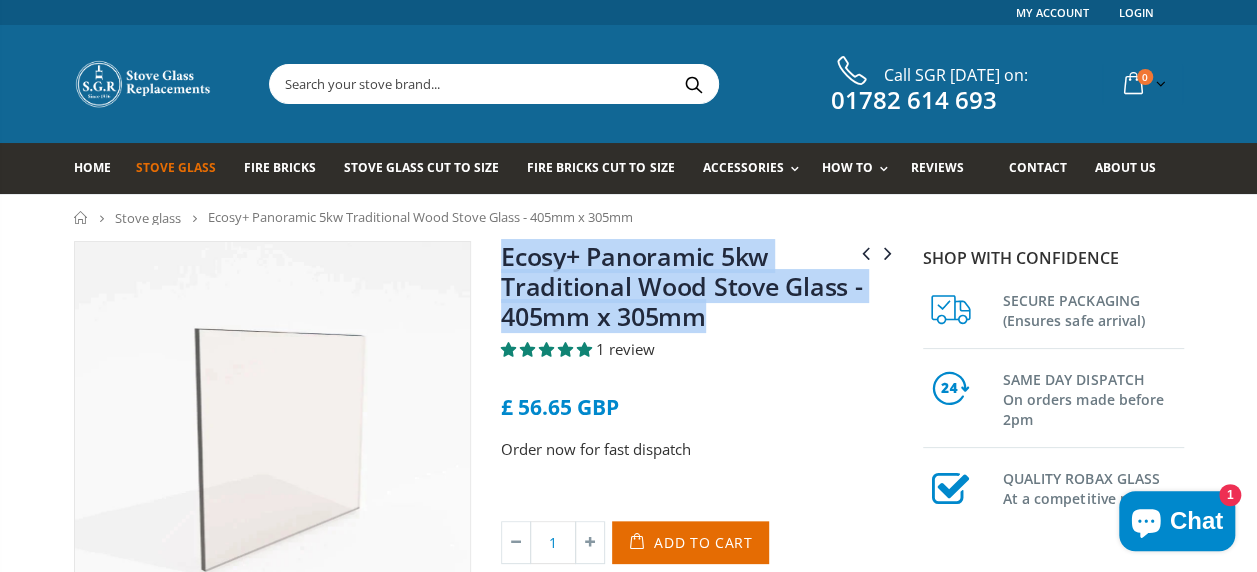 copy on "Ecosy+ Panoramic 5kw Traditional Wood Stove Glass - 405mm x 305mm" 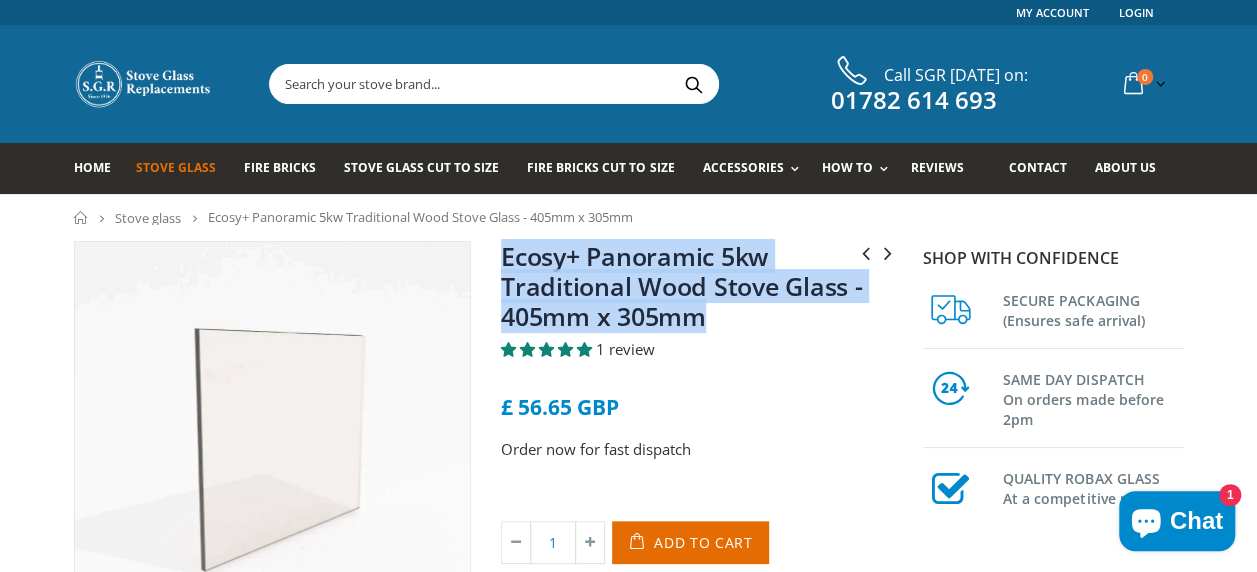 click on "Ecosy+ Panoramic 5kw Traditional Wood Stove Glass - 405mm x 305mm" at bounding box center [682, 286] 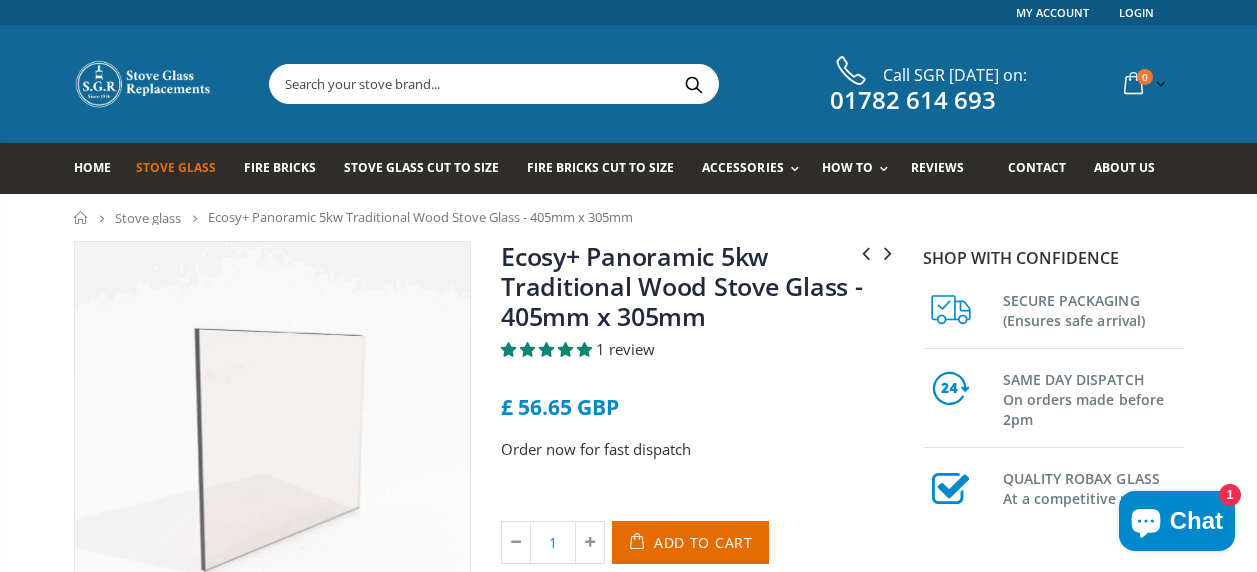 scroll, scrollTop: 0, scrollLeft: 0, axis: both 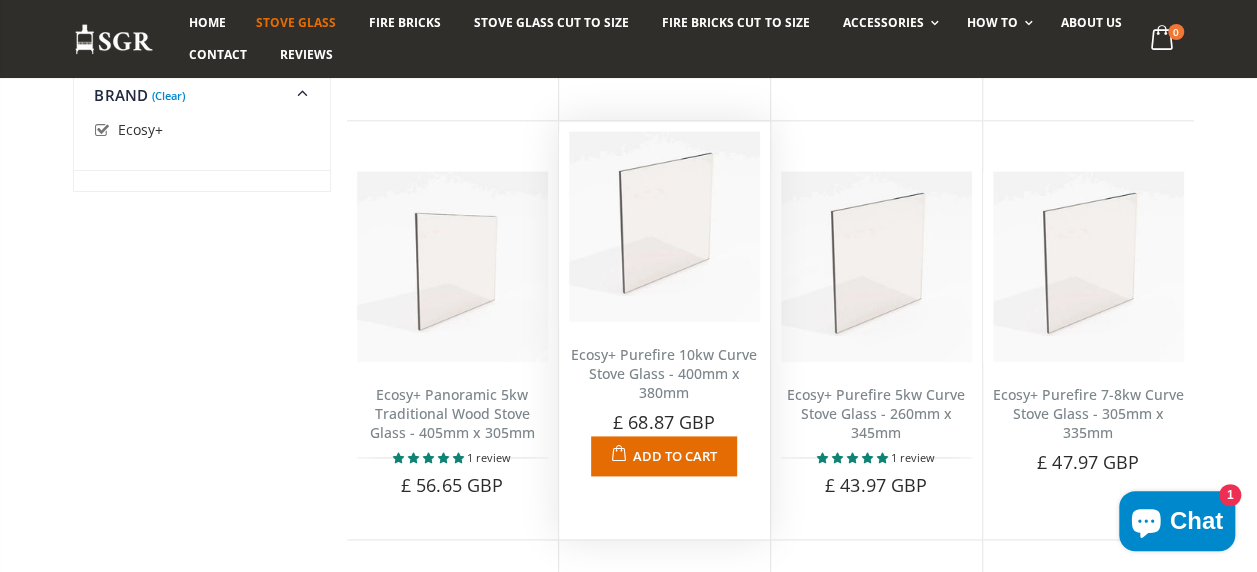 click on "Ecosy+ Purefire 10kw Curve Stove Glass - 400mm x 380mm" at bounding box center (664, 373) 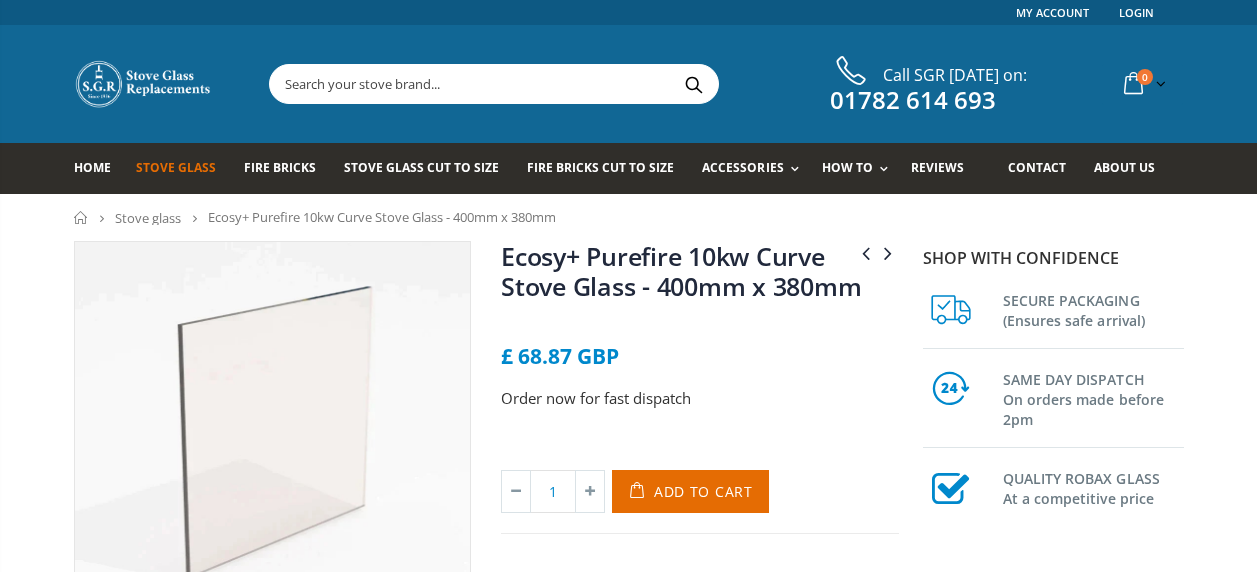 scroll, scrollTop: 0, scrollLeft: 0, axis: both 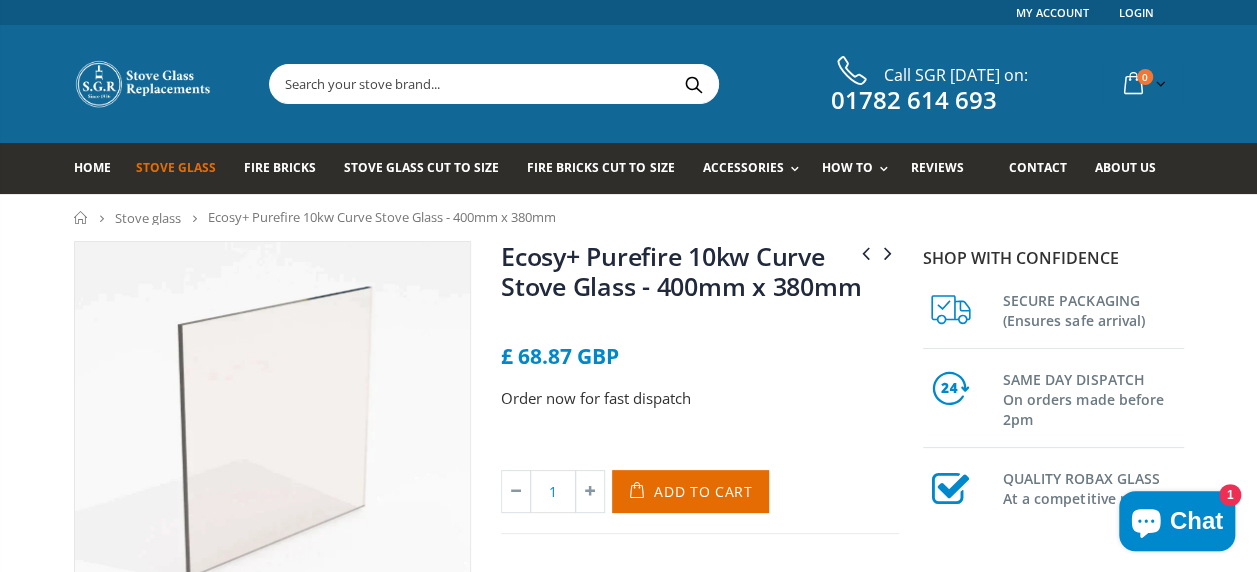 click on "Ecosy+ Purefire 10kw Curve Stove Glass - 400mm x 380mm" at bounding box center (681, 271) 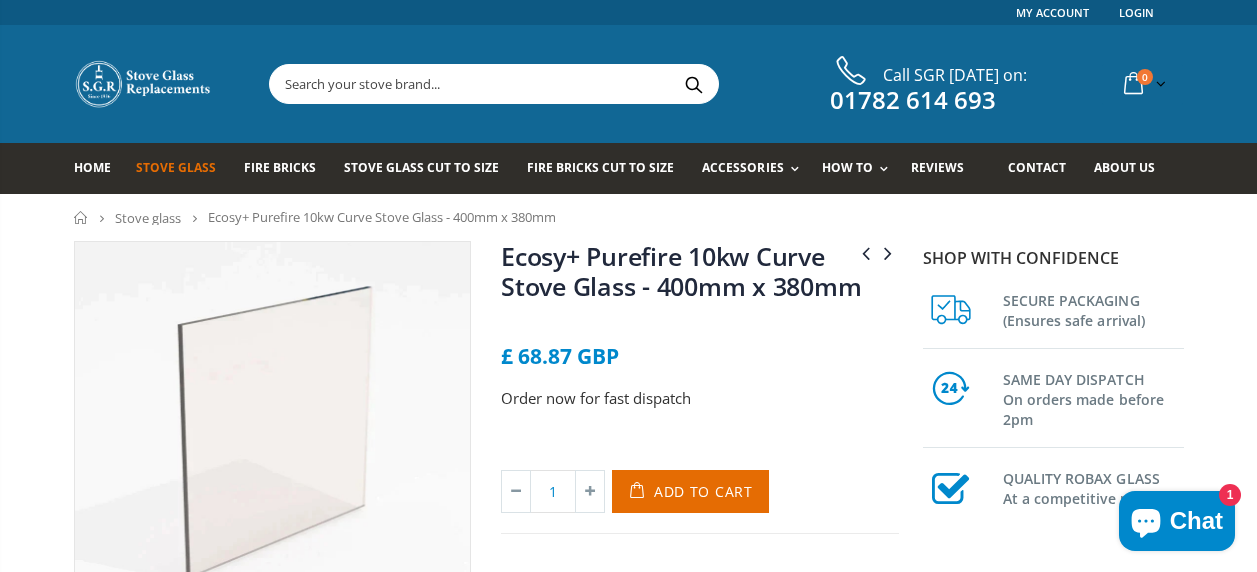 scroll, scrollTop: 0, scrollLeft: 0, axis: both 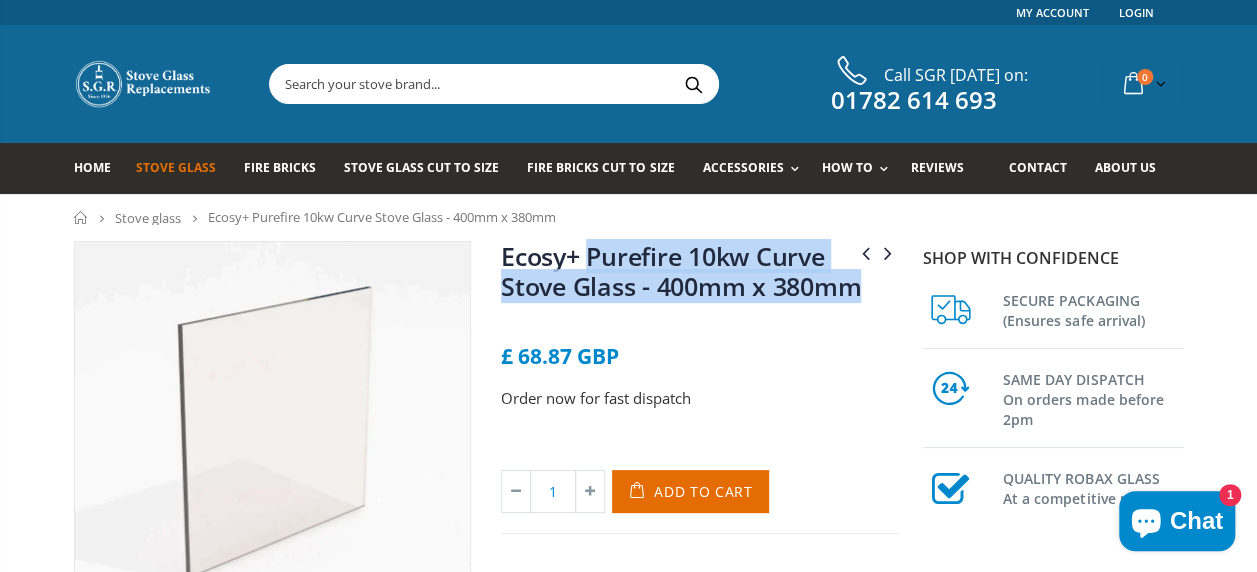 drag, startPoint x: 874, startPoint y: 299, endPoint x: 584, endPoint y: 244, distance: 295.16943 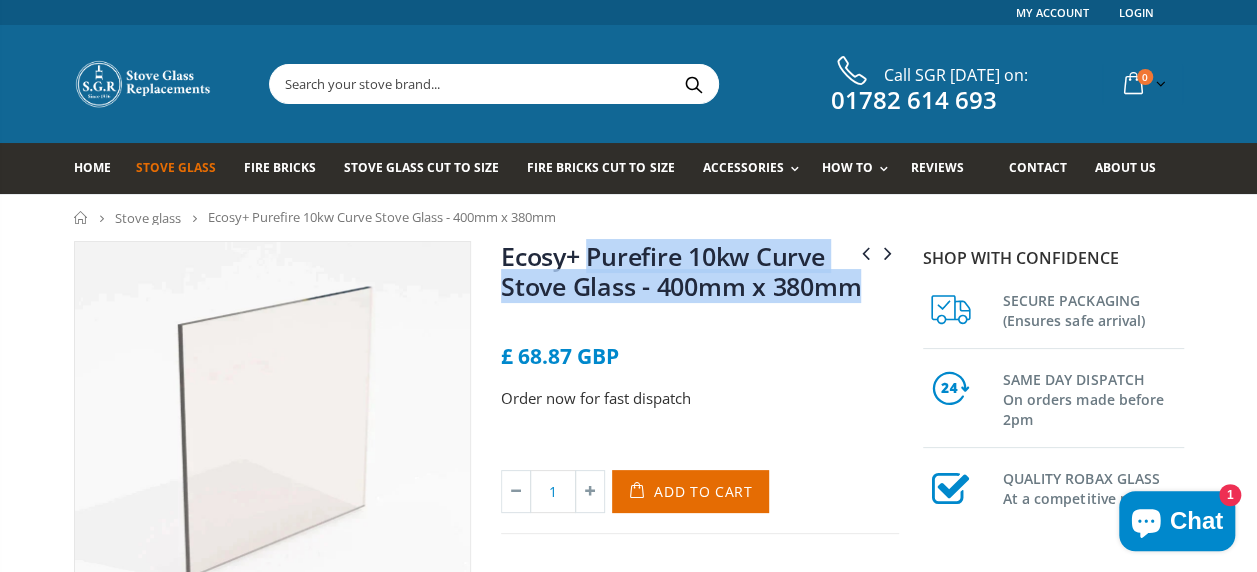 click on "Ecosy+ Purefire 10kw Curve Stove Glass - 400mm x 380mm" at bounding box center [700, 275] 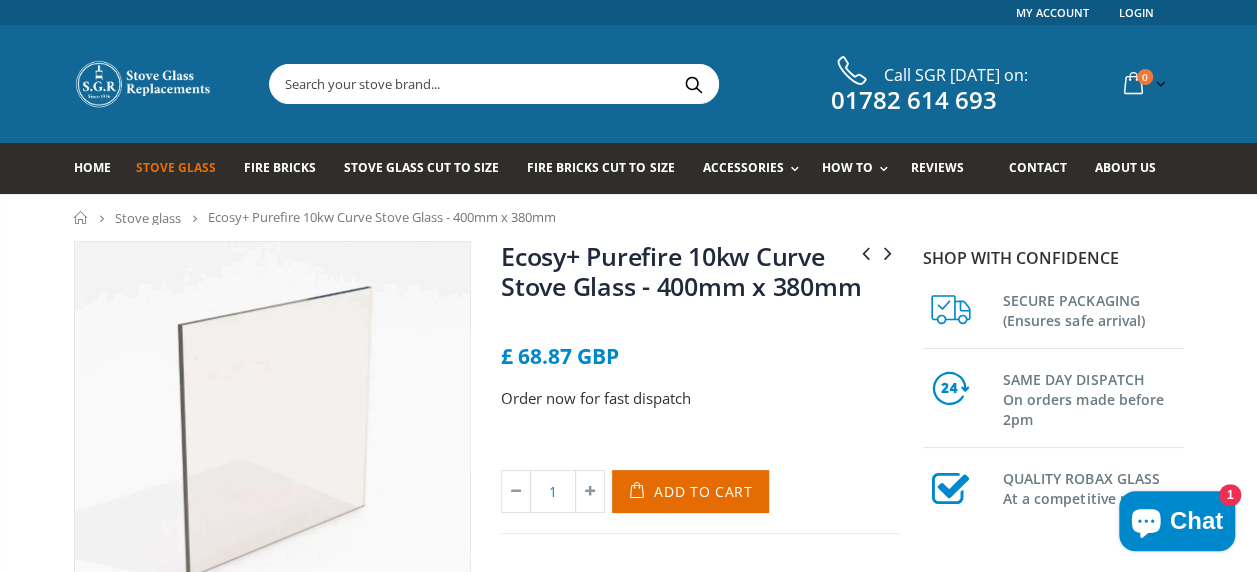 click at bounding box center (700, 322) 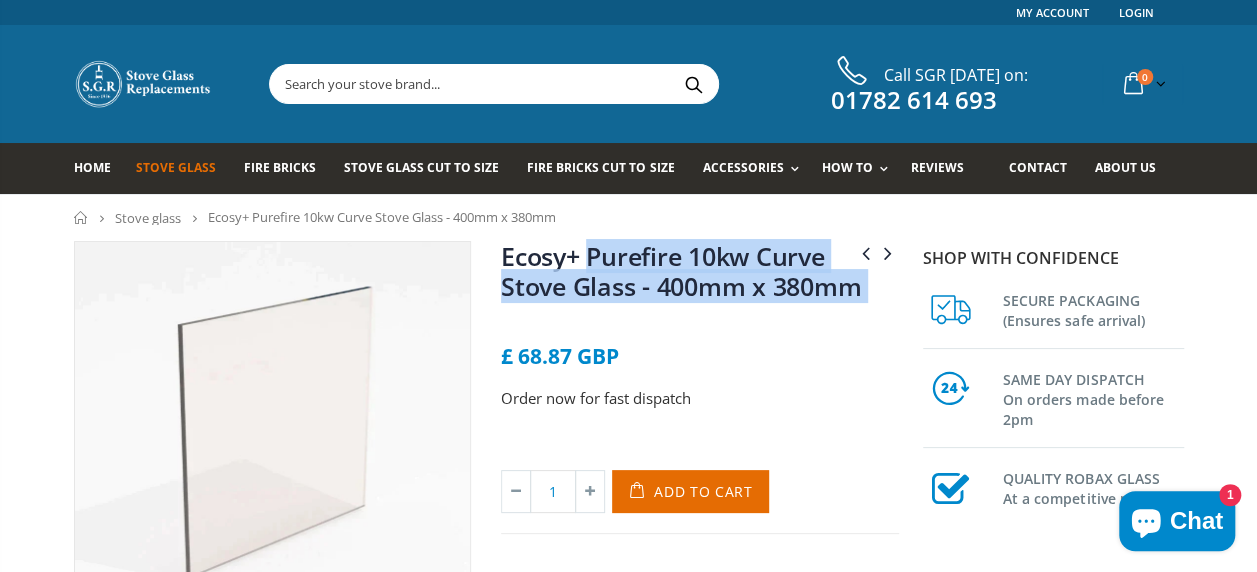 drag, startPoint x: 875, startPoint y: 317, endPoint x: 593, endPoint y: 239, distance: 292.58844 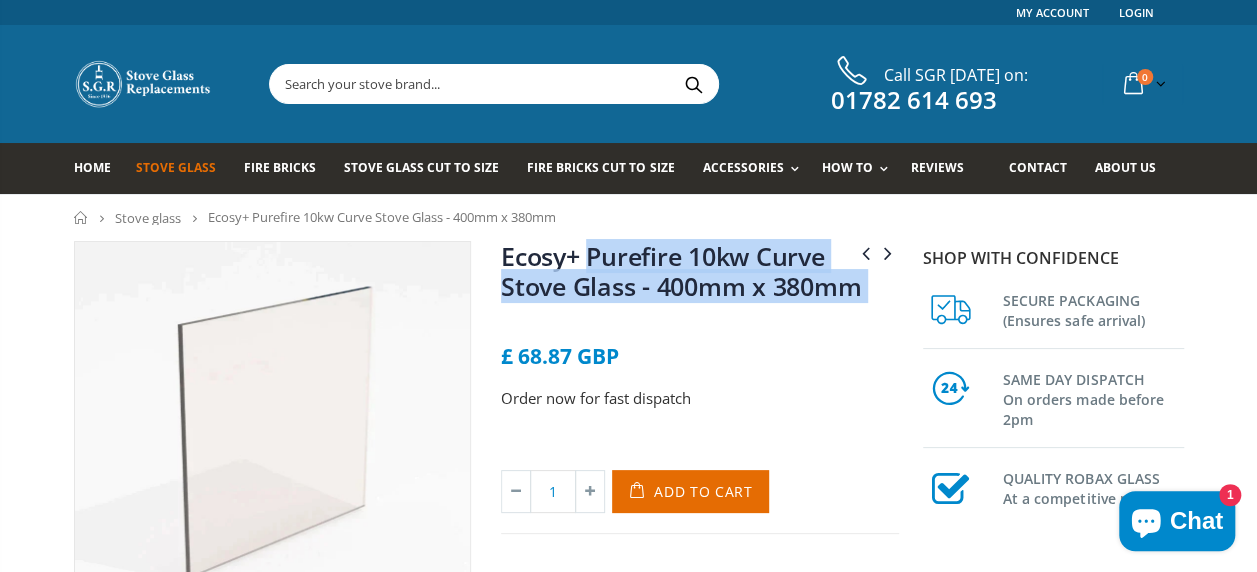 click on "Ecosy+ Panoramic 5kw Traditional Wood Stove Glass - 405mm x 305mm
Ecosy+ Purefire 5kw Curve Stove Glass - 260mm x 345mm
Ecosy+ Purefire 10kw Curve Stove Glass - 400mm x 380mm
No reviews
£ 68.87 GBP
Order now for fast dispatch
Title Default Title Default Title -  £ 68.87 GBP
1" at bounding box center (700, 387) 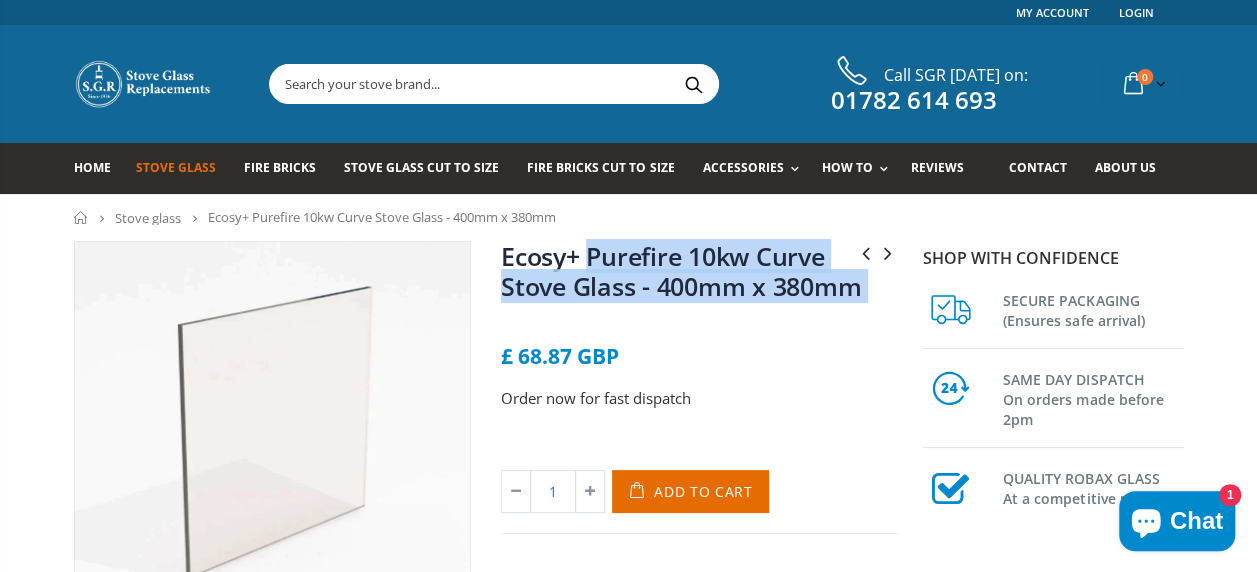 copy on "Purefire 10kw Curve Stove Glass - 400mm x 380mm
No reviews" 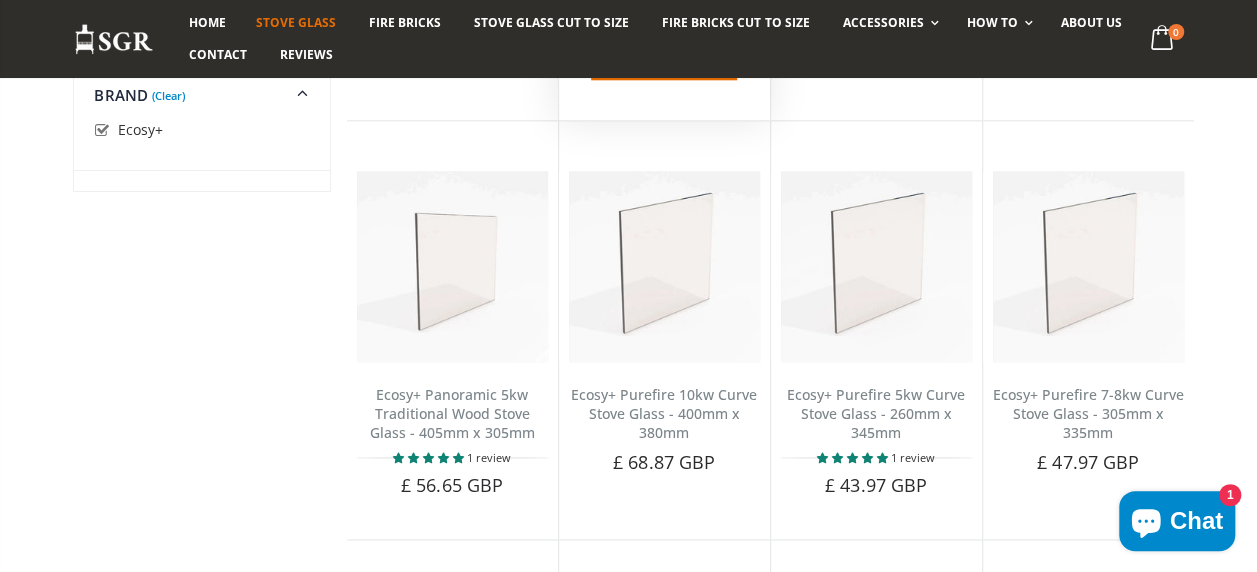 scroll, scrollTop: 1124, scrollLeft: 0, axis: vertical 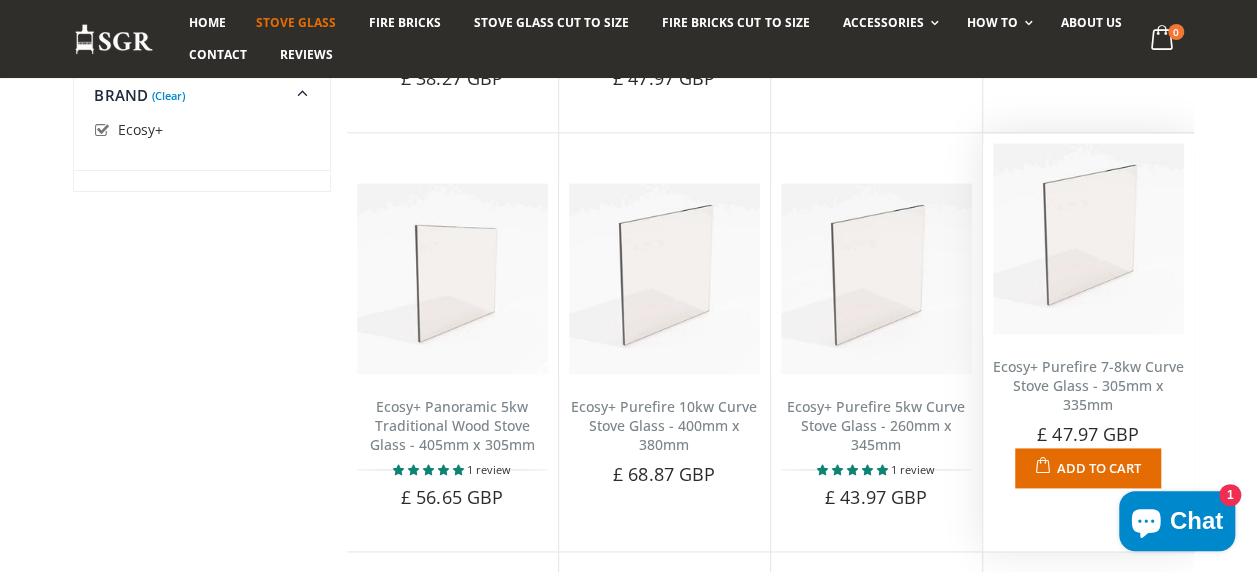 click on "Ecosy+ Purefire 7-8kw Curve Stove Glass - 305mm x 335mm" at bounding box center (1088, 385) 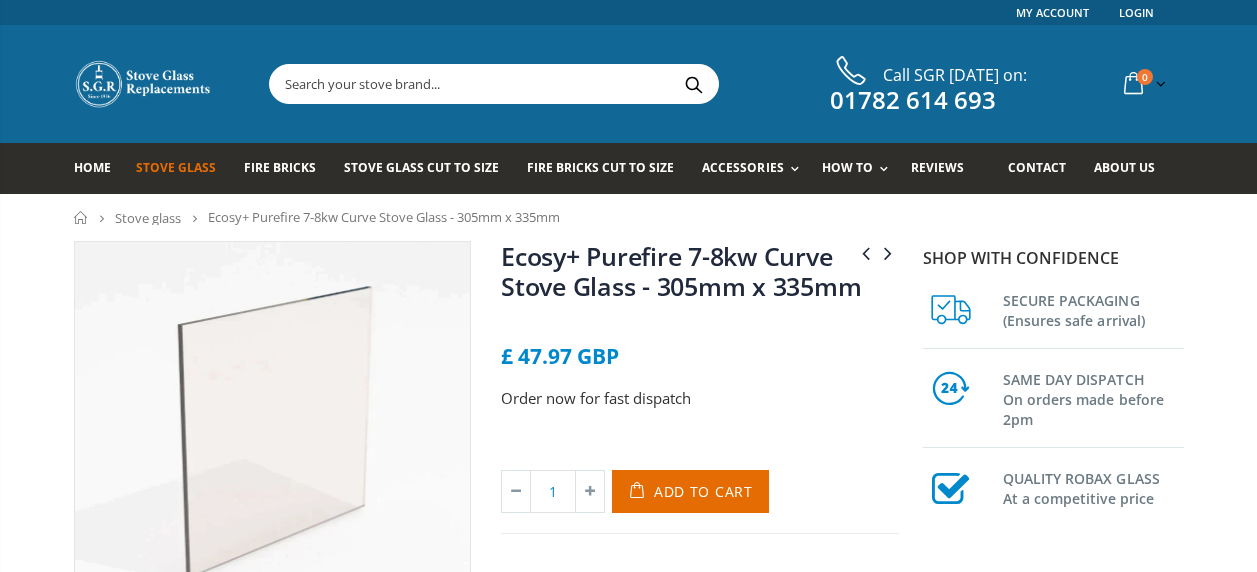 scroll, scrollTop: 0, scrollLeft: 0, axis: both 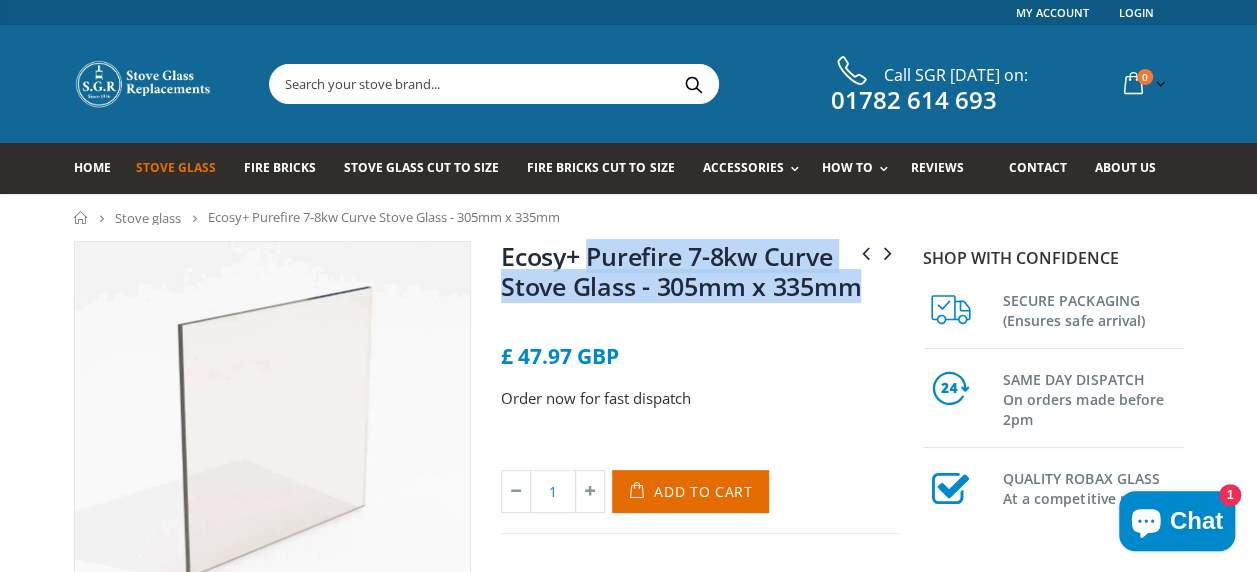 drag, startPoint x: 864, startPoint y: 292, endPoint x: 592, endPoint y: 250, distance: 275.22354 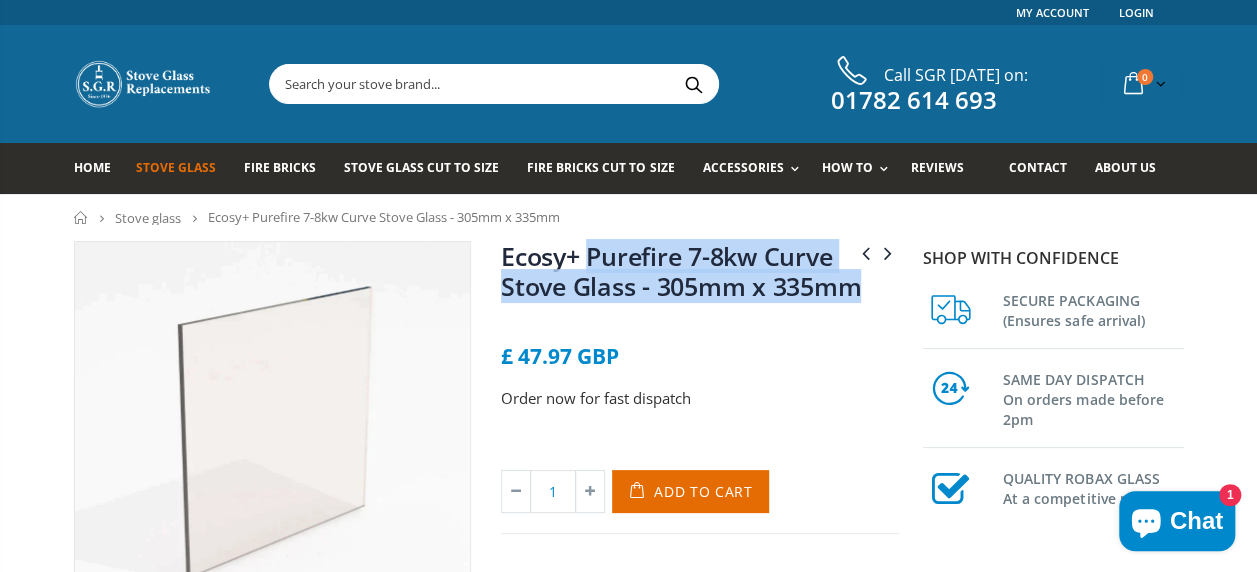 click on "Ecosy+ Purefire 7-8kw Curve Stove Glass - 305mm x 335mm" at bounding box center [700, 275] 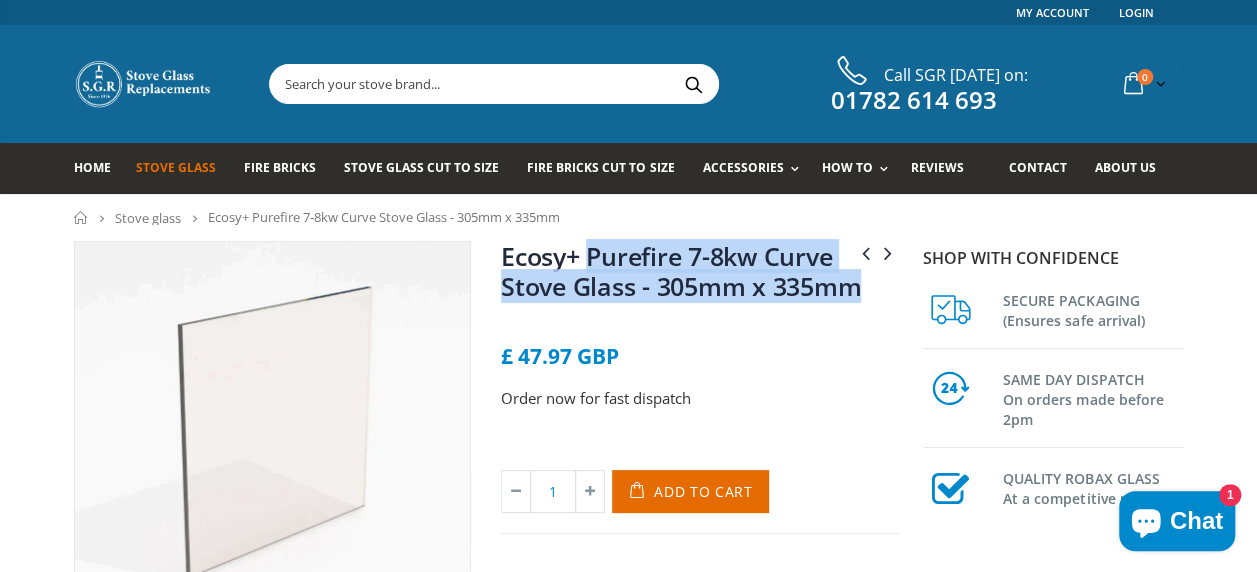 copy on "Purefire 7-8kw Curve Stove Glass - 305mm x 335mm" 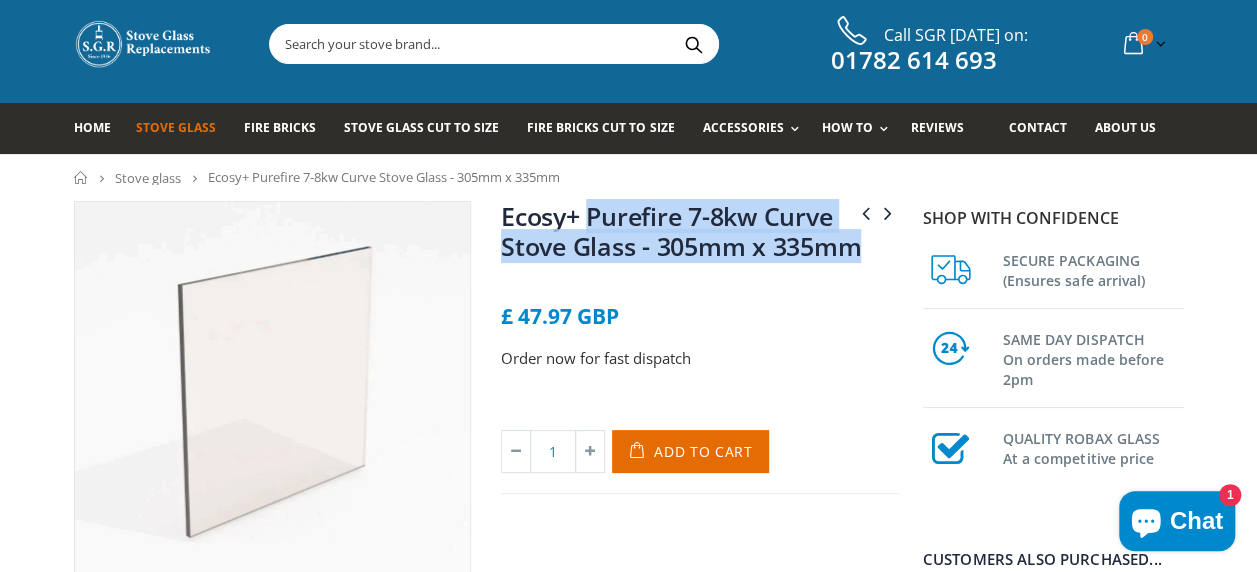 scroll, scrollTop: 106, scrollLeft: 0, axis: vertical 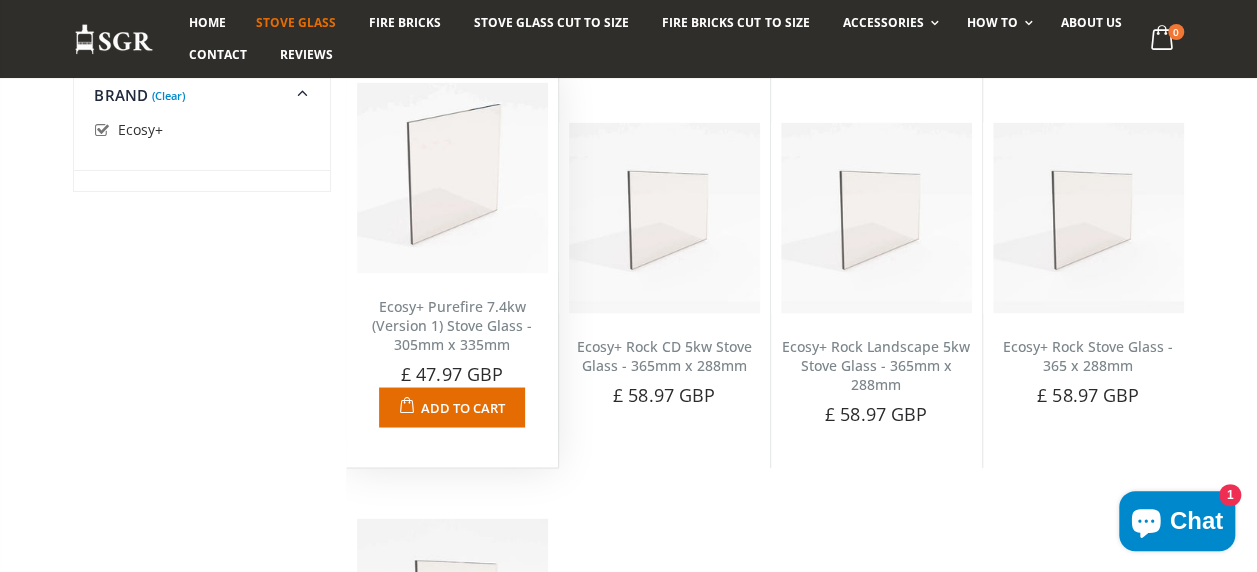 click on "Ecosy+ Purefire 7.4kw (Version 1) Stove Glass - 305mm x 335mm" at bounding box center [452, 324] 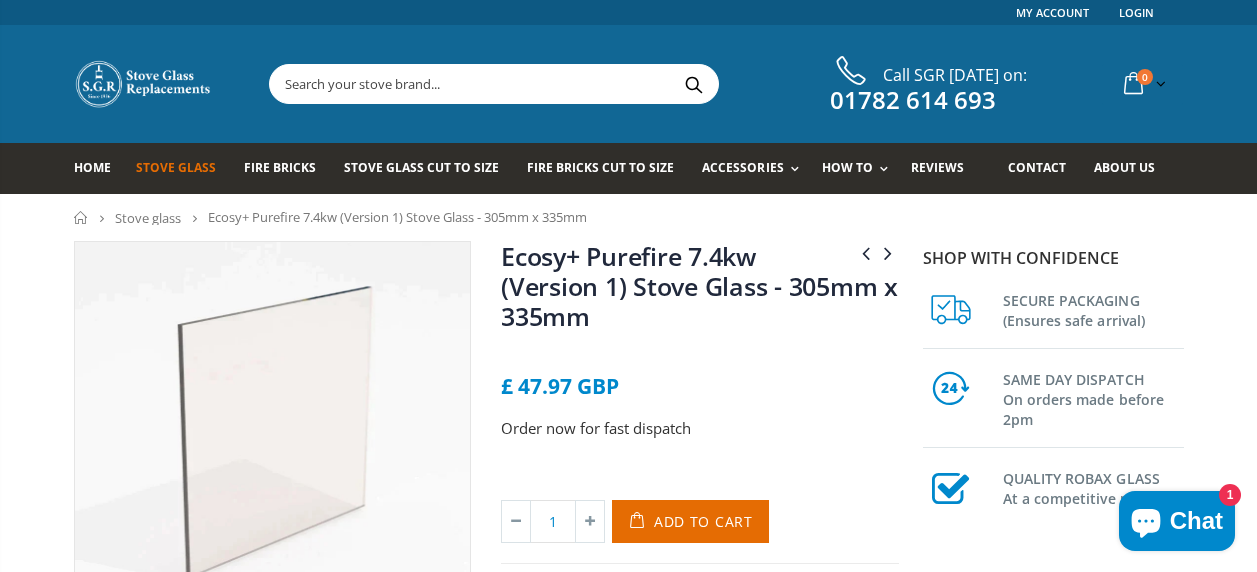 scroll, scrollTop: 0, scrollLeft: 0, axis: both 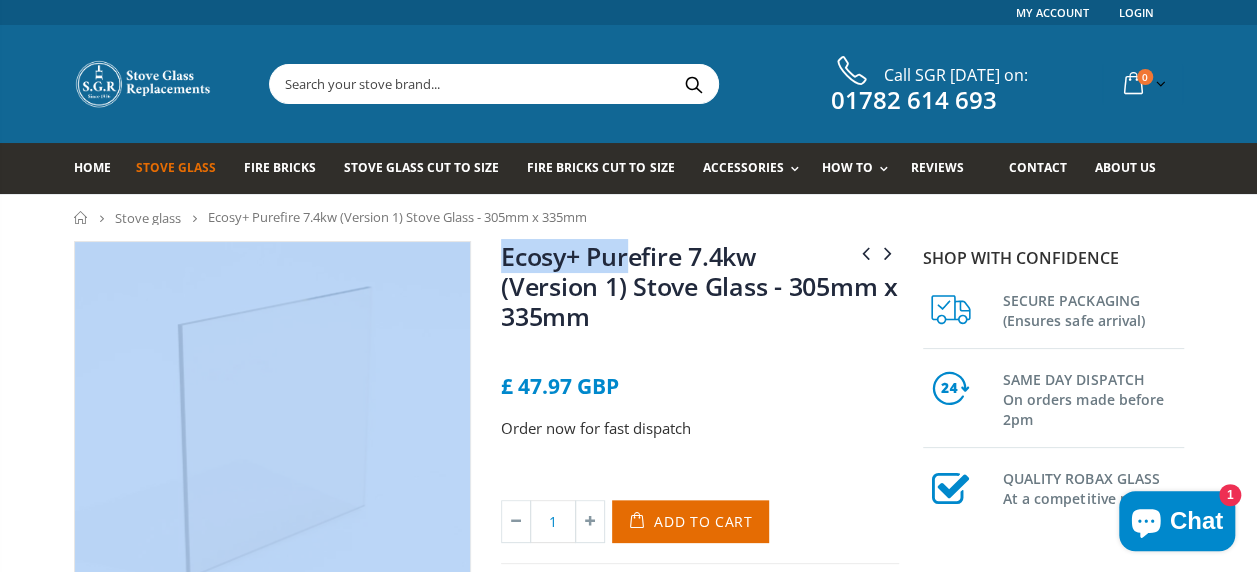 drag, startPoint x: 592, startPoint y: 236, endPoint x: 628, endPoint y: 258, distance: 42.190044 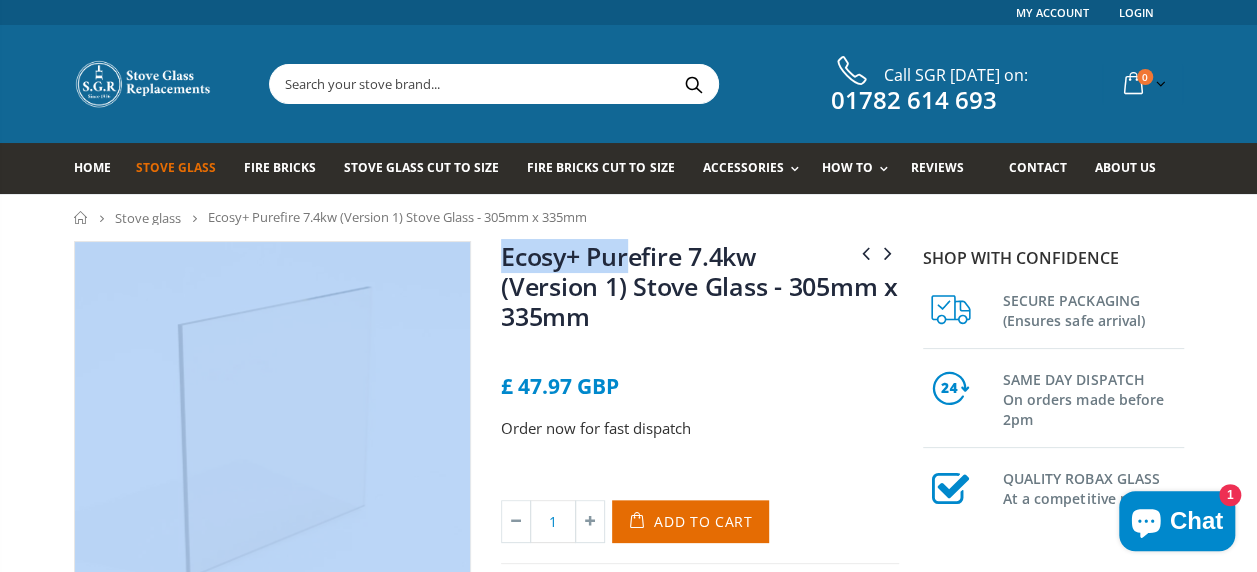 click on "Home
Stove glass
Ecosy+ Purefire 7.4kw (Version 1) Stove Glass - 305mm x 335mm
Ecosy+ Purefire 7-8kw Curve Stove Glass - 305mm x 335mm" at bounding box center (628, 900) 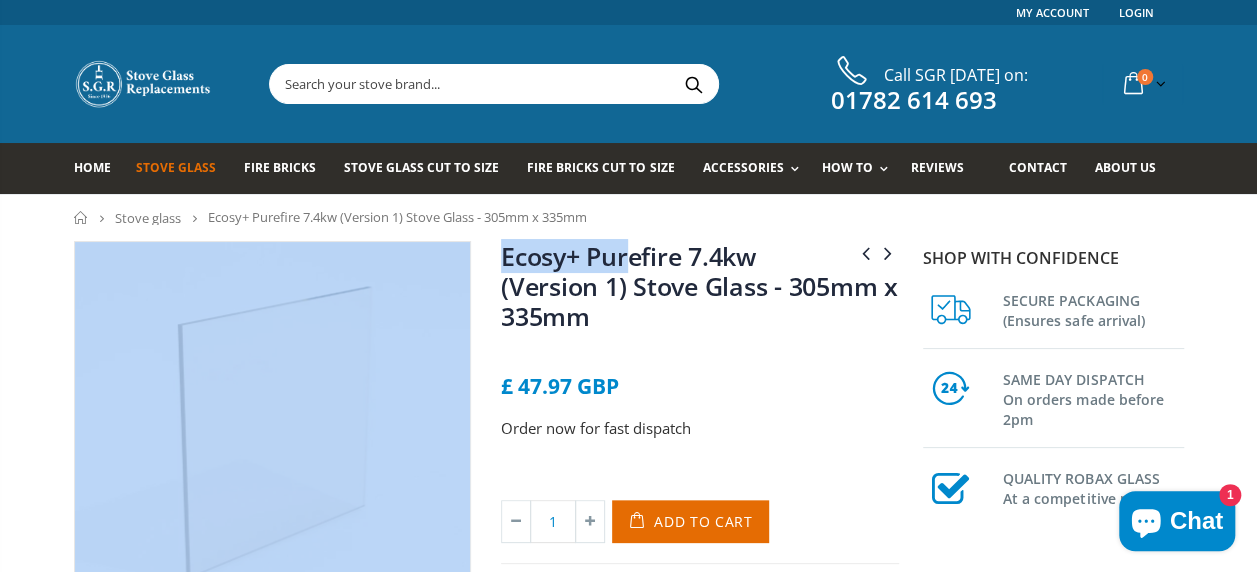click on "Home
Stove glass
Ecosy+ Purefire 7.4kw (Version 1) Stove Glass - 305mm x 335mm" at bounding box center [629, 217] 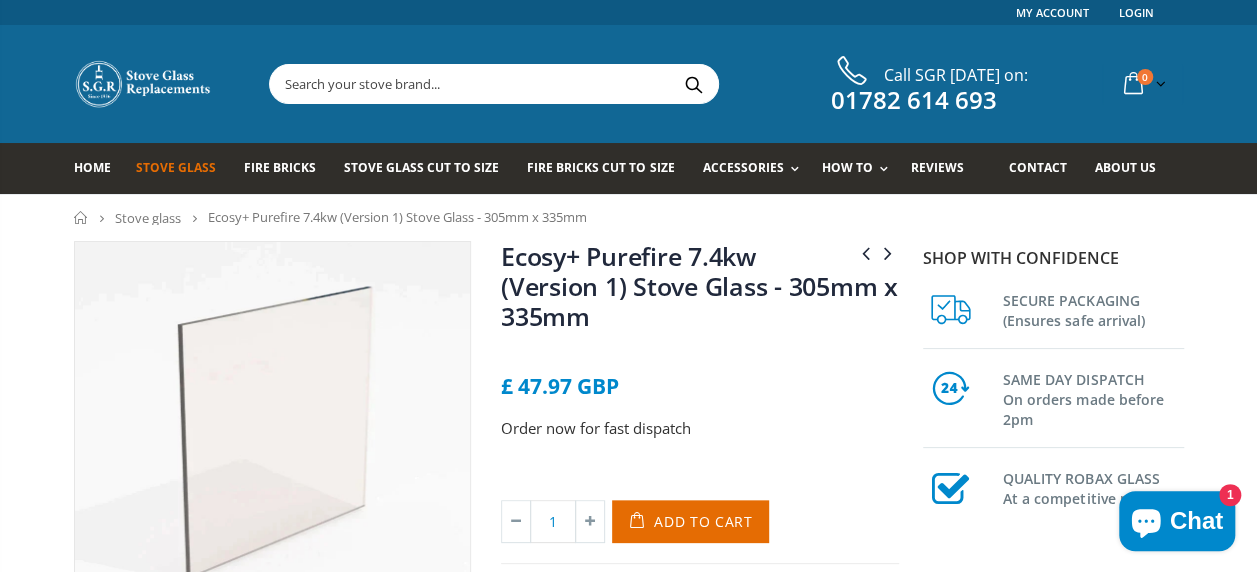 drag, startPoint x: 603, startPoint y: 227, endPoint x: 626, endPoint y: 232, distance: 23.537205 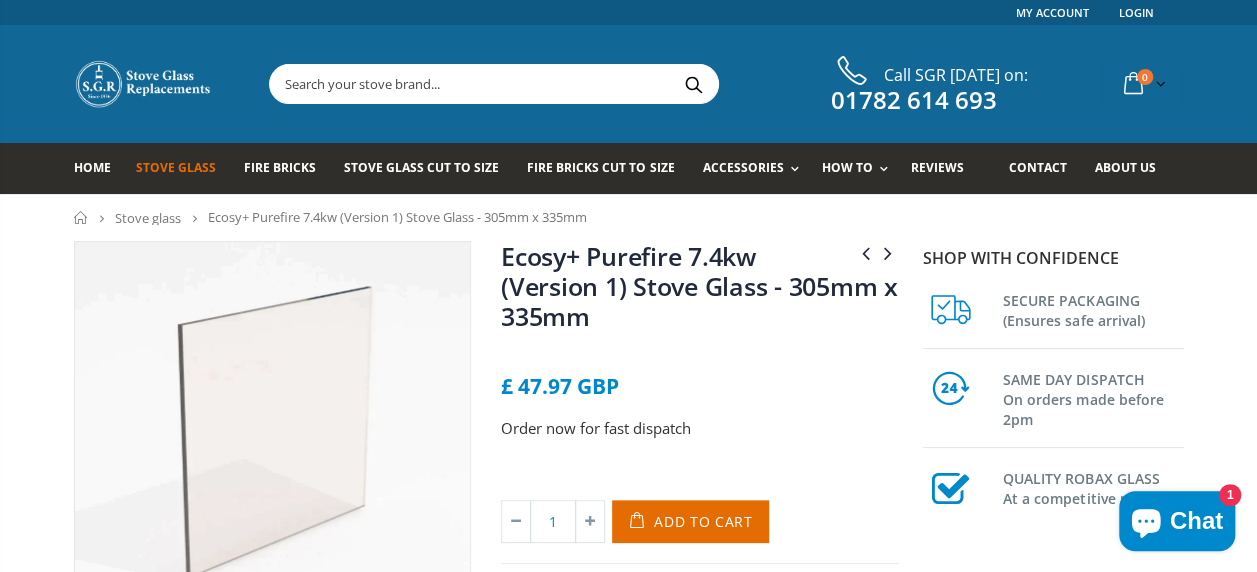 click on "Home
Stove glass
Ecosy+ Purefire 7.4kw (Version 1) Stove Glass - 305mm x 335mm" at bounding box center [628, 217] 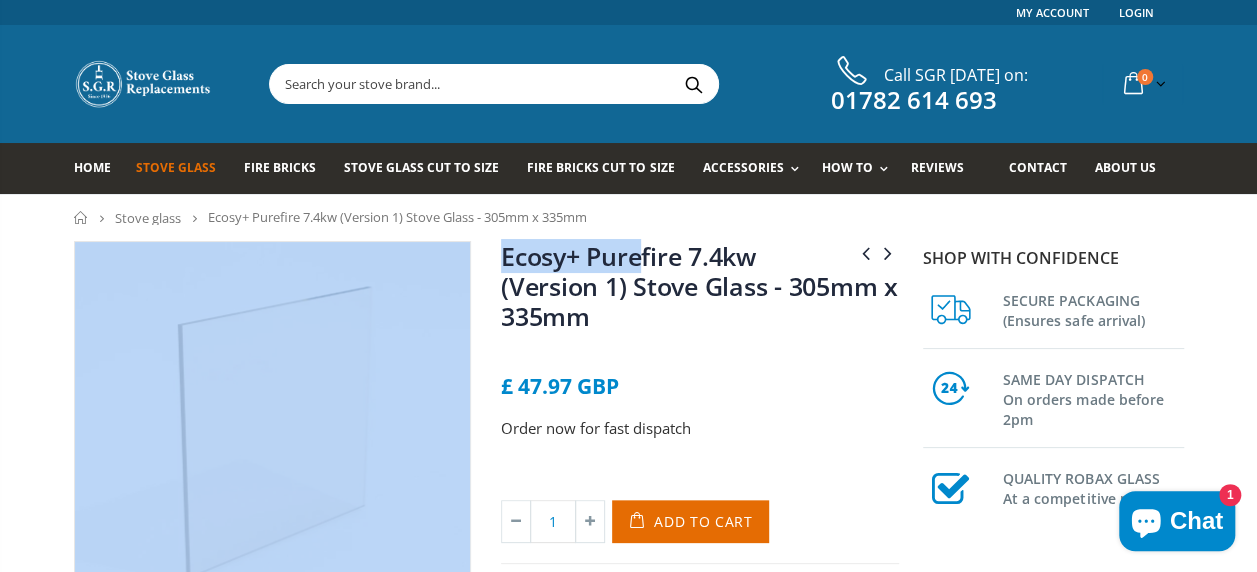 drag, startPoint x: 626, startPoint y: 232, endPoint x: 638, endPoint y: 243, distance: 16.27882 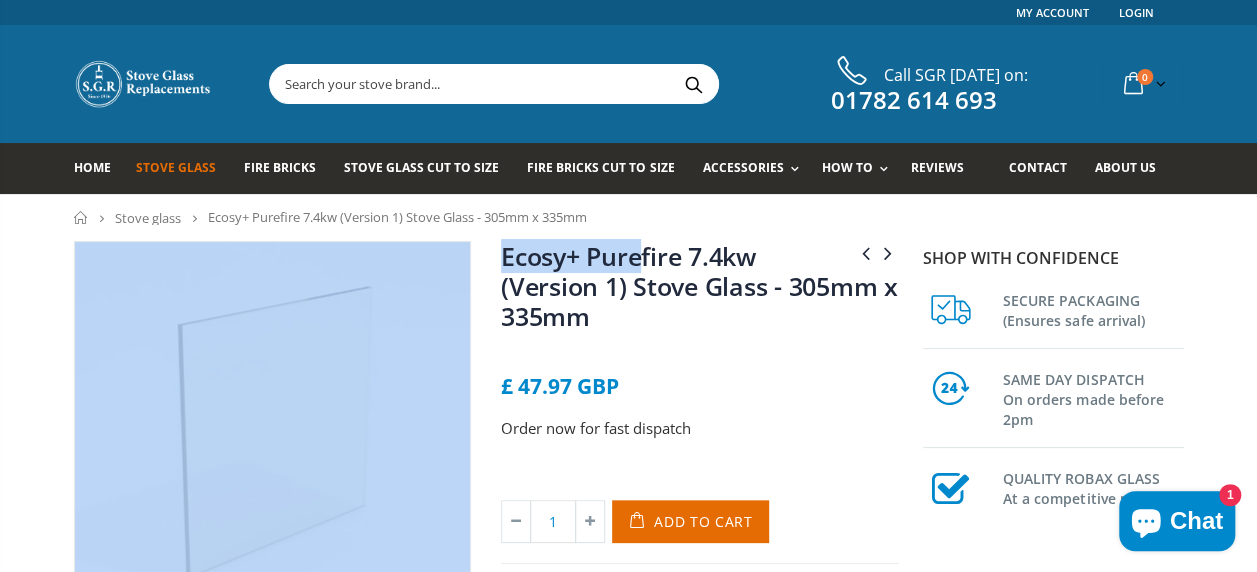 click on "Home
Stove glass
Ecosy+ Purefire 7.4kw (Version 1) Stove Glass - 305mm x 335mm
Ecosy+ Purefire 7-8kw Curve Stove Glass - 305mm x 335mm" at bounding box center [628, 900] 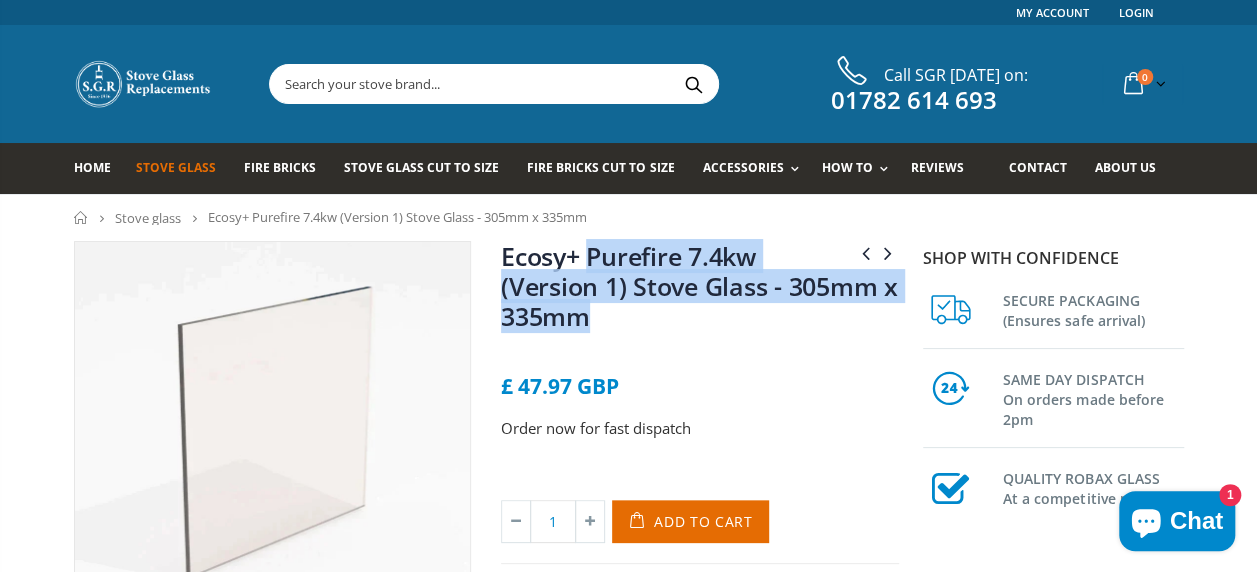drag, startPoint x: 638, startPoint y: 243, endPoint x: 586, endPoint y: 268, distance: 57.697487 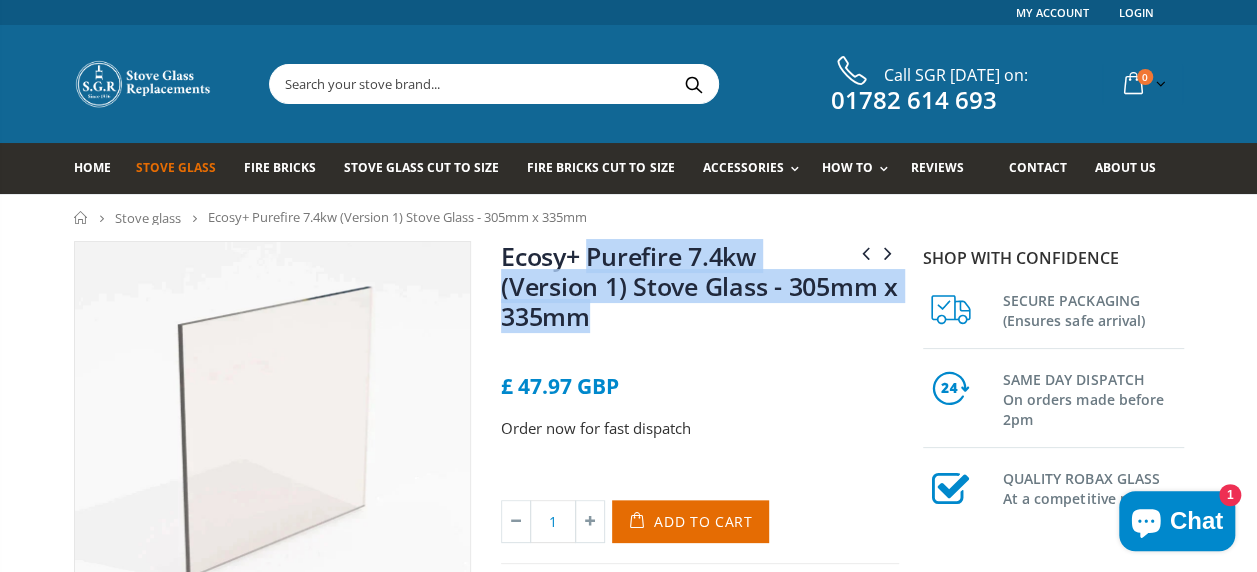 click on "Ecosy+ Purefire 7.4kw (Version 1) Stove Glass - 305mm x 335mm" at bounding box center (700, 290) 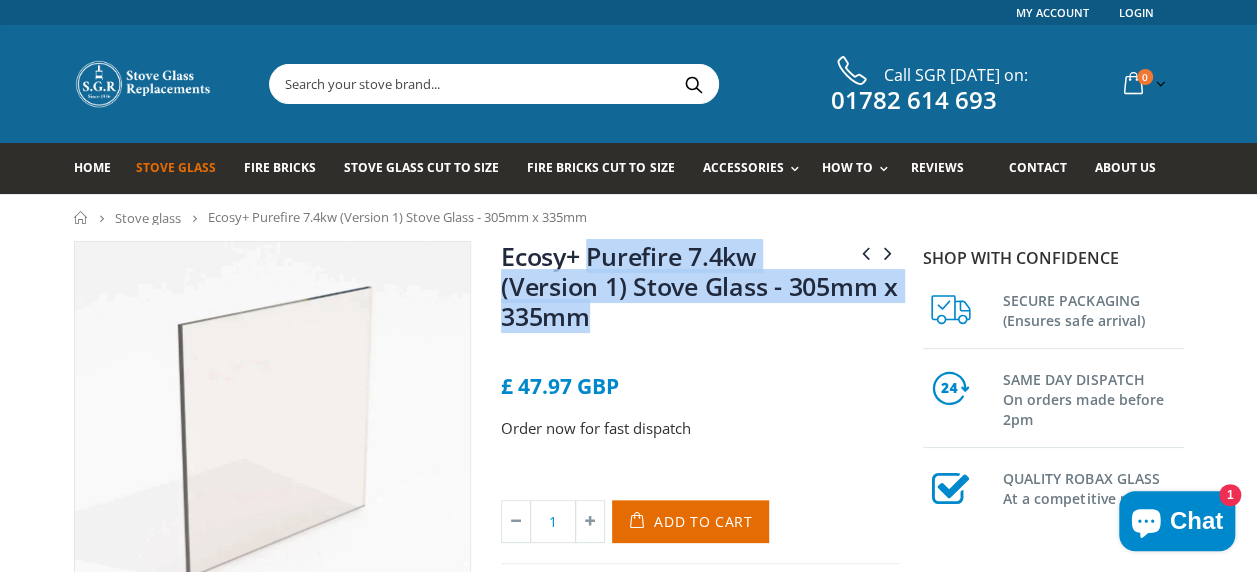 copy on "Purefire 7.4kw (Version 1) Stove Glass - 305mm x 335mm" 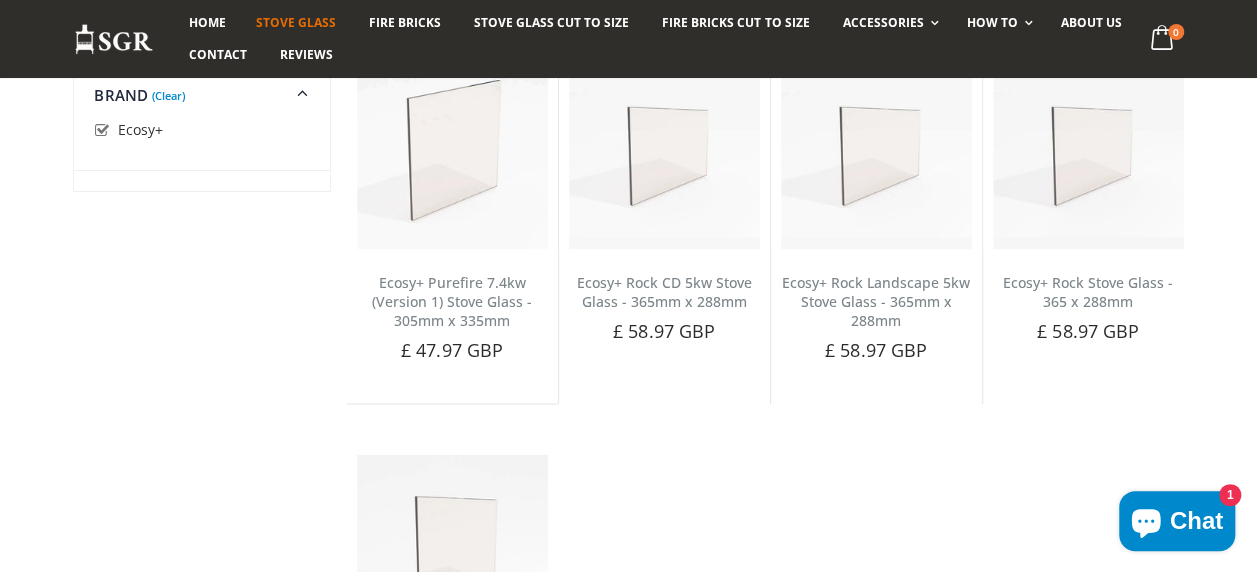 scroll, scrollTop: 1604, scrollLeft: 0, axis: vertical 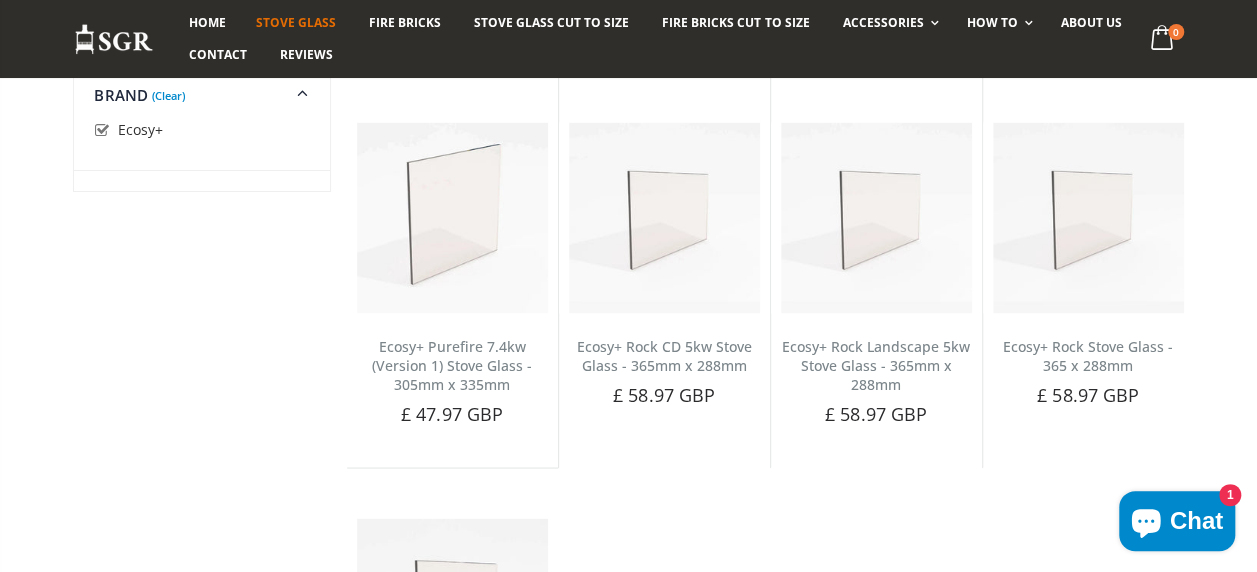 click on "Categories
Brand
(Clear)
Aarrow
ACR Heat Products
Aduro" at bounding box center [201, -201] 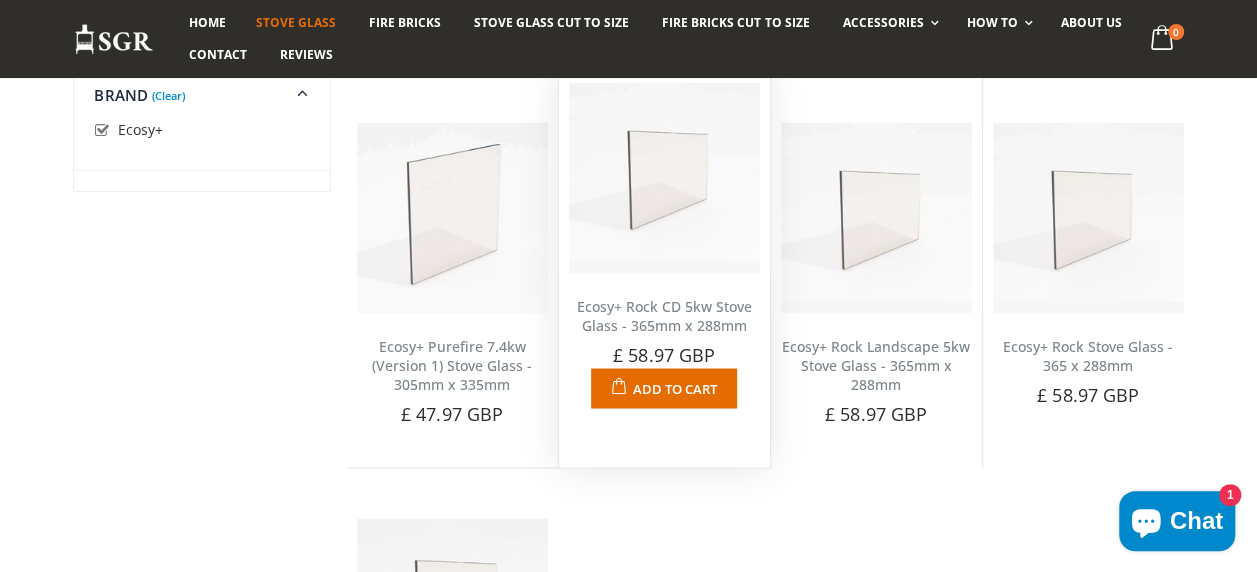 click on "Ecosy+ Rock CD 5kw Stove Glass - 365mm x 288mm" at bounding box center [664, 315] 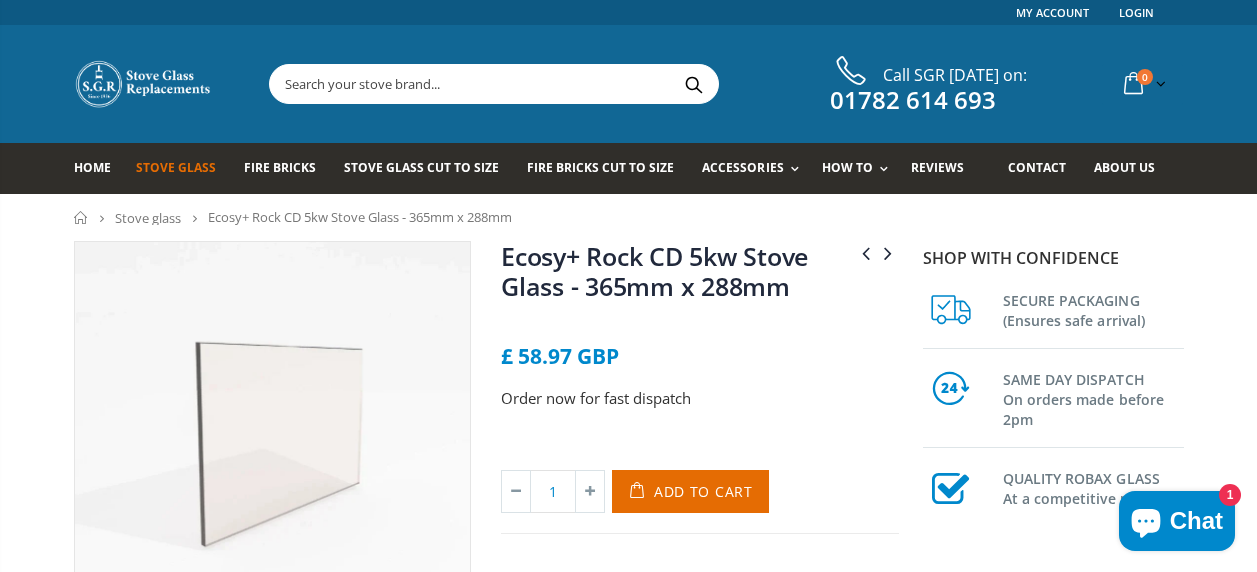 scroll, scrollTop: 0, scrollLeft: 0, axis: both 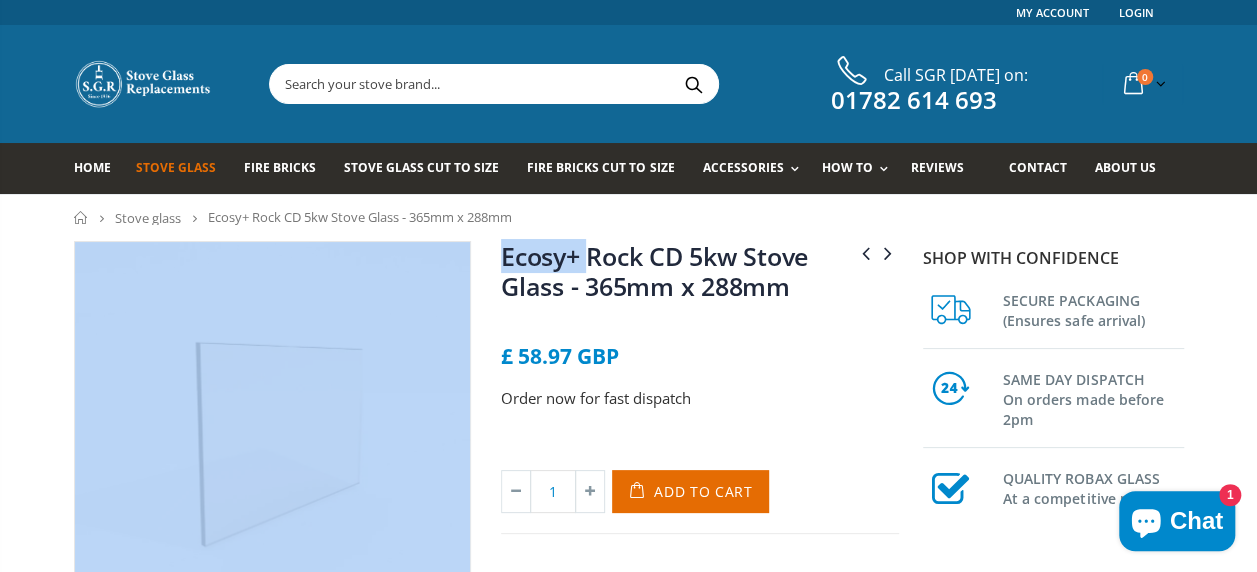 drag, startPoint x: 584, startPoint y: 231, endPoint x: 588, endPoint y: 256, distance: 25.317978 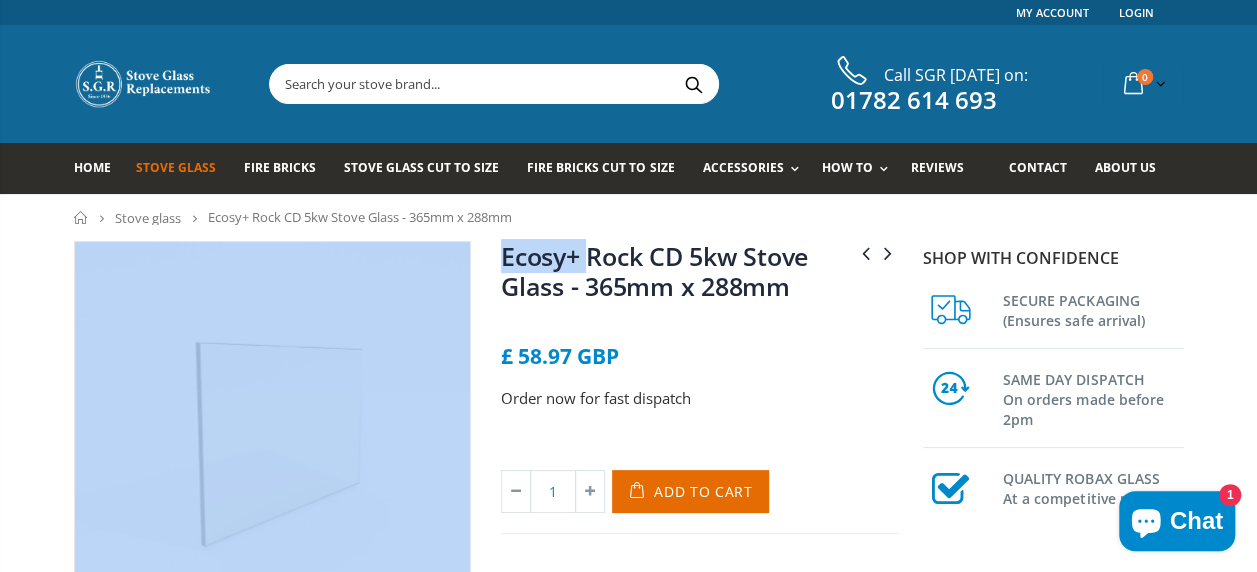 click on "Home
Stove glass
Ecosy+ Rock CD 5kw Stove Glass - 365mm x 288mm
Ecosy+ Purefire 7.4kw (Version 1) Stove Glass - 305mm x 335mm" at bounding box center (628, 913) 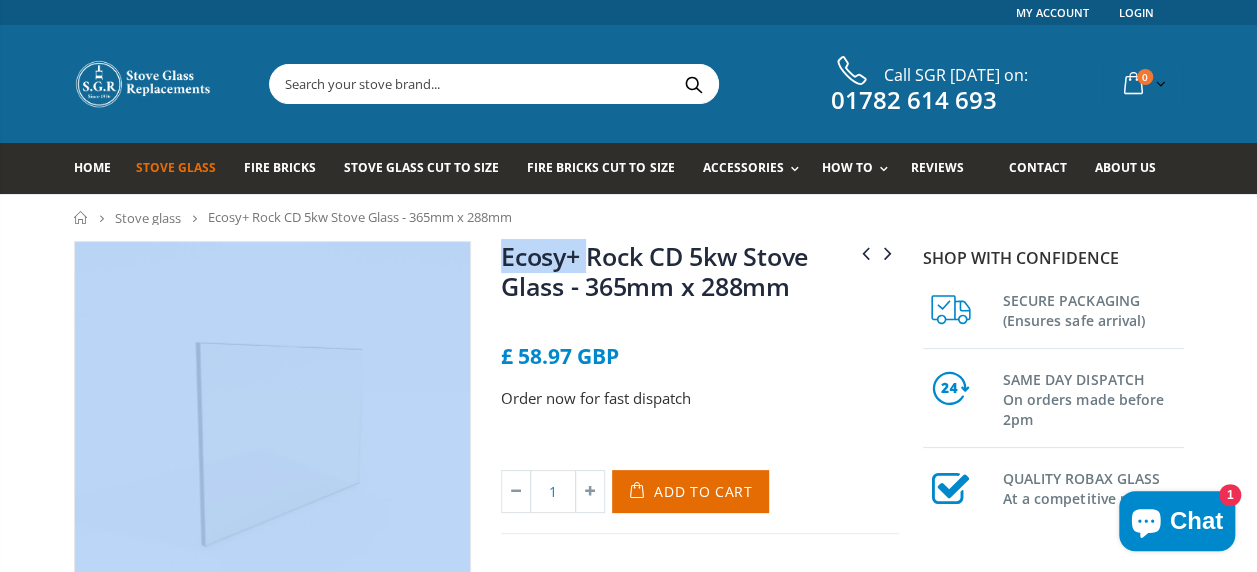 drag, startPoint x: 588, startPoint y: 256, endPoint x: 570, endPoint y: 205, distance: 54.08327 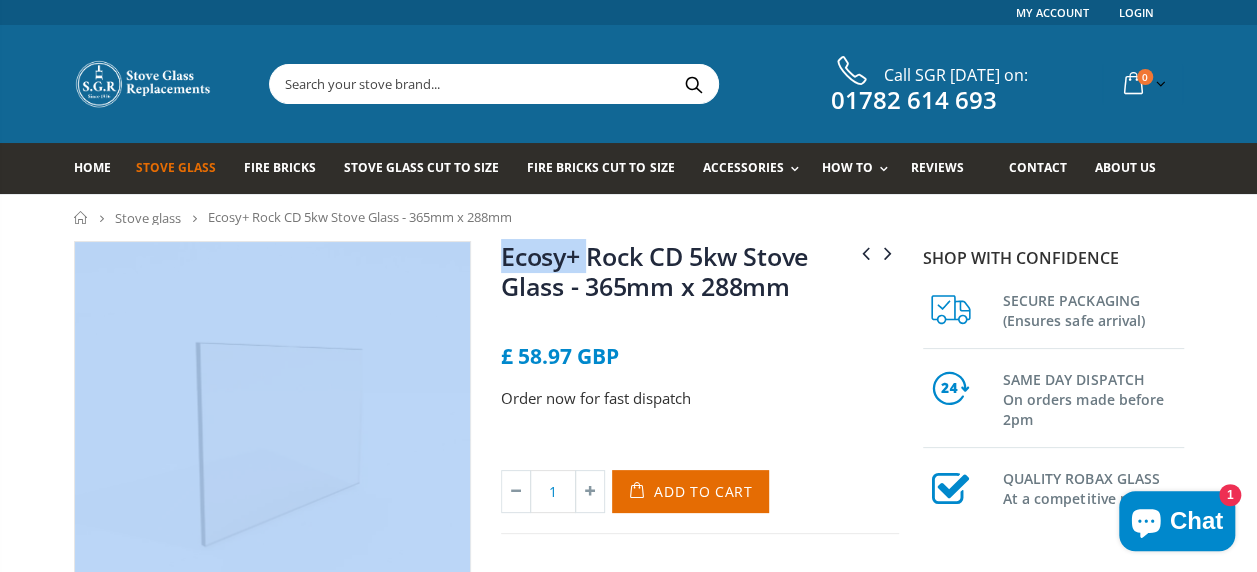 click on "Home
Stove glass
Ecosy+ Rock CD 5kw Stove Glass - 365mm x 288mm" at bounding box center [628, 217] 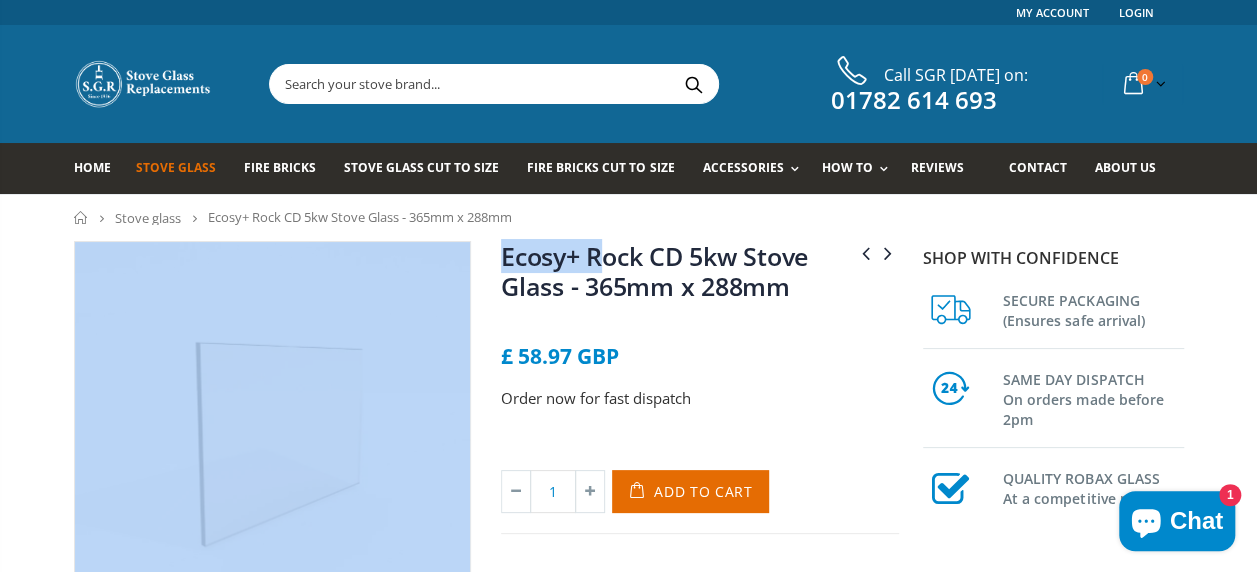 drag, startPoint x: 591, startPoint y: 234, endPoint x: 600, endPoint y: 254, distance: 21.931713 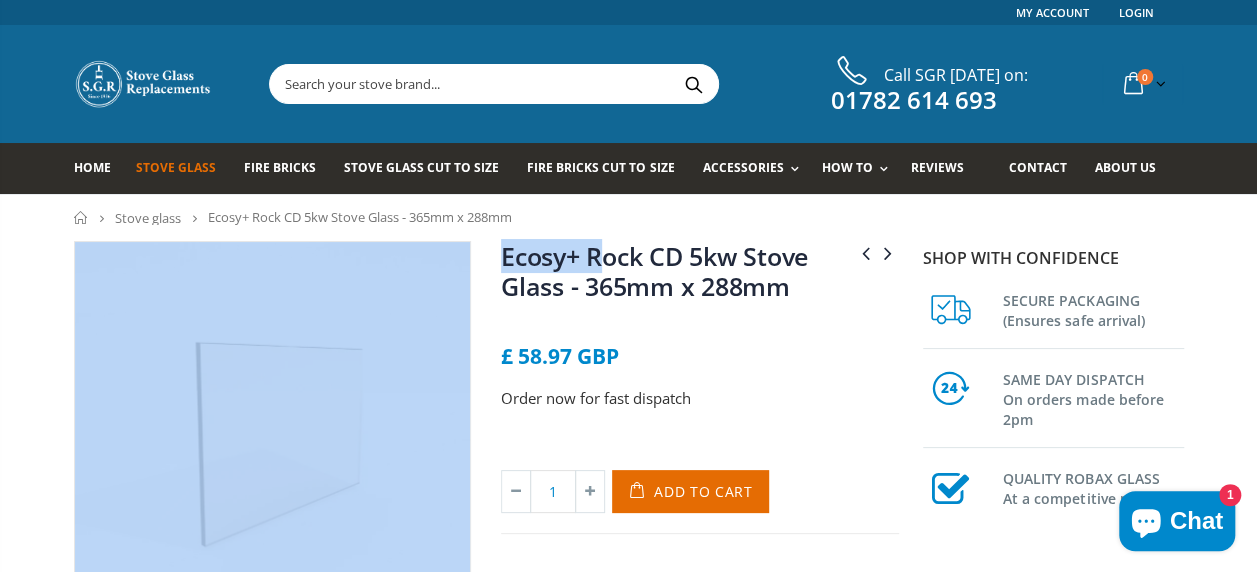 click on "Home
Stove glass
Ecosy+ Rock CD 5kw Stove Glass - 365mm x 288mm
Ecosy+ Purefire 7.4kw (Version 1) Stove Glass - 305mm x 335mm" at bounding box center [628, 913] 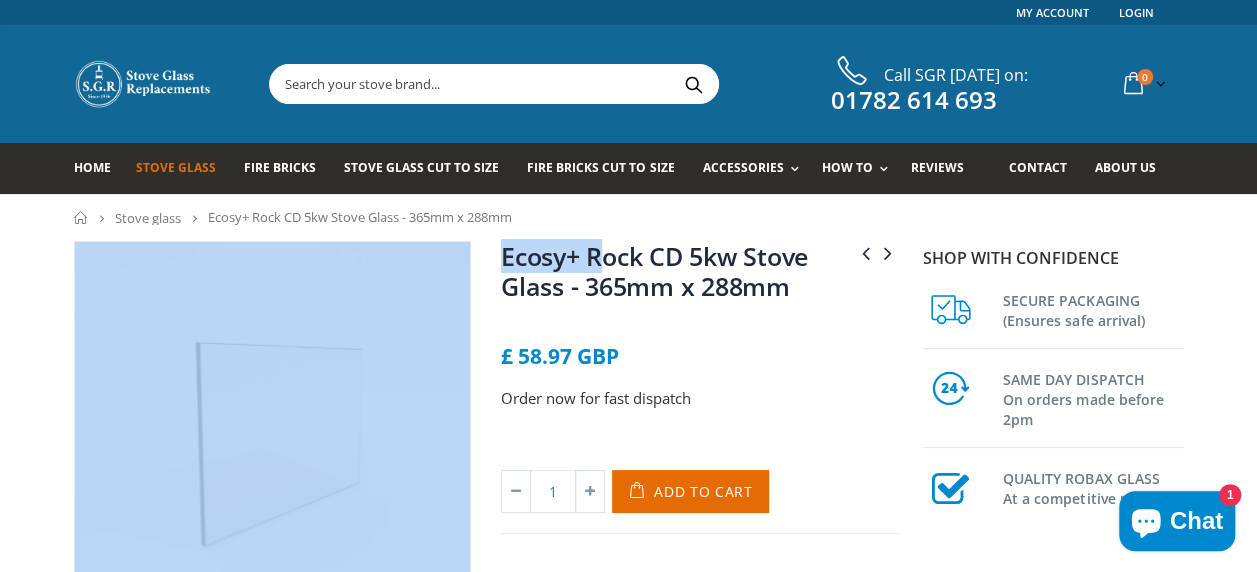 drag, startPoint x: 600, startPoint y: 254, endPoint x: 596, endPoint y: 218, distance: 36.221542 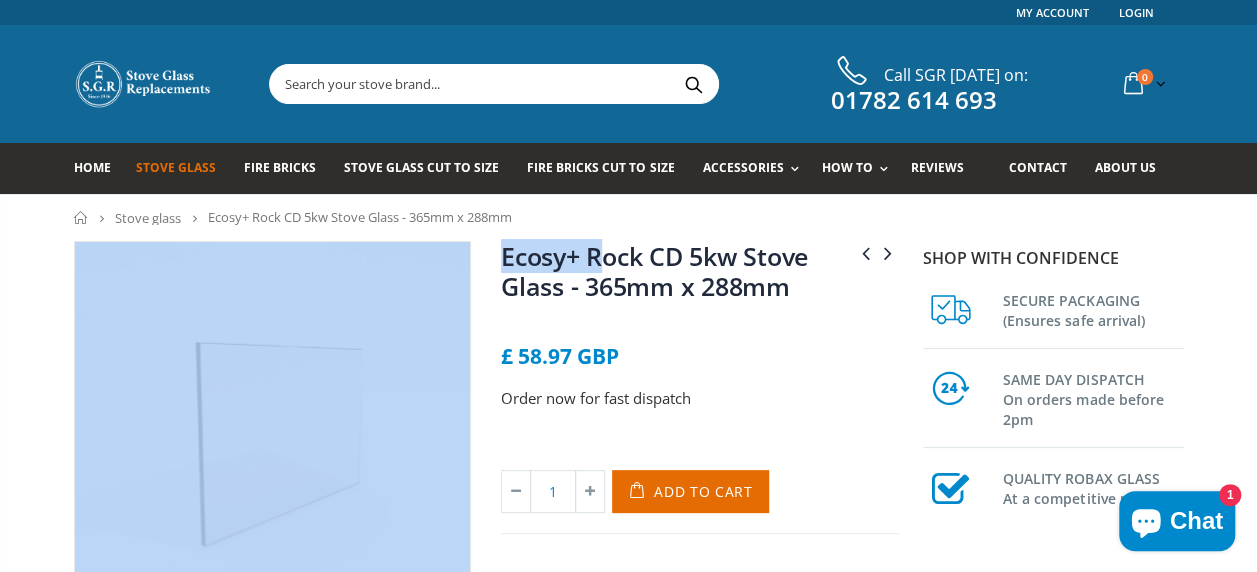 click on "Home
Stove glass
Ecosy+ Rock CD 5kw Stove Glass - 365mm x 288mm" at bounding box center (629, 217) 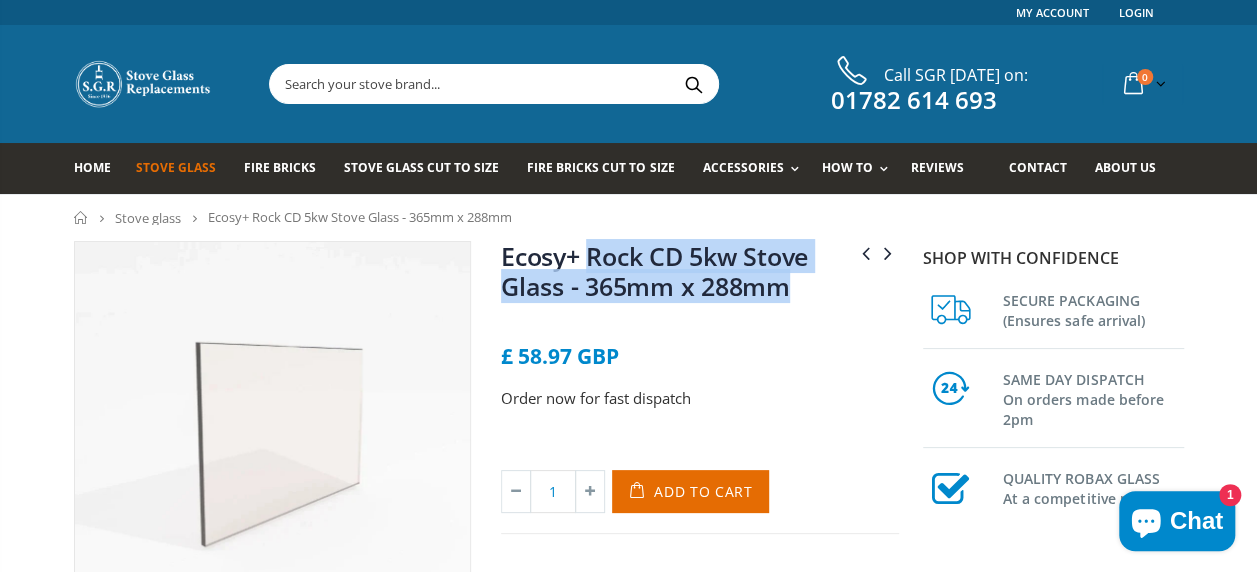 drag, startPoint x: 795, startPoint y: 300, endPoint x: 593, endPoint y: 258, distance: 206.32014 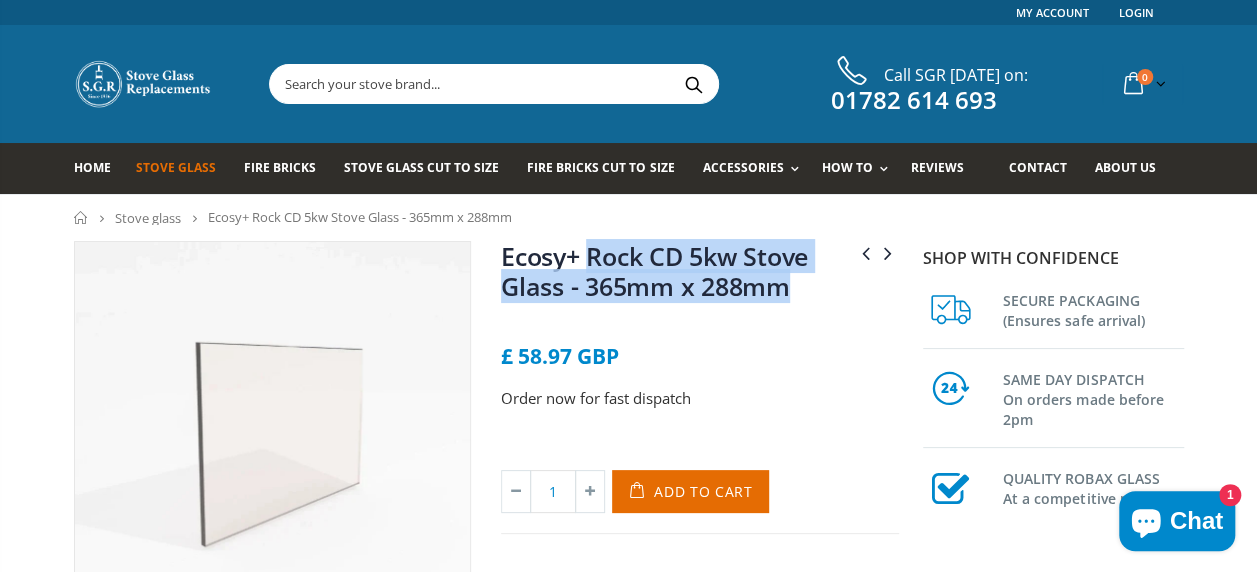click on "Ecosy+ Rock CD 5kw Stove Glass - 365mm x 288mm" at bounding box center [700, 275] 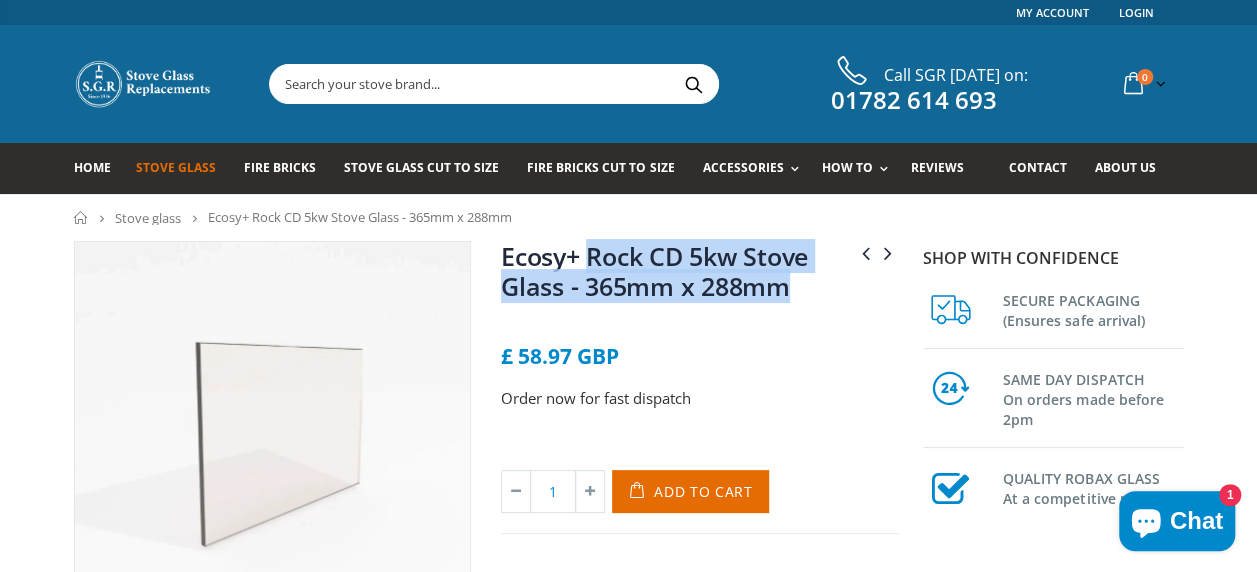 copy on "Rock CD 5kw Stove Glass - 365mm x 288mm" 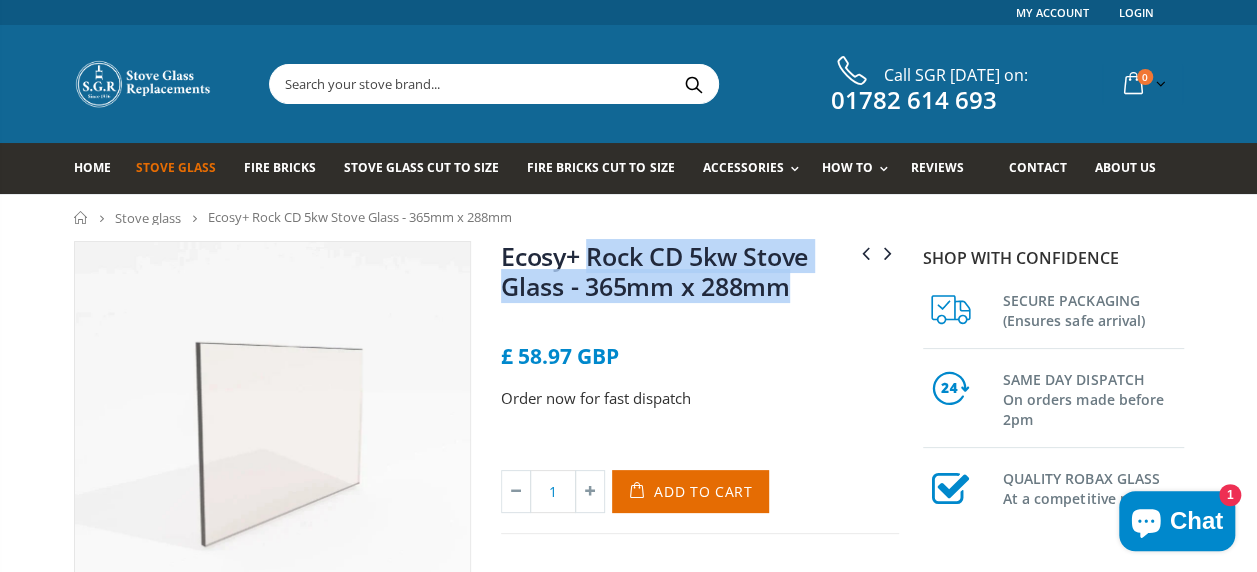 click on "Ecosy+ Rock CD 5kw Stove Glass - 365mm x 288mm" at bounding box center (654, 271) 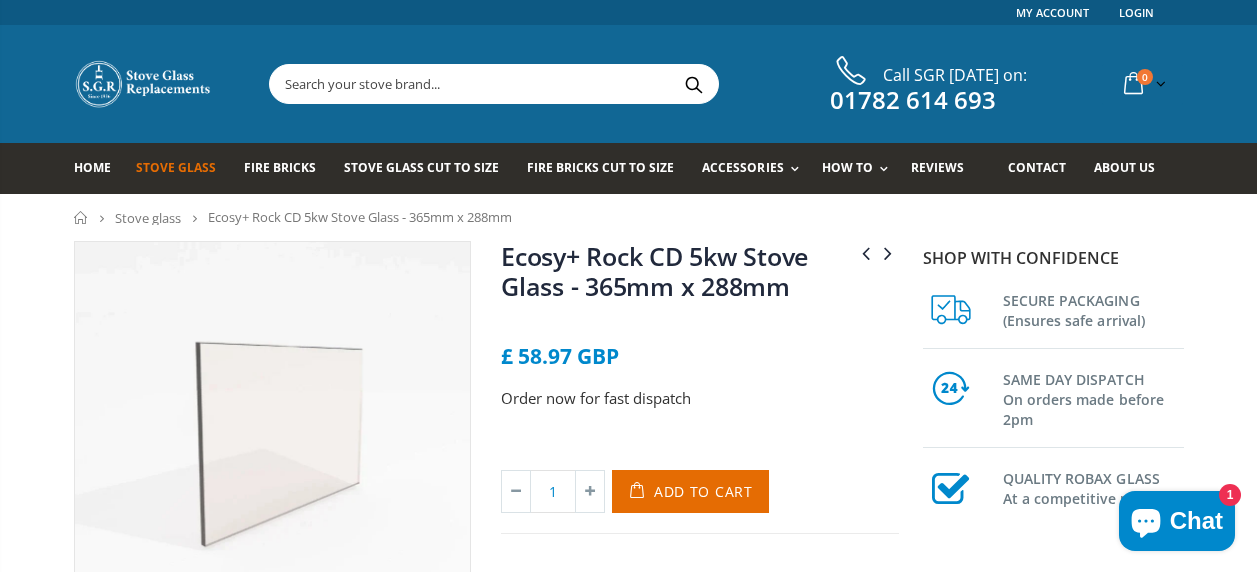 scroll, scrollTop: 0, scrollLeft: 0, axis: both 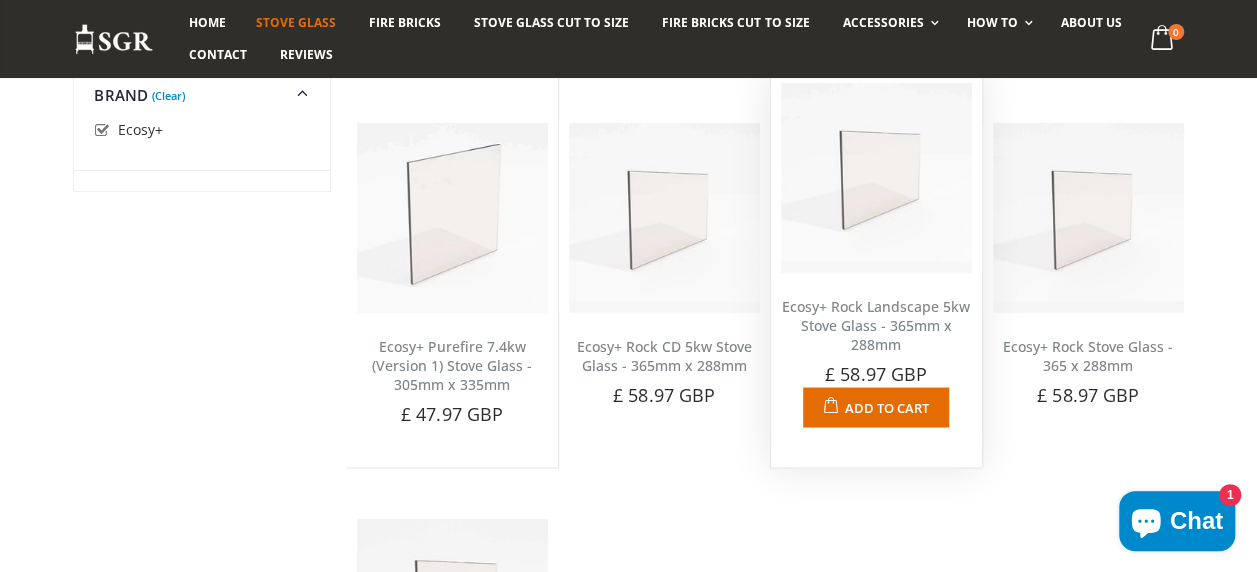 click on "Ecosy+ Rock Landscape 5kw Stove Glass - 365mm x 288mm" at bounding box center [876, 324] 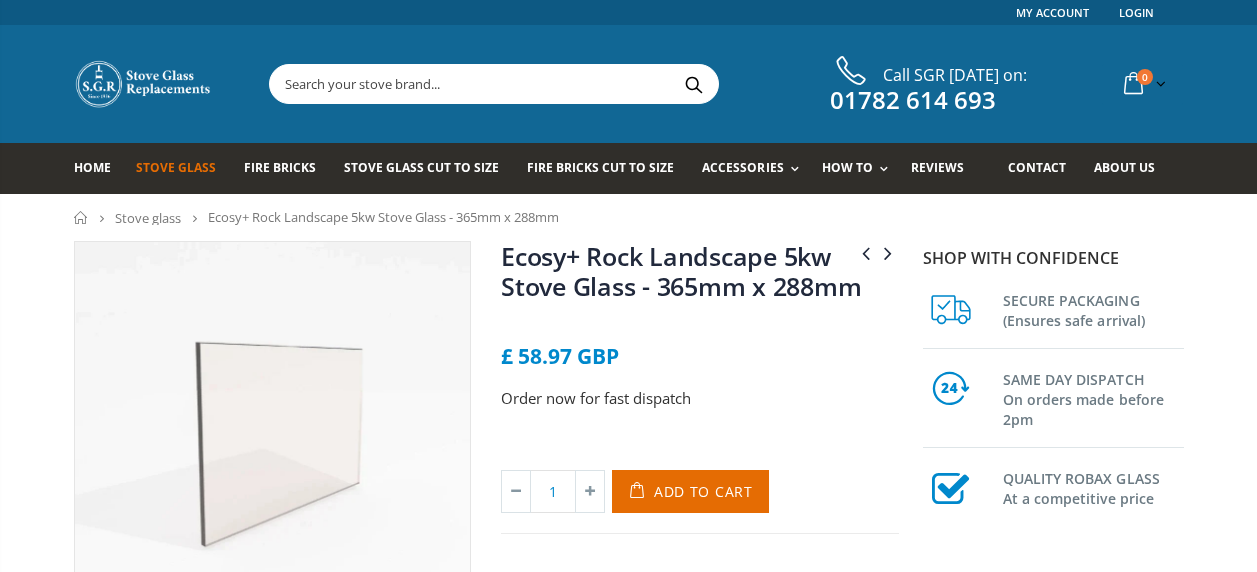 scroll, scrollTop: 0, scrollLeft: 0, axis: both 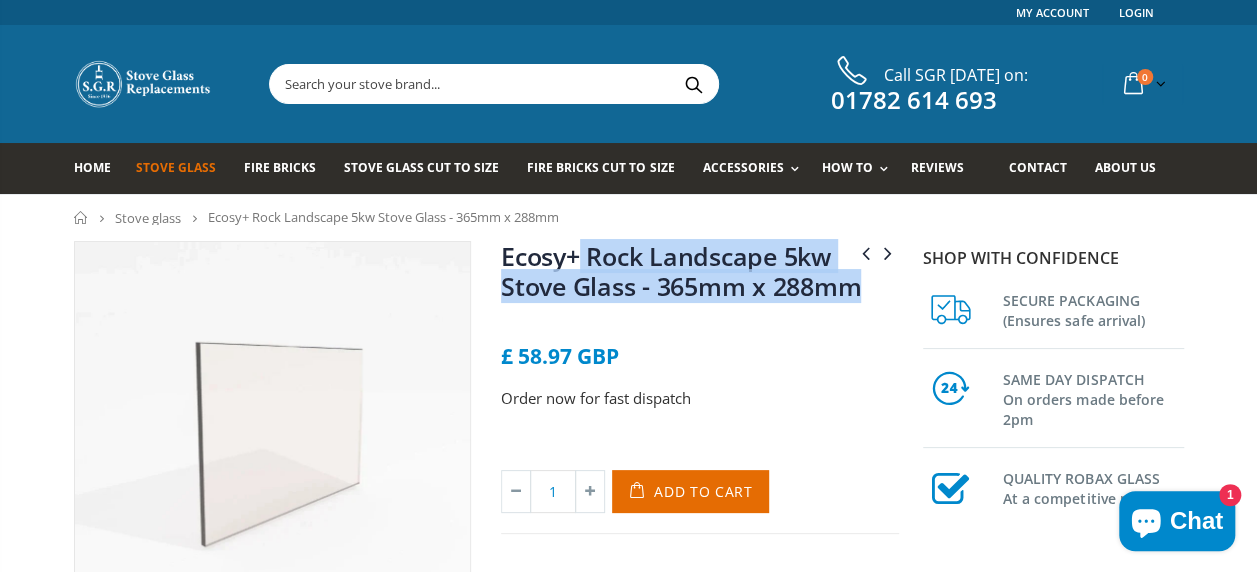 drag, startPoint x: 864, startPoint y: 295, endPoint x: 583, endPoint y: 259, distance: 283.29666 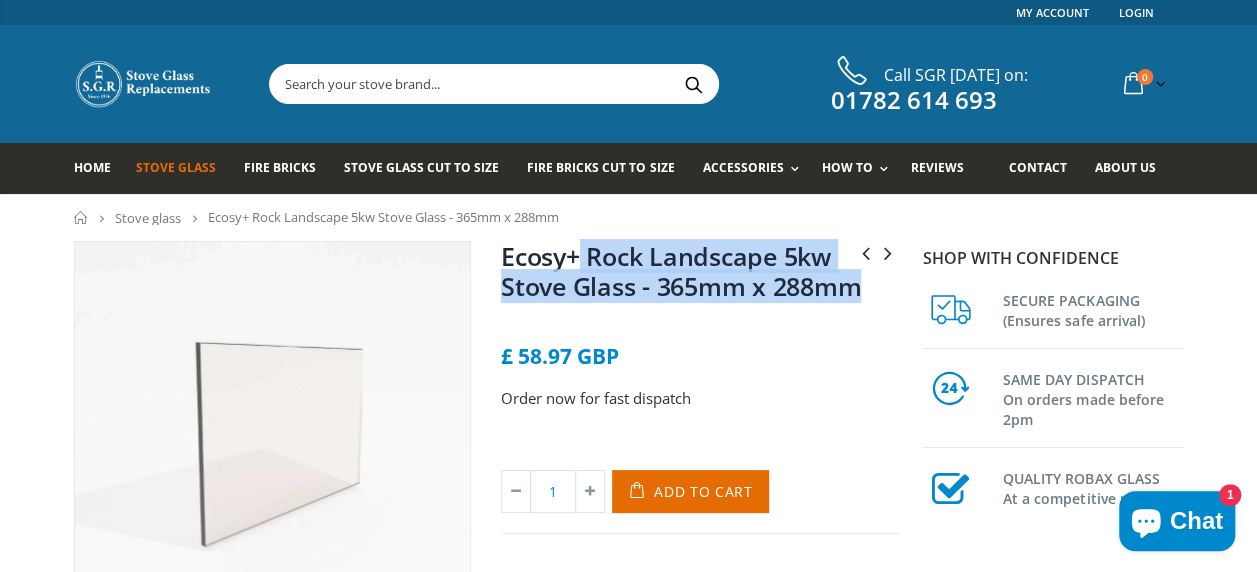 click on "Ecosy+ Rock Landscape 5kw Stove Glass - 365mm x 288mm" at bounding box center (700, 275) 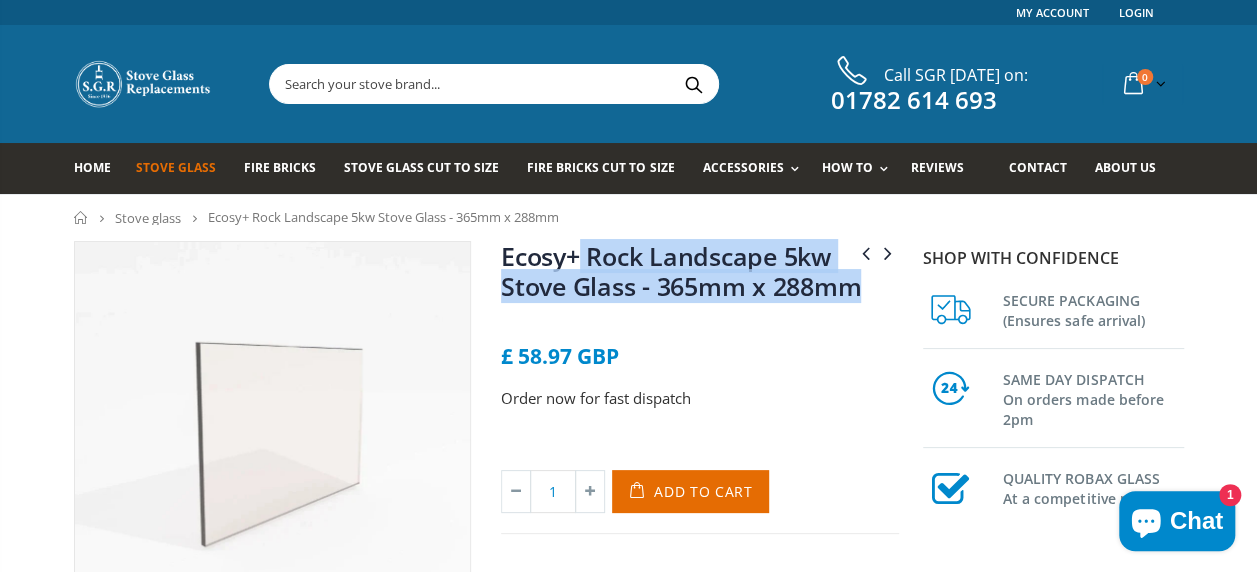 copy on "Rock Landscape 5kw Stove Glass - 365mm x 288mm" 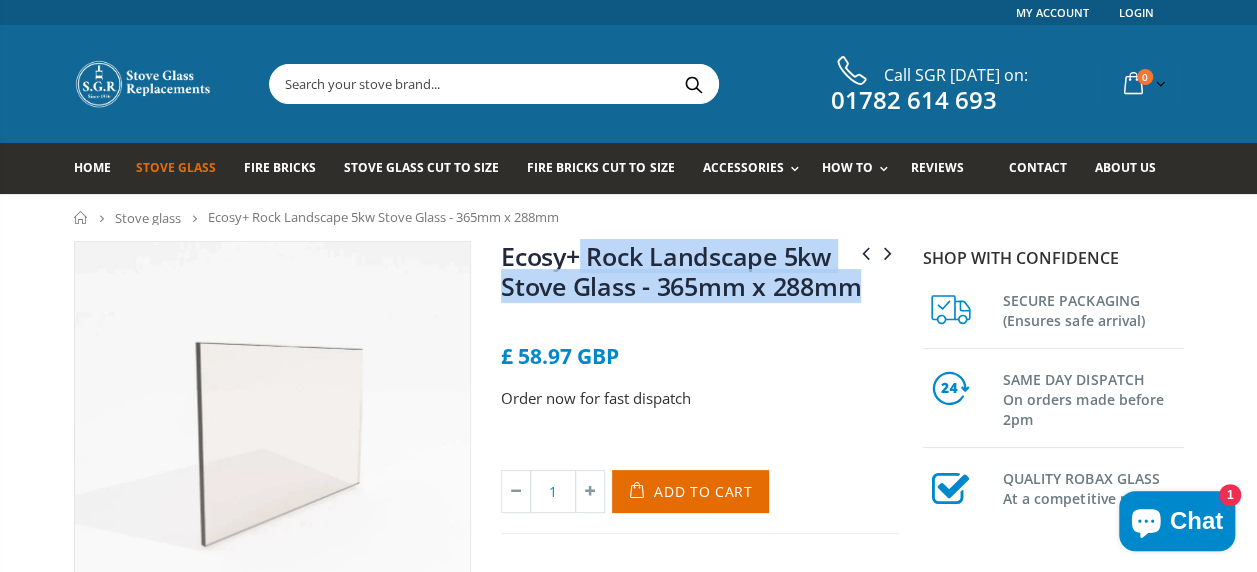 click on "Ecosy+ Rock Landscape 5kw Stove Glass - 365mm x 288mm" at bounding box center (681, 271) 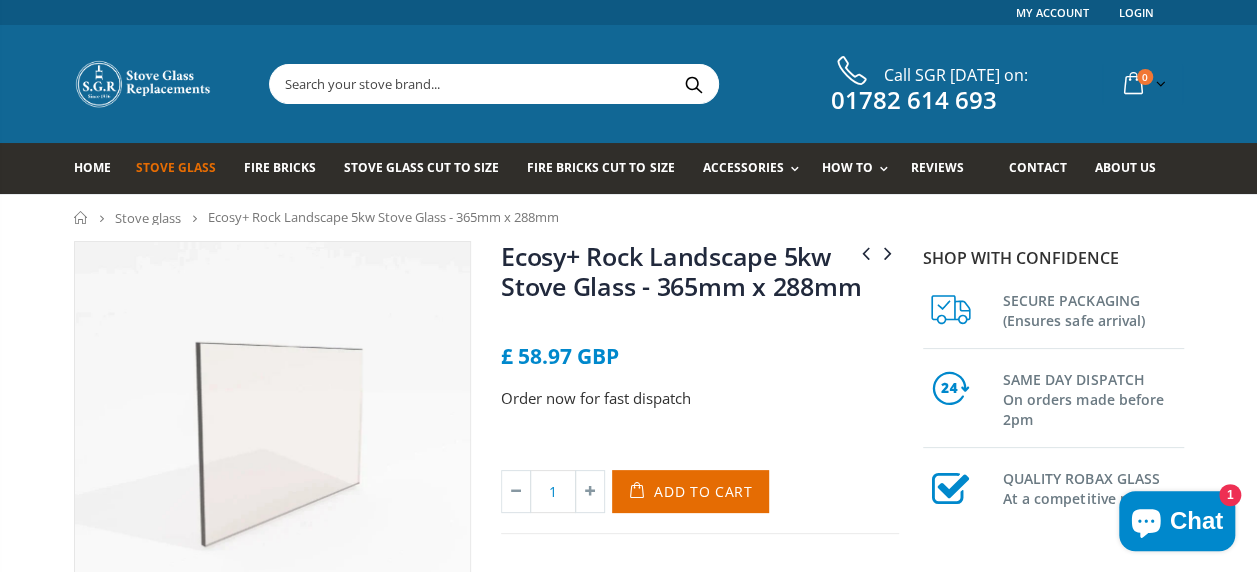click on "Ecosy+ Rock CD 5kw Stove Glass - 365mm x 288mm
Ecosy+ Rock Stove Glass - 365 x 288mm
Ecosy+ Rock Landscape 5kw Stove Glass - 365mm x 288mm
No reviews
£ 58.97 GBP
Order now for fast dispatch
Title Default Title Default Title -  £ 58.97 GBP
1" at bounding box center [628, 937] 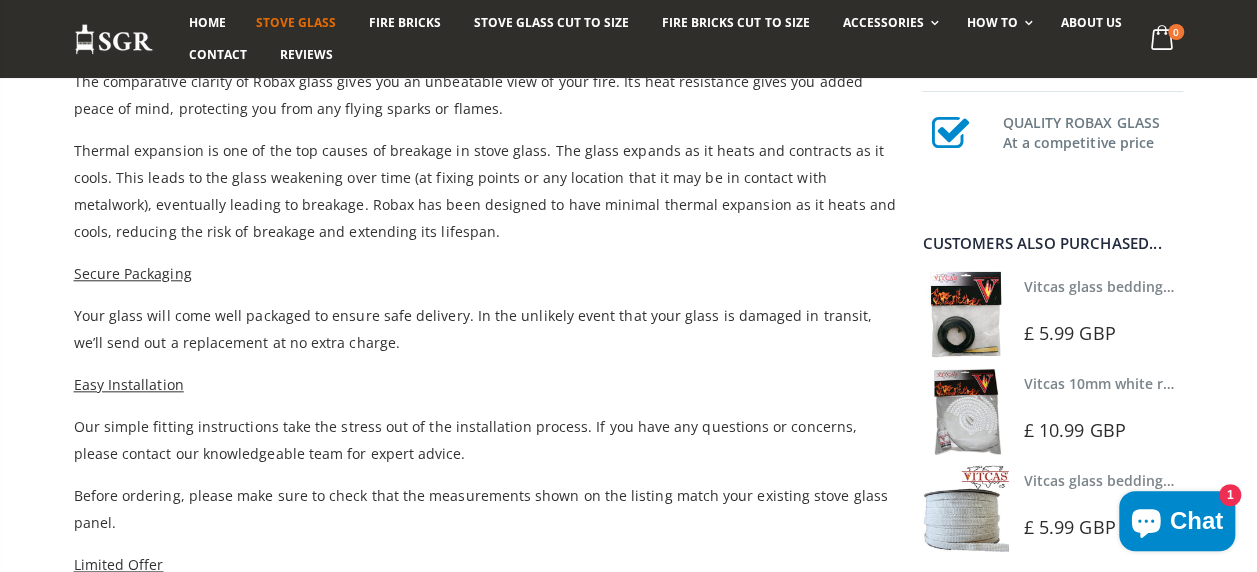 scroll, scrollTop: 920, scrollLeft: 0, axis: vertical 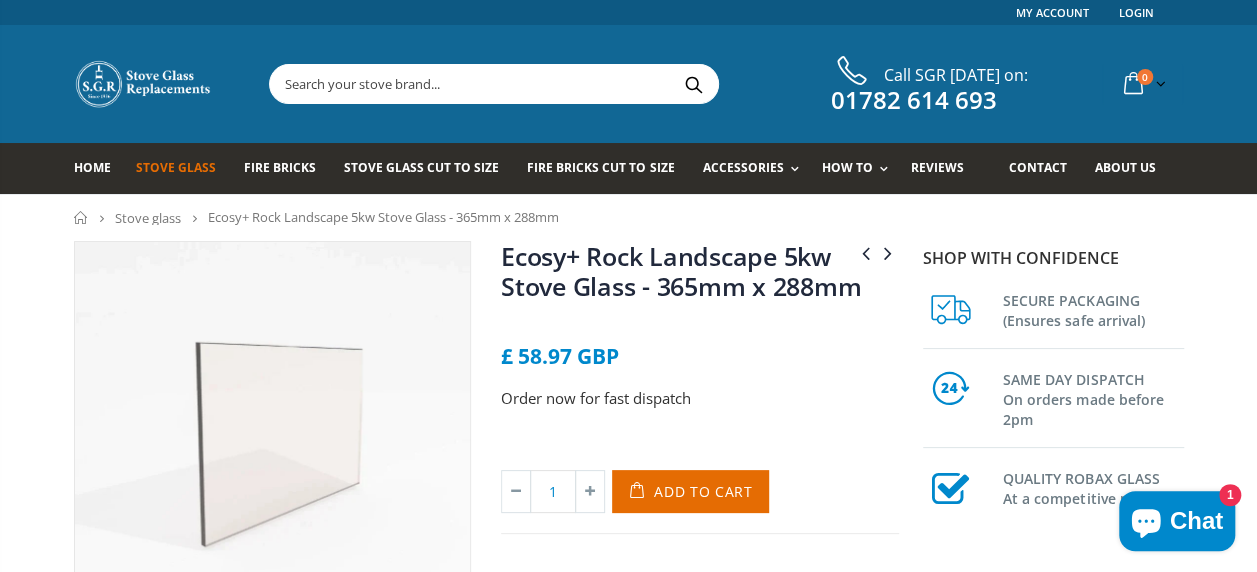 click at bounding box center (700, 322) 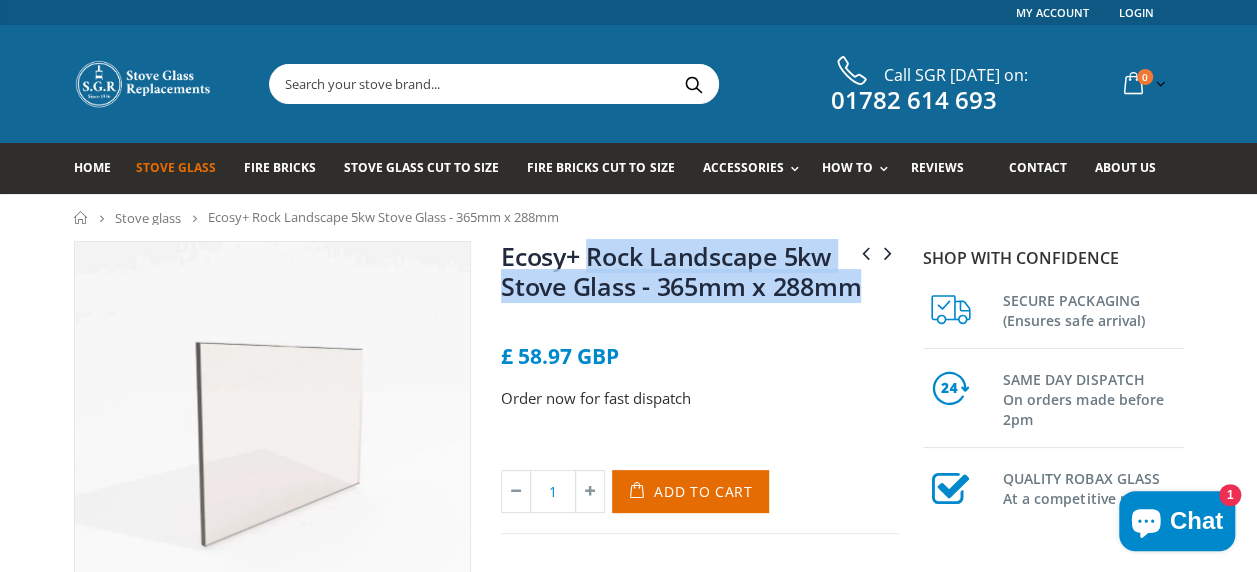 drag, startPoint x: 862, startPoint y: 296, endPoint x: 592, endPoint y: 252, distance: 273.5617 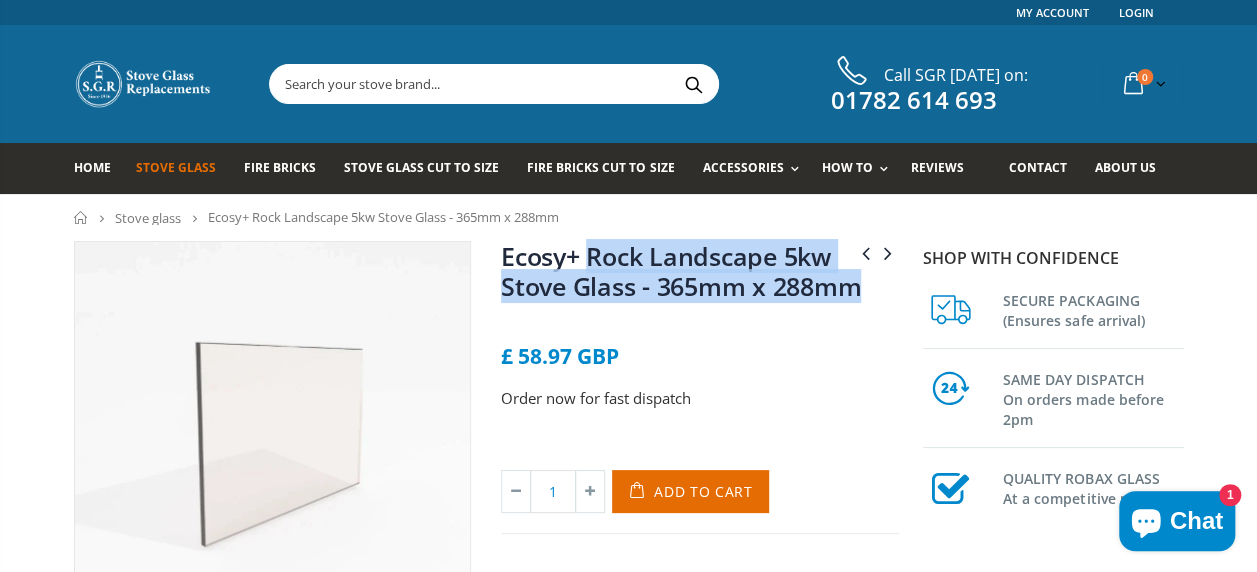 click on "Ecosy+ Rock Landscape 5kw Stove Glass - 365mm x 288mm" at bounding box center [700, 275] 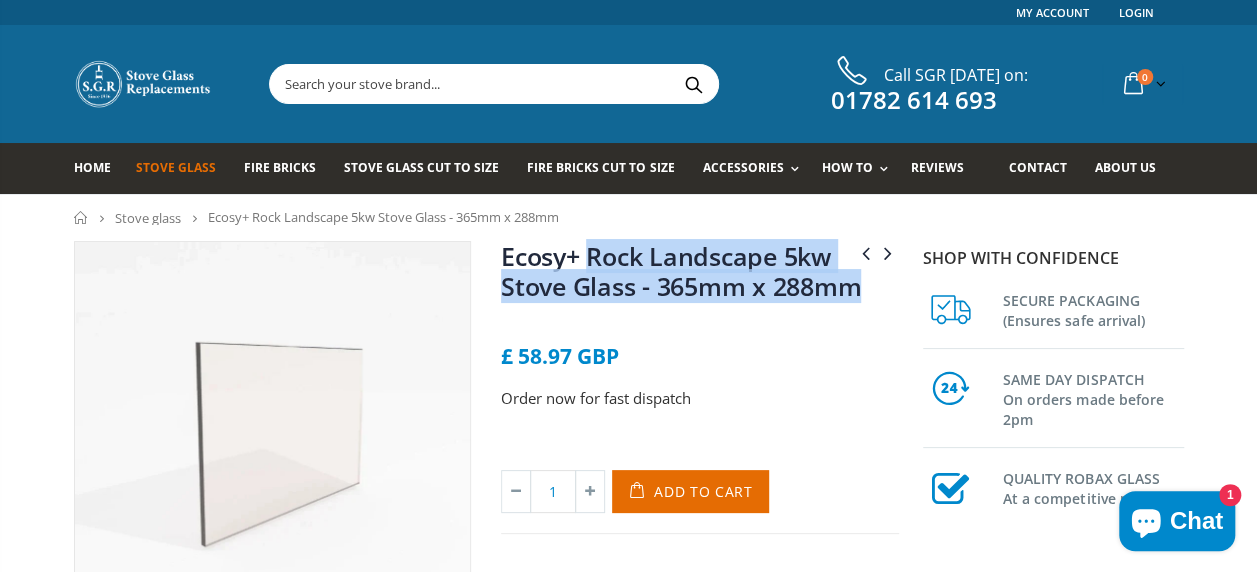 copy on "Rock Landscape 5kw Stove Glass - 365mm x 288mm" 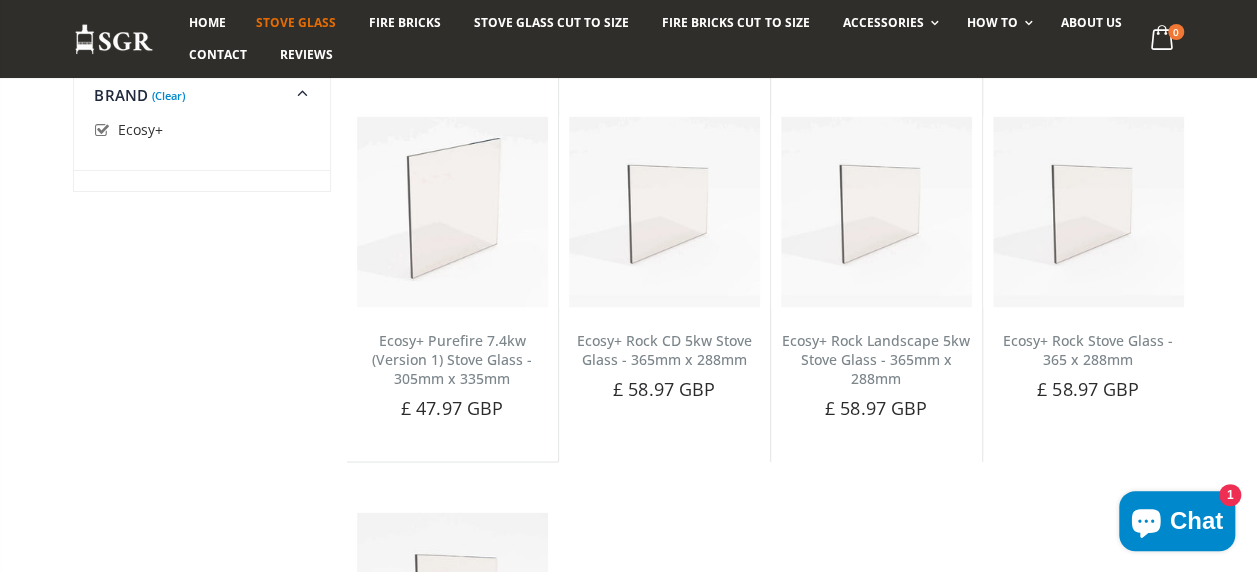 scroll, scrollTop: 1604, scrollLeft: 0, axis: vertical 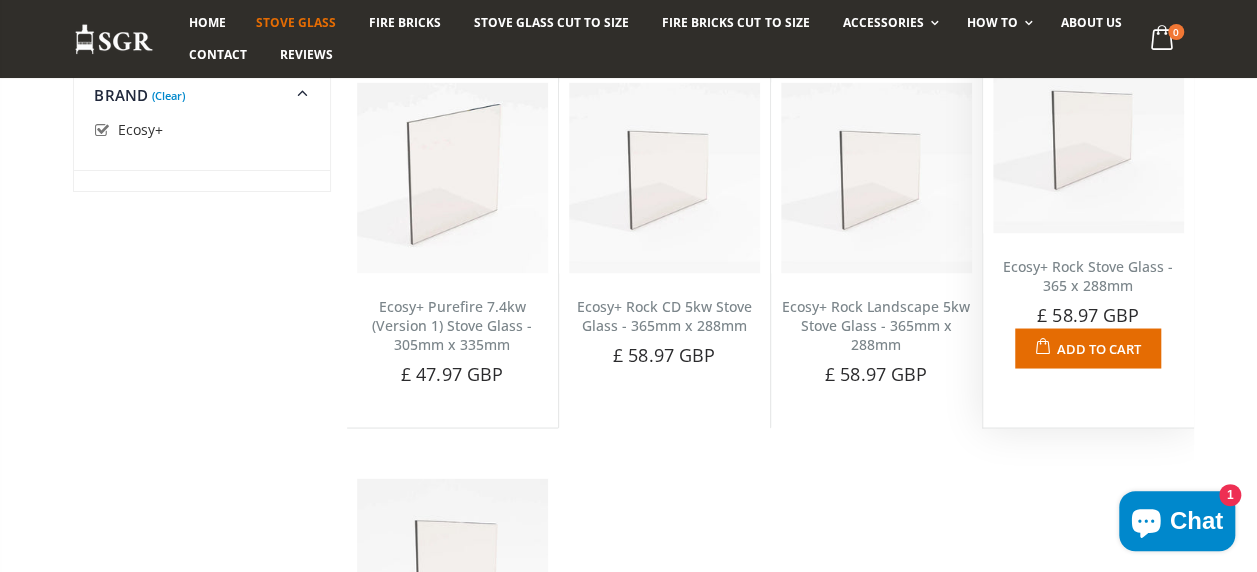 click on "Ecosy+ Rock Stove Glass - 365 x 288mm" at bounding box center (1088, 275) 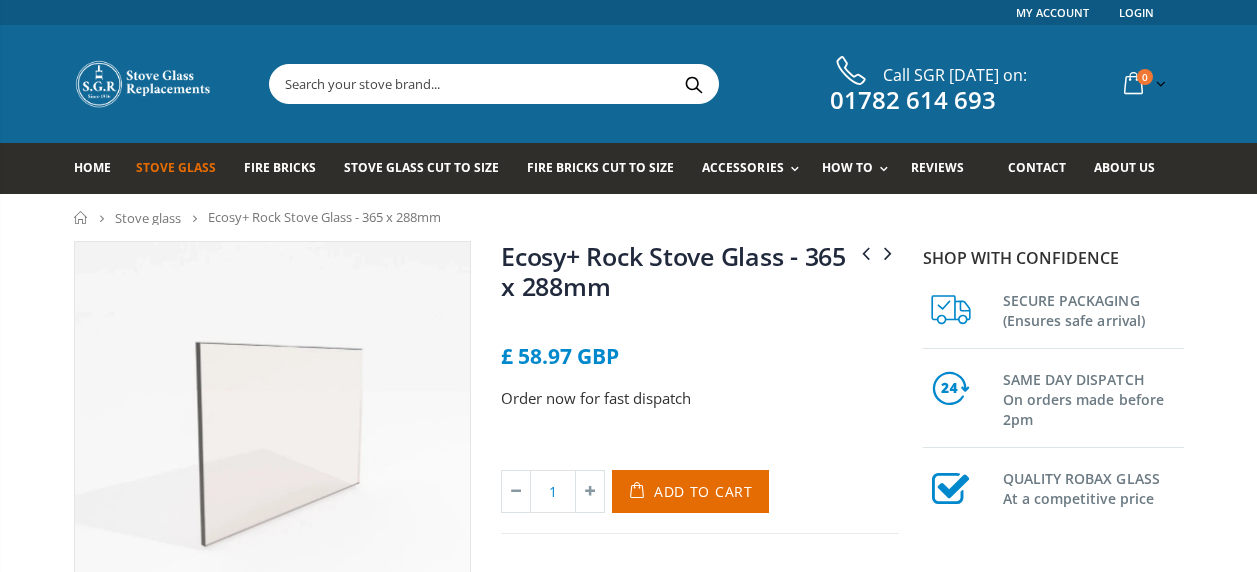 scroll, scrollTop: 0, scrollLeft: 0, axis: both 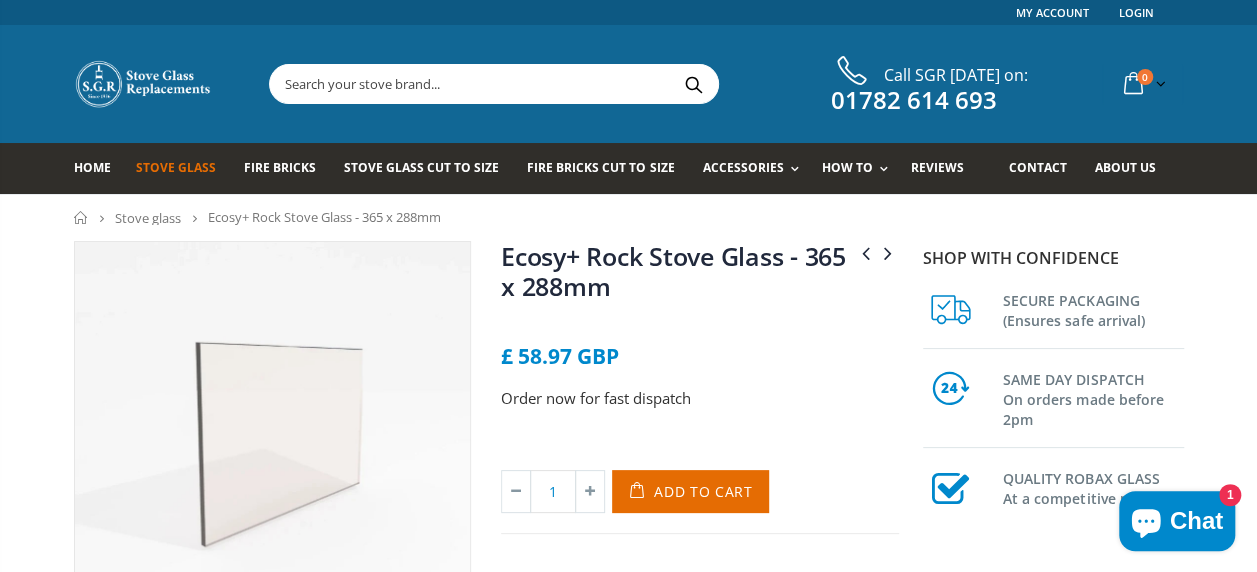 click on "Ecosy+ Rock Stove Glass - 365 x 288mm" at bounding box center [673, 271] 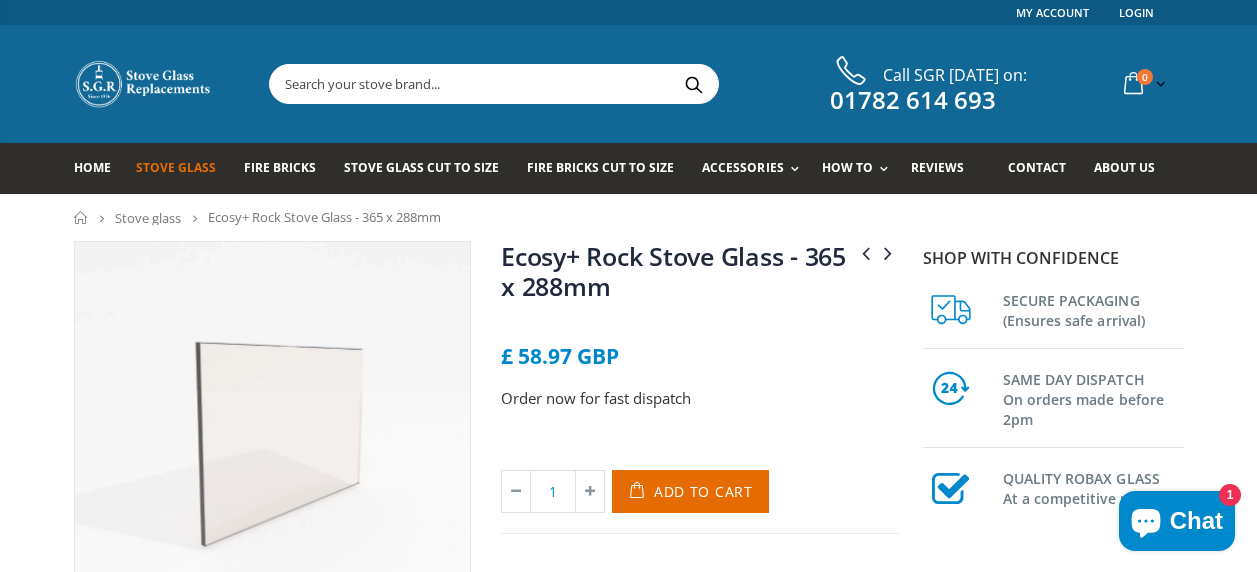 scroll, scrollTop: 0, scrollLeft: 0, axis: both 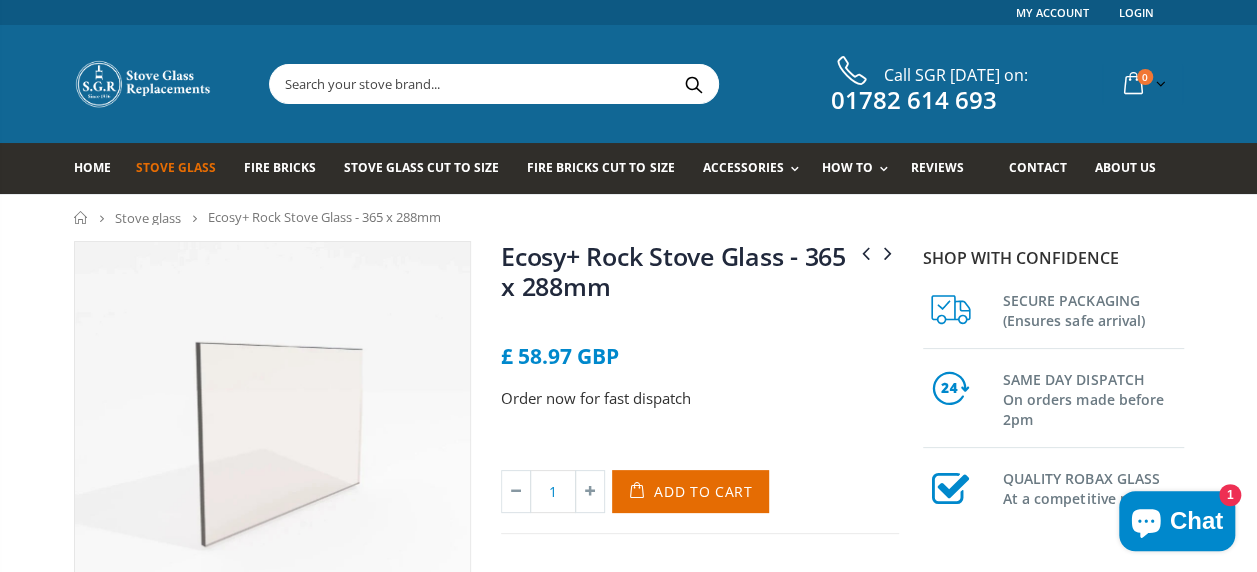 drag, startPoint x: 610, startPoint y: 209, endPoint x: 628, endPoint y: 231, distance: 28.42534 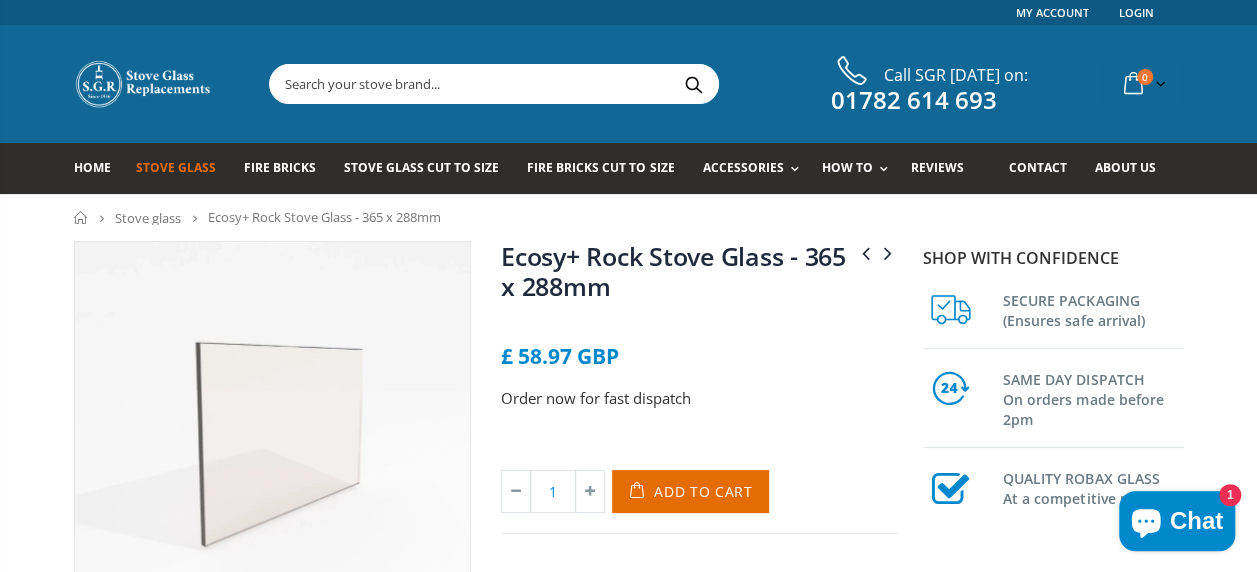 click on "Home
Stove glass
Ecosy+ Rock Stove Glass - 365 x 288mm" at bounding box center (628, 217) 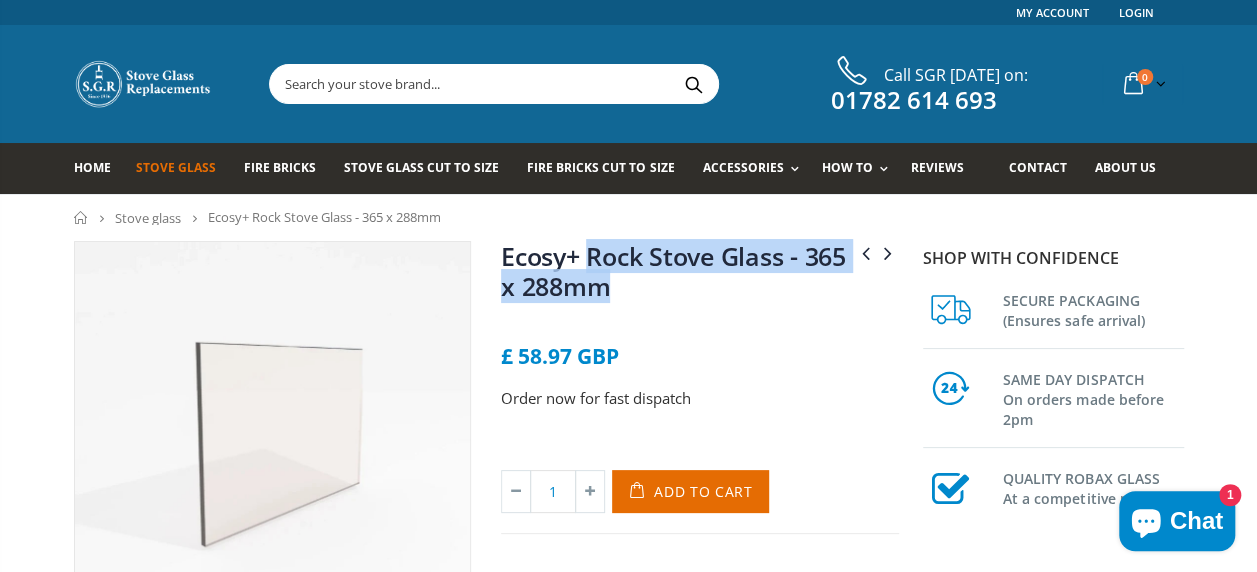 drag, startPoint x: 698, startPoint y: 291, endPoint x: 595, endPoint y: 242, distance: 114.061386 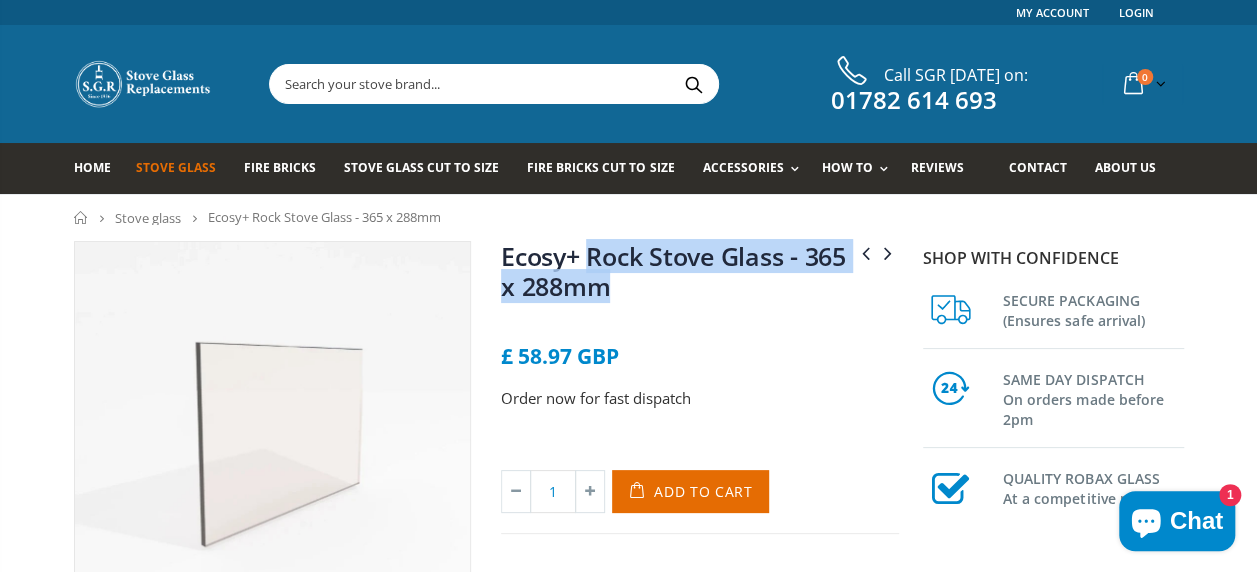 click on "Ecosy+ Rock Stove Glass - 365 x 288mm" at bounding box center [700, 275] 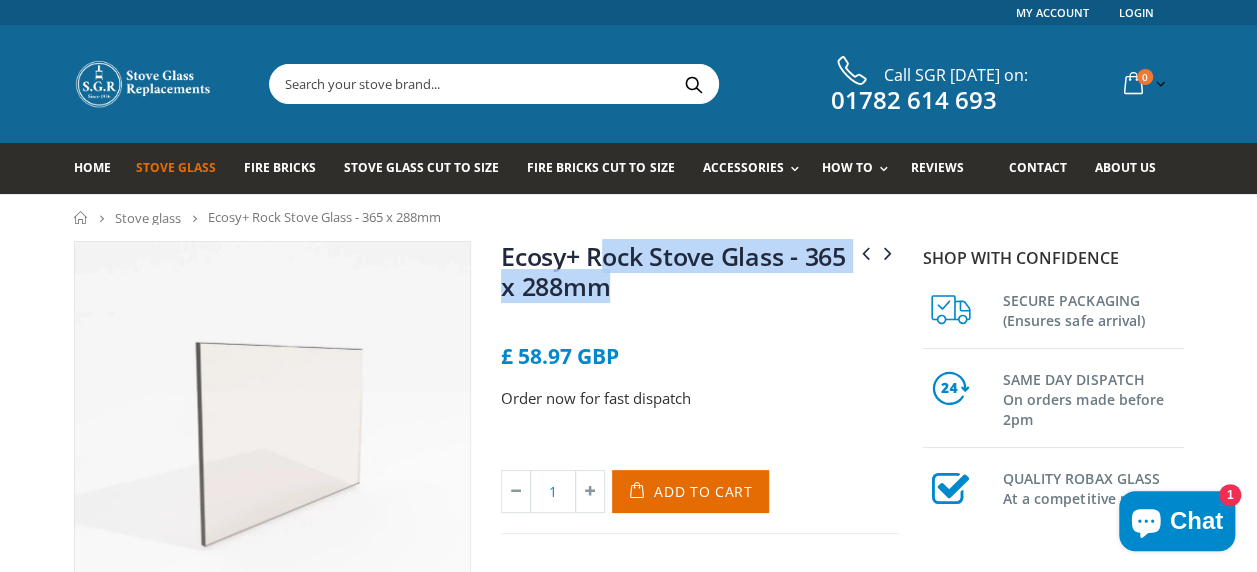 copy on "ock Stove Glass - 365 x 288mm" 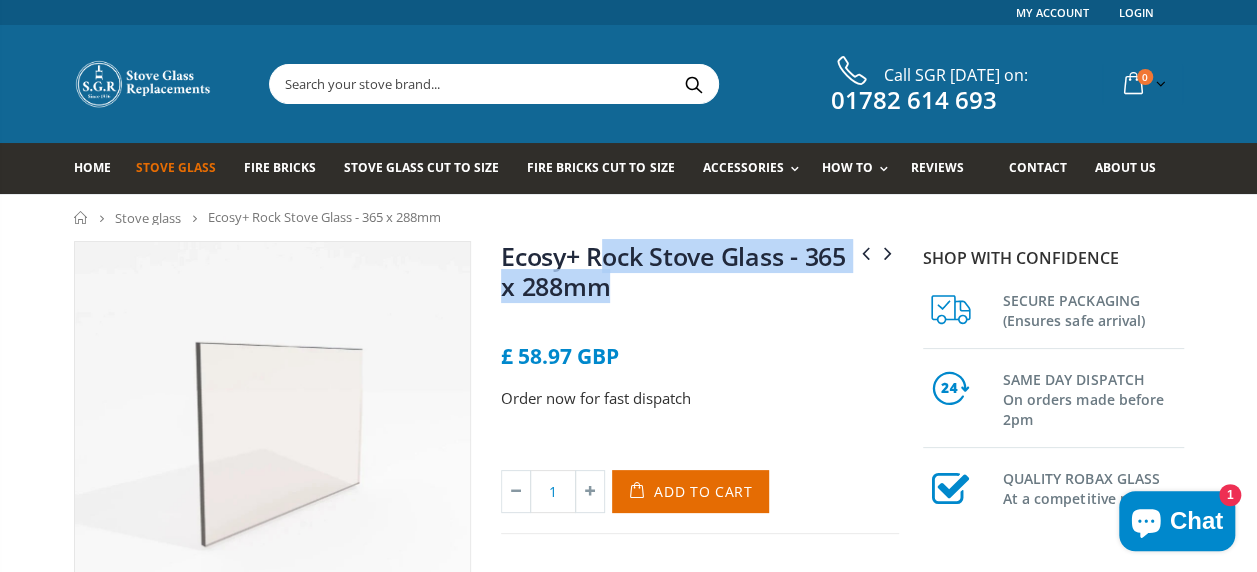 click on "Ecosy+ Rock Stove Glass - 365 x 288mm" at bounding box center [673, 271] 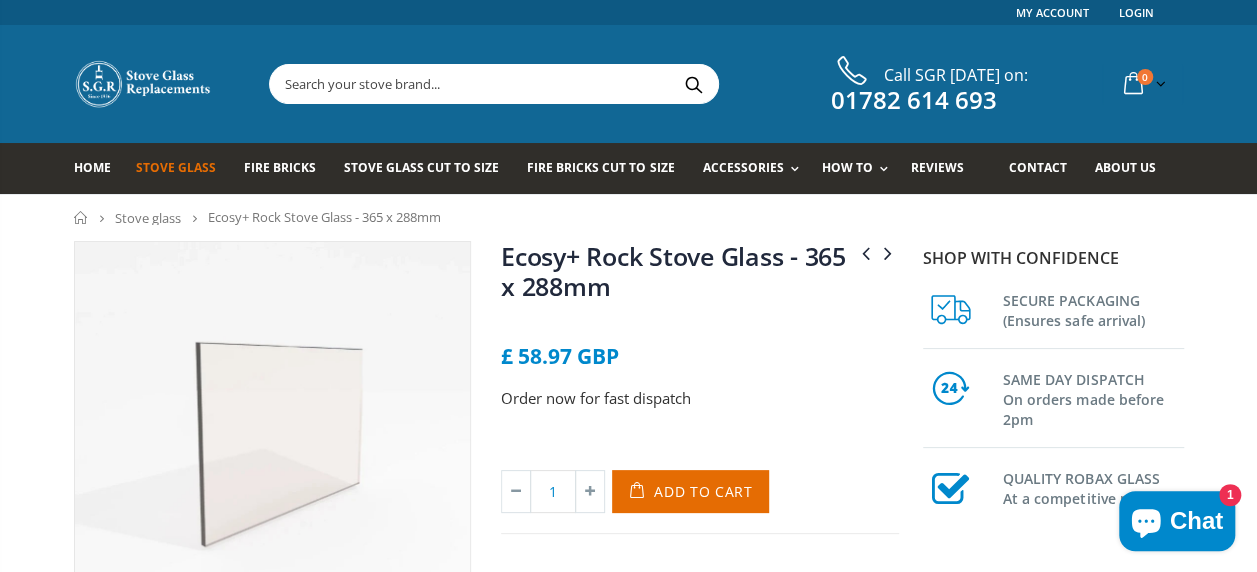 click on "Order now for fast dispatch" at bounding box center (700, 416) 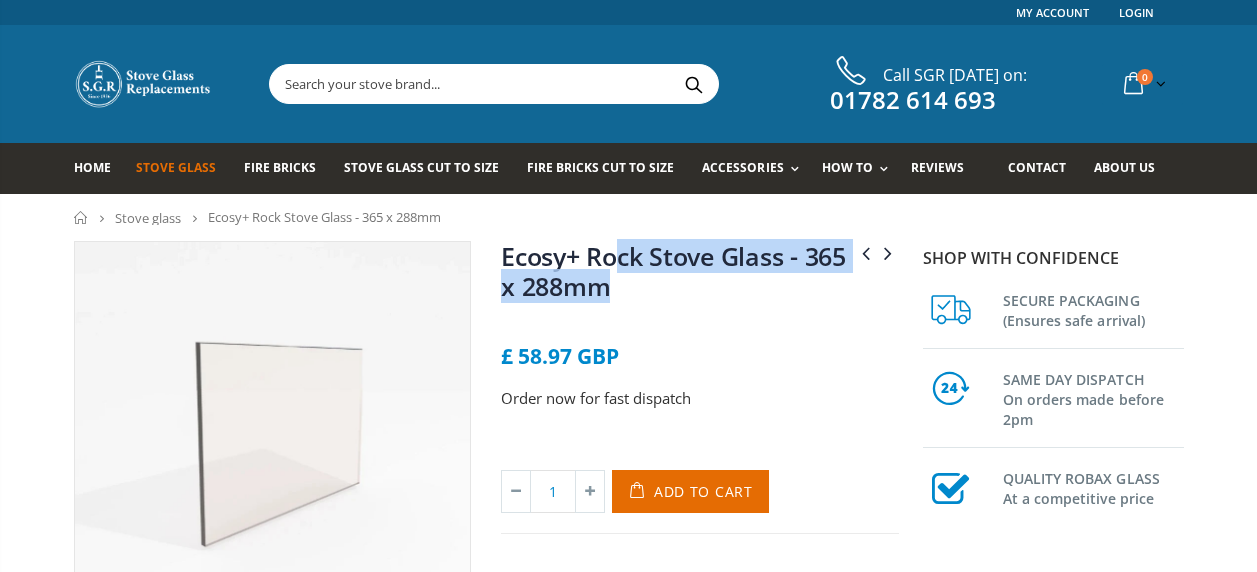 scroll, scrollTop: 0, scrollLeft: 0, axis: both 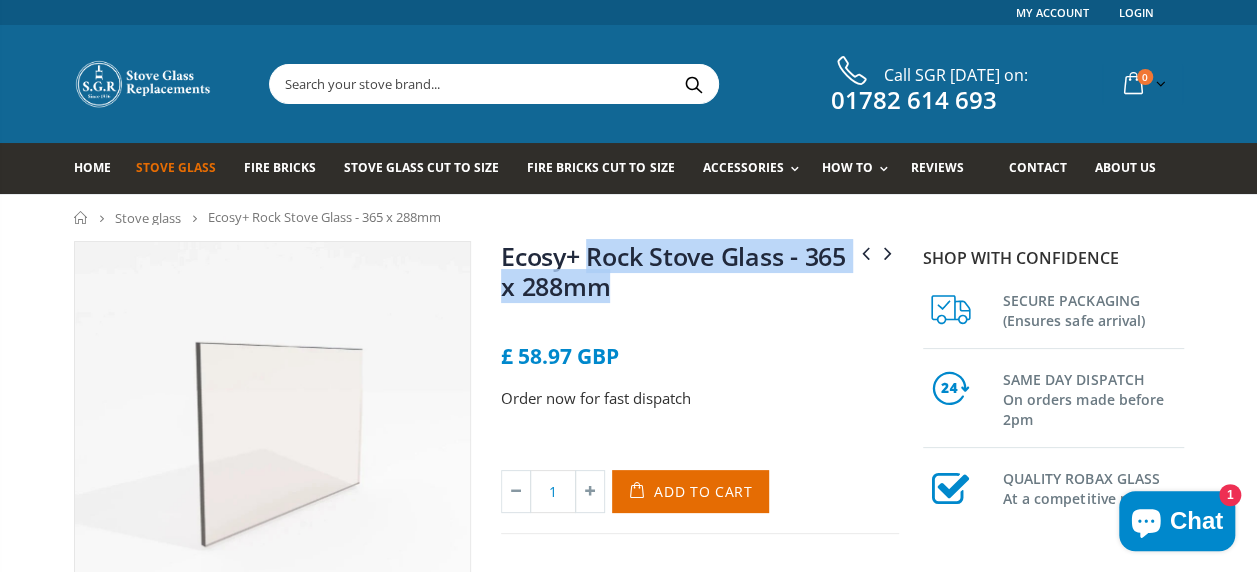 click on "Ecosy+ Rock Stove Glass - 365 x 288mm" at bounding box center [700, 275] 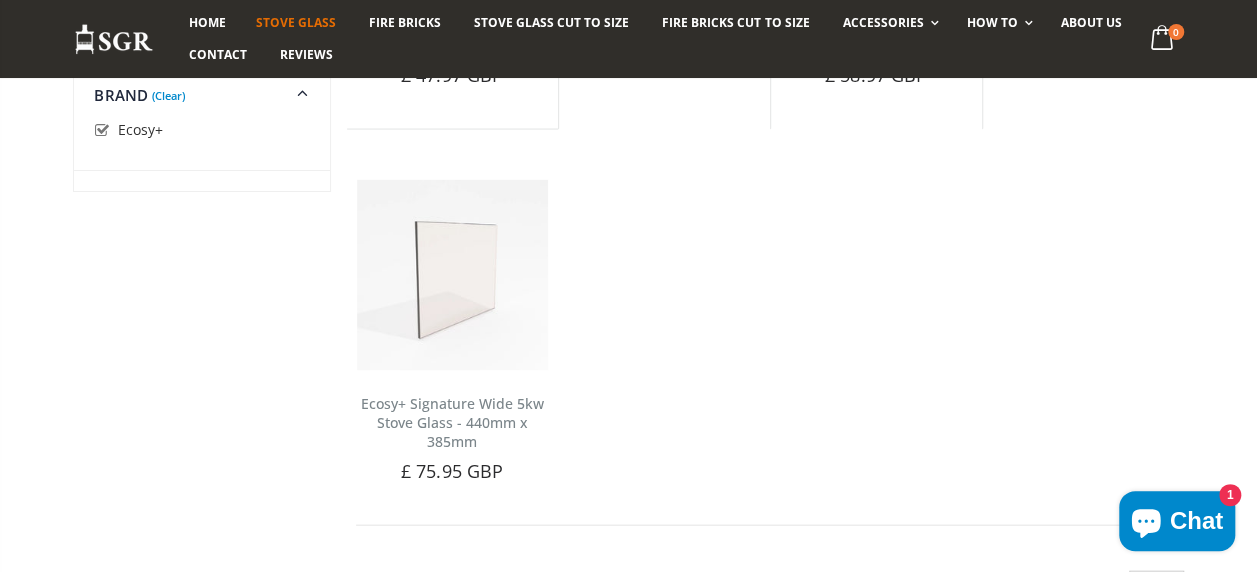scroll, scrollTop: 1938, scrollLeft: 0, axis: vertical 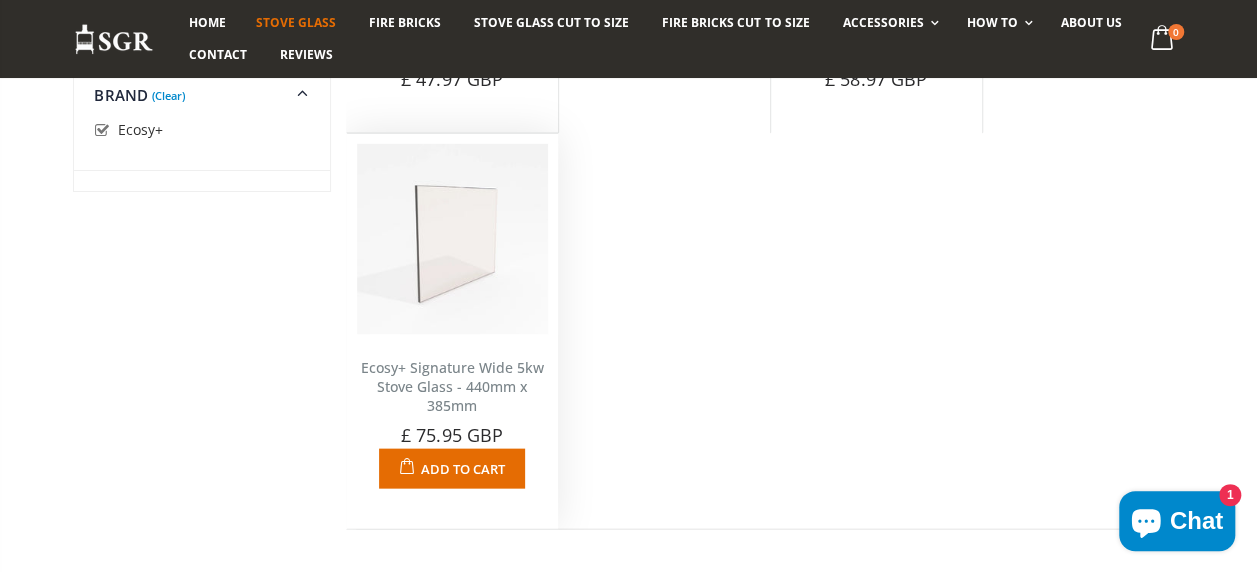 click on "Ecosy+ Signature Wide 5kw Stove Glass - 440mm x 385mm" at bounding box center [452, 386] 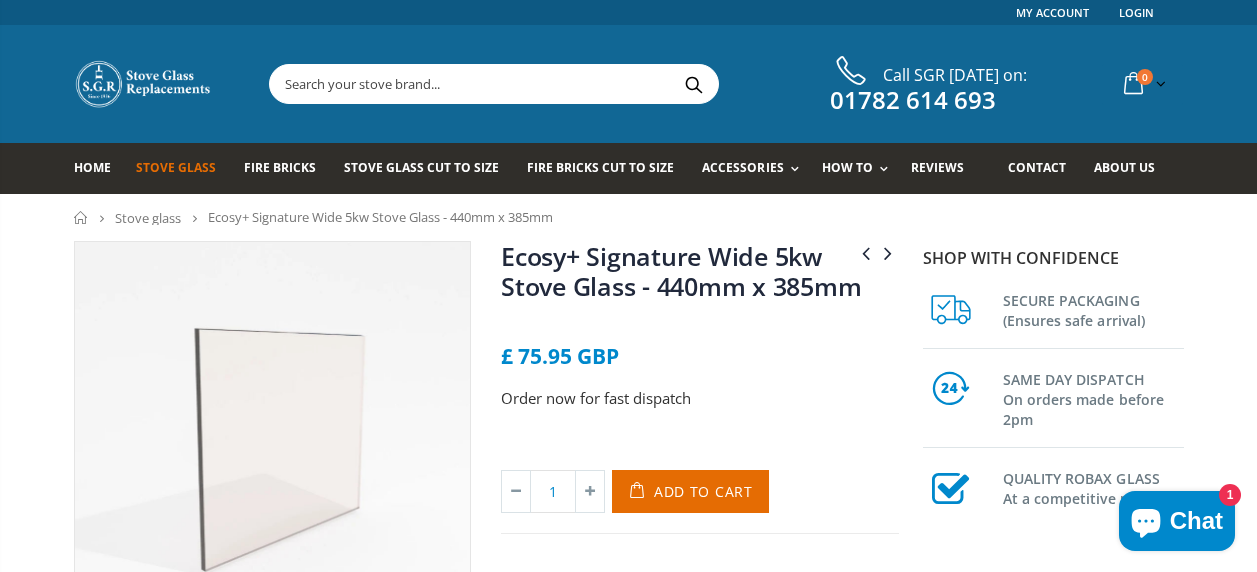 scroll, scrollTop: 0, scrollLeft: 0, axis: both 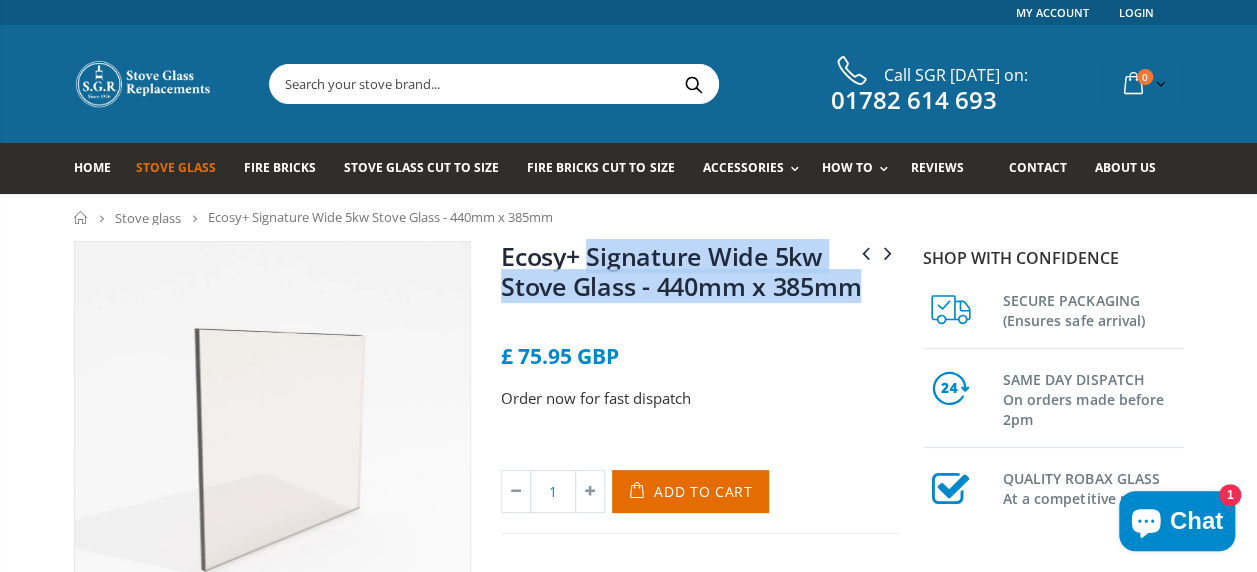 drag, startPoint x: 862, startPoint y: 288, endPoint x: 594, endPoint y: 262, distance: 269.25824 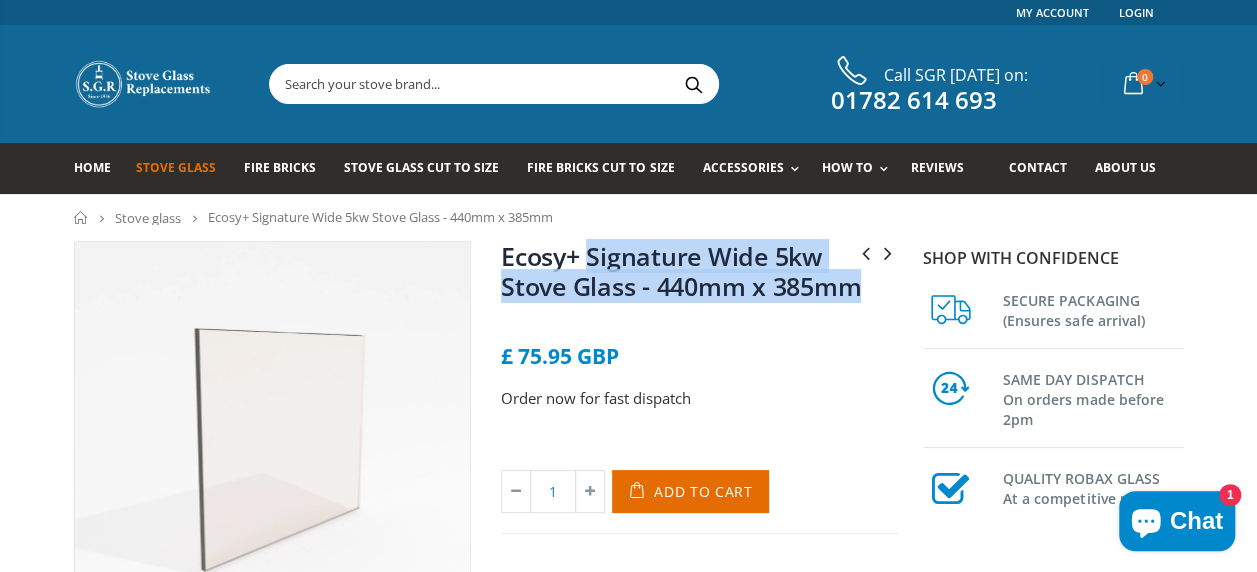 click on "Ecosy+ Signature Wide 5kw Stove Glass - 440mm x 385mm" at bounding box center [700, 275] 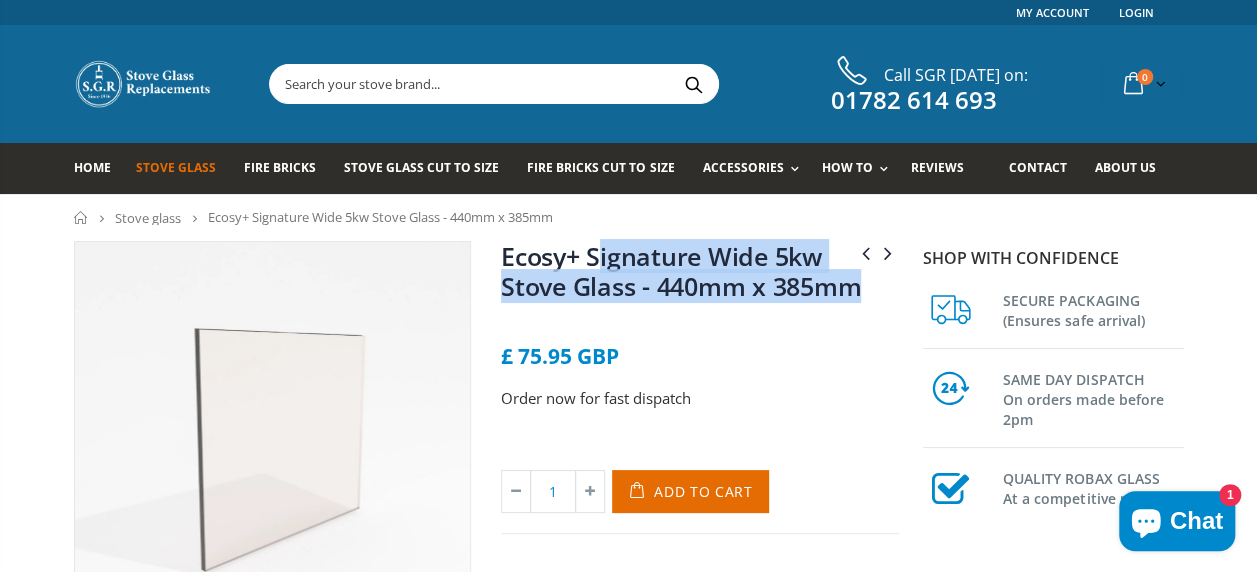 copy on "ignature Wide 5kw Stove Glass - 440mm x 385mm" 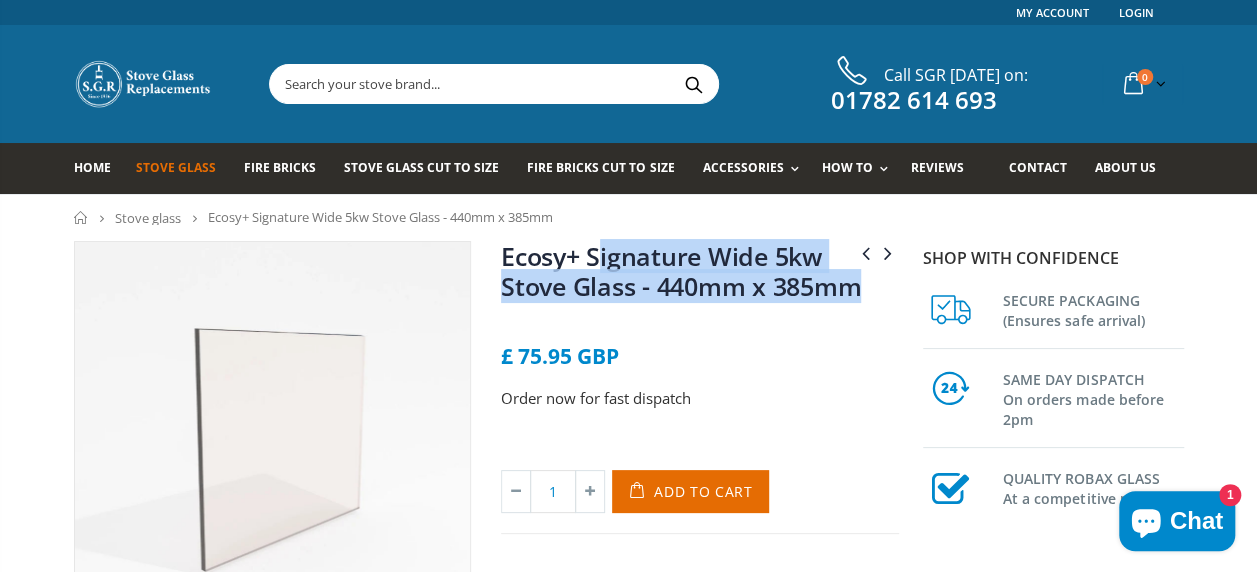 click on "Ecosy+ Signature Wide 5kw Stove Glass - 440mm x 385mm" at bounding box center (681, 271) 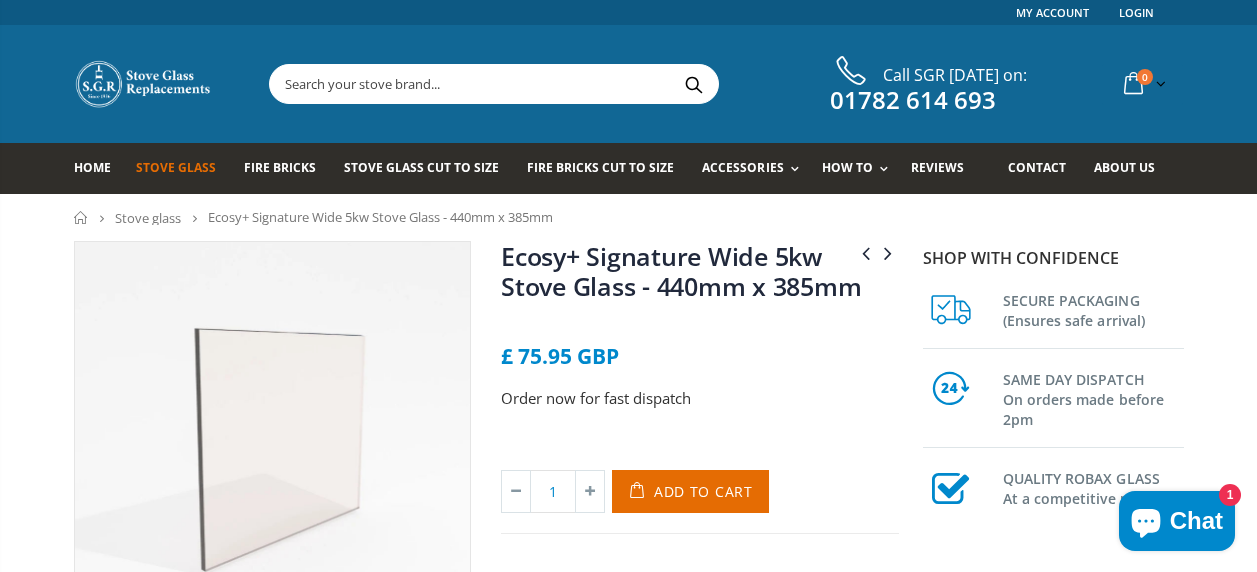 scroll, scrollTop: 0, scrollLeft: 0, axis: both 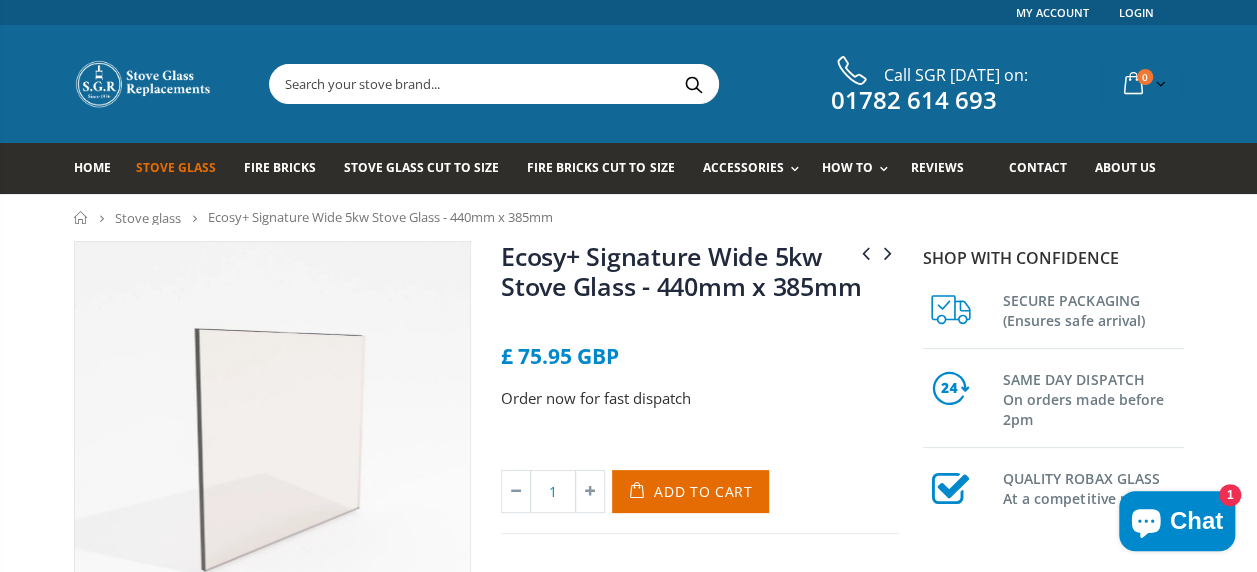 click on "Ecosy+ Signature Wide 5kw Stove Glass - 440mm x 385mm" at bounding box center [681, 271] 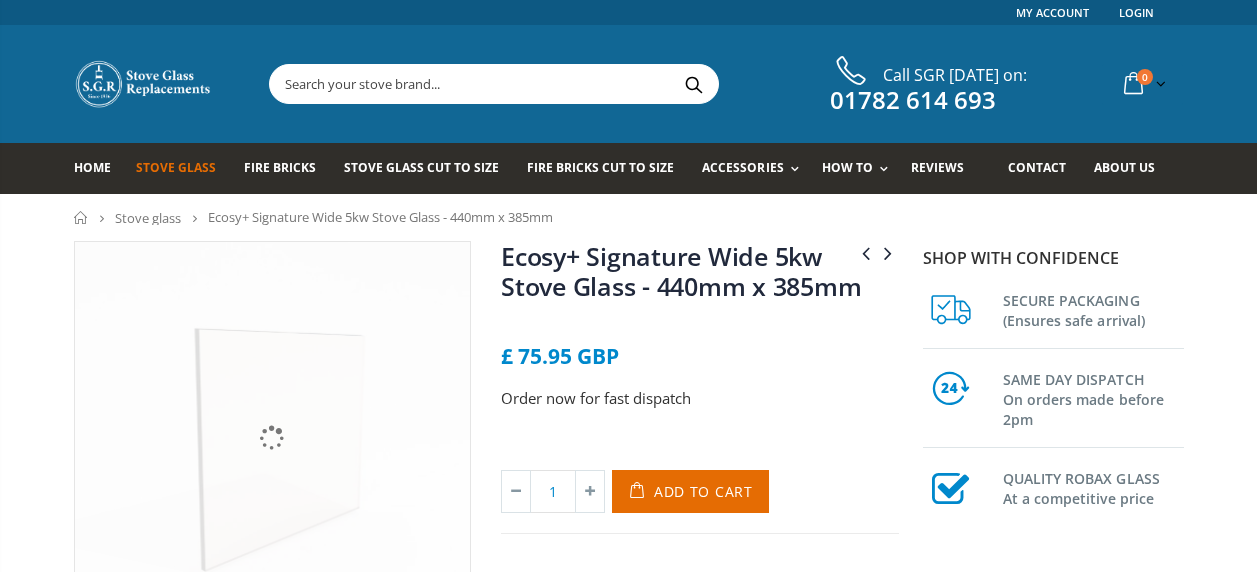 scroll, scrollTop: 0, scrollLeft: 0, axis: both 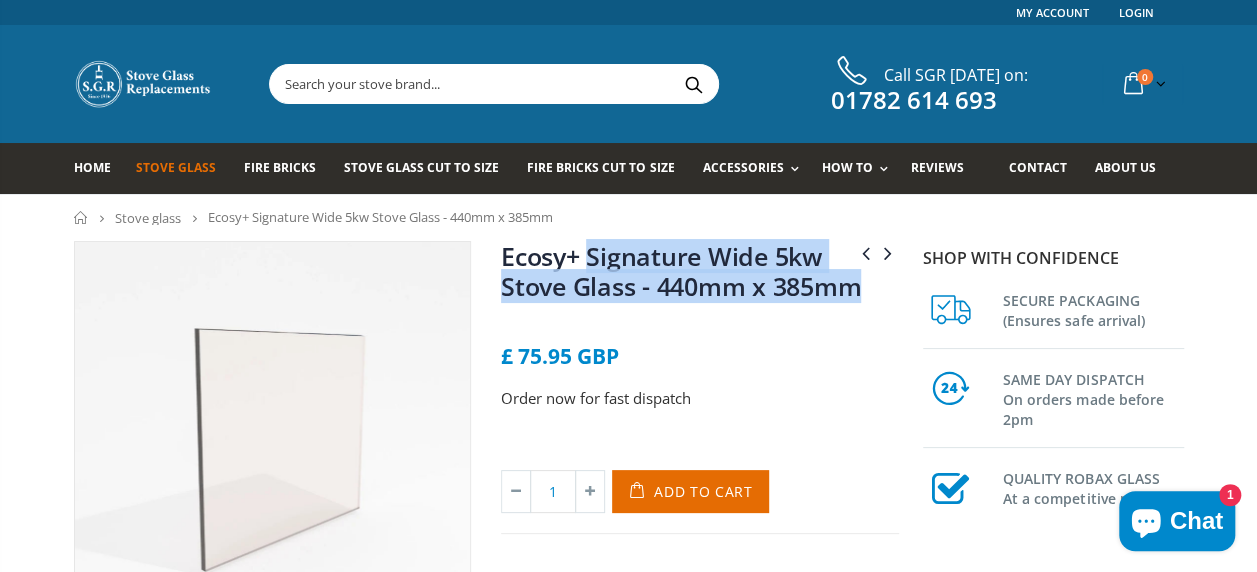 click on "Ecosy+ Signature Wide 5kw Stove Glass - 440mm x 385mm" at bounding box center [700, 275] 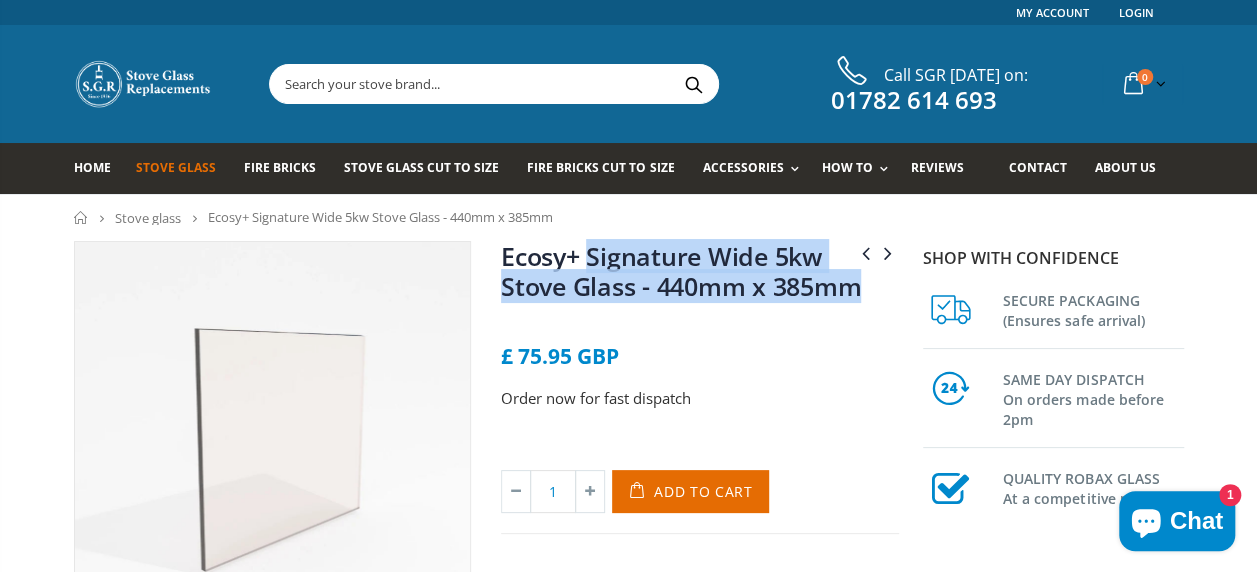 click on "Ecosy+ Signature Wide 5kw Stove Glass - 440mm x 385mm" at bounding box center (681, 271) 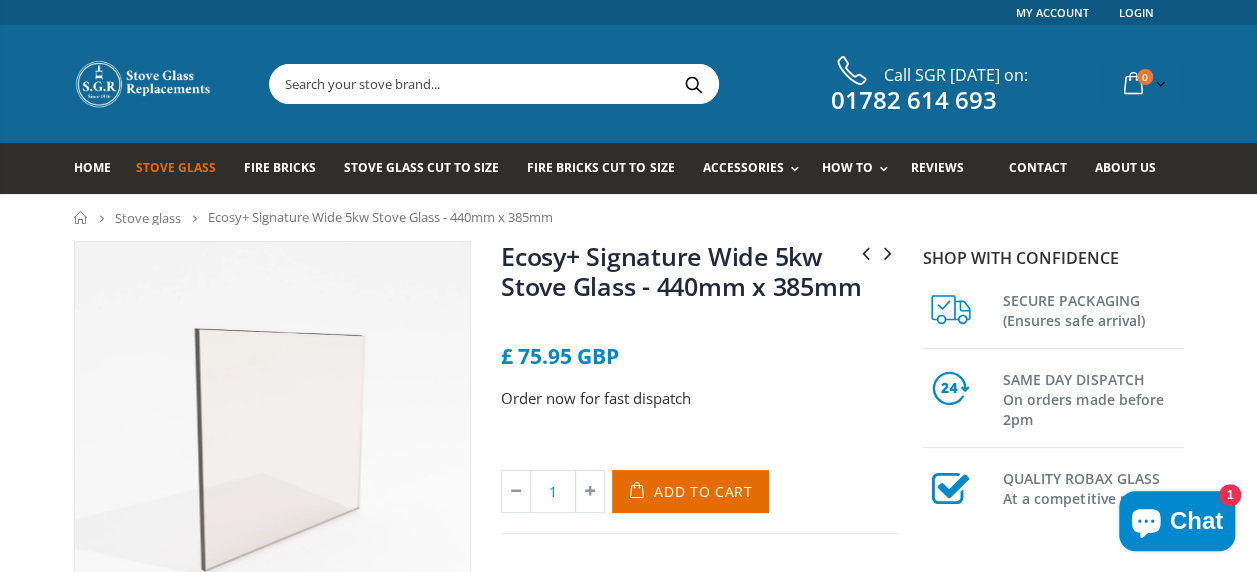 click on "Order now for fast dispatch" at bounding box center [700, 398] 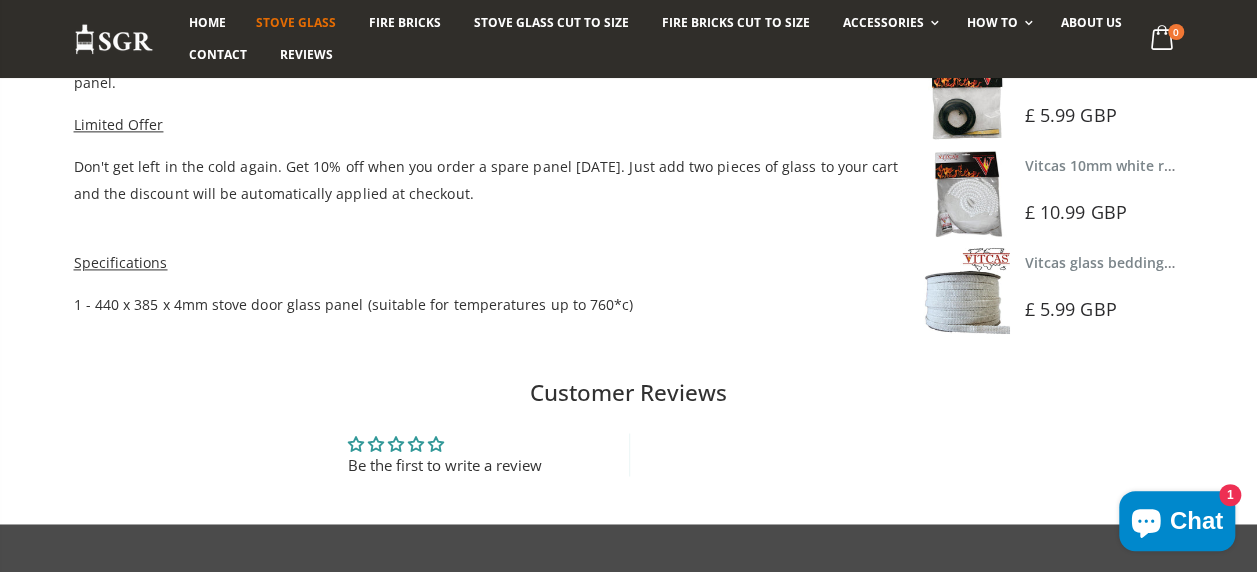scroll, scrollTop: 1333, scrollLeft: 0, axis: vertical 